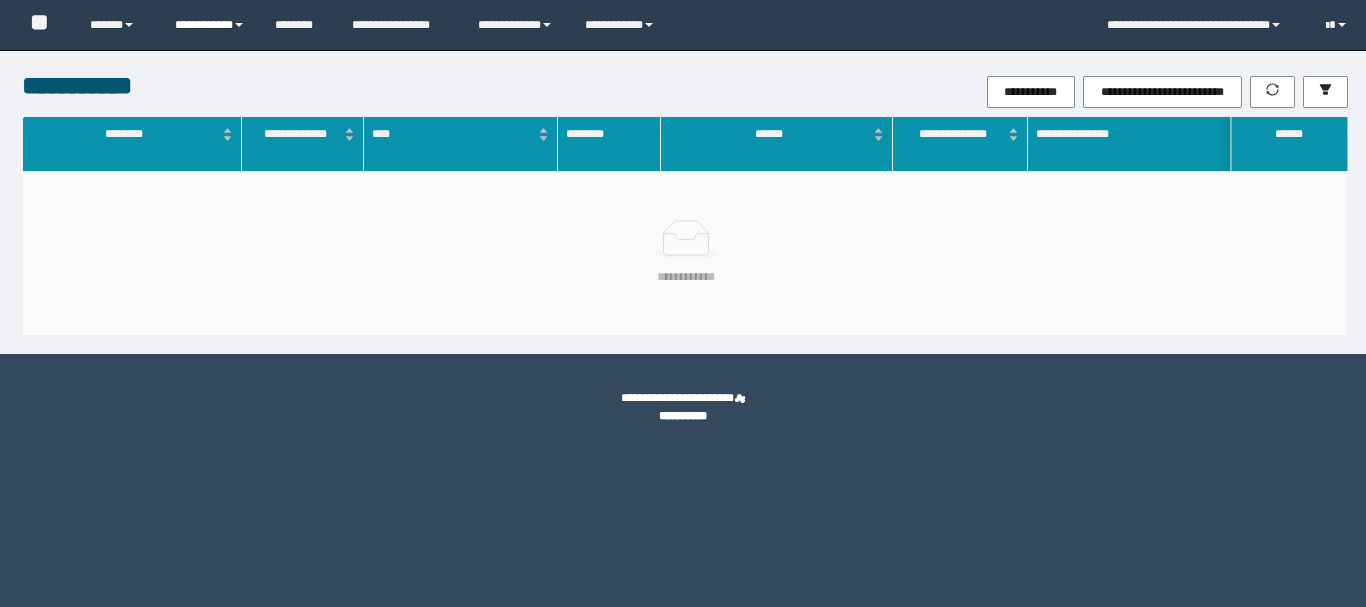 scroll, scrollTop: 0, scrollLeft: 0, axis: both 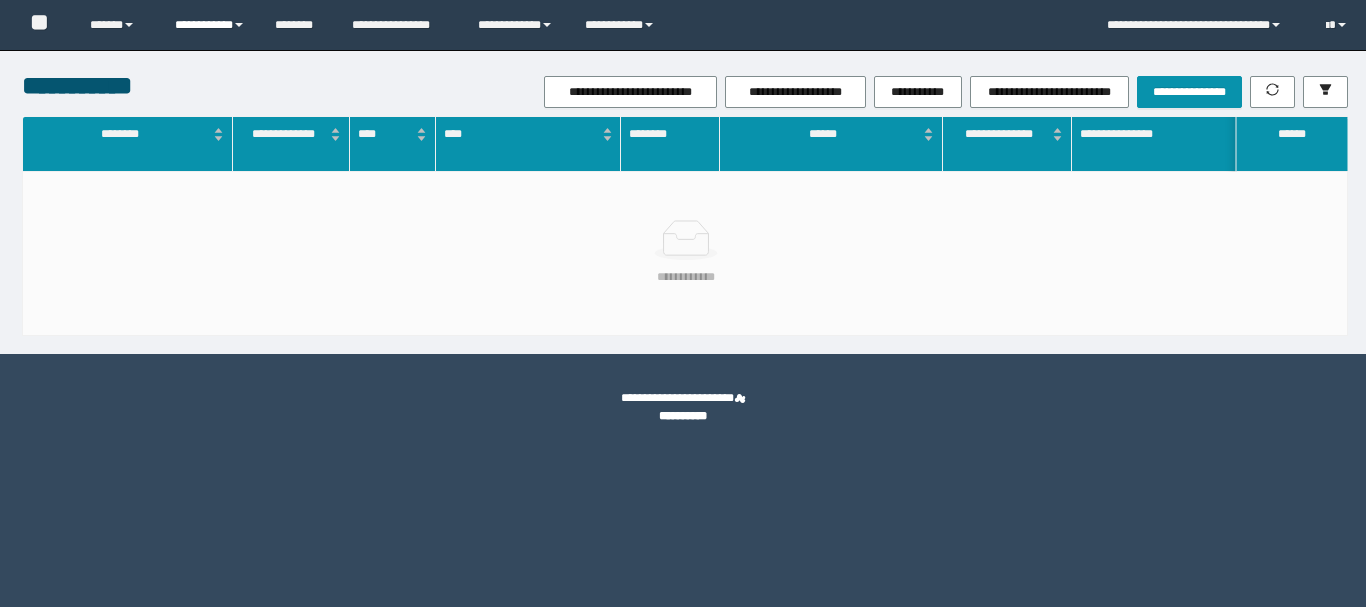 click on "**********" at bounding box center (210, 25) 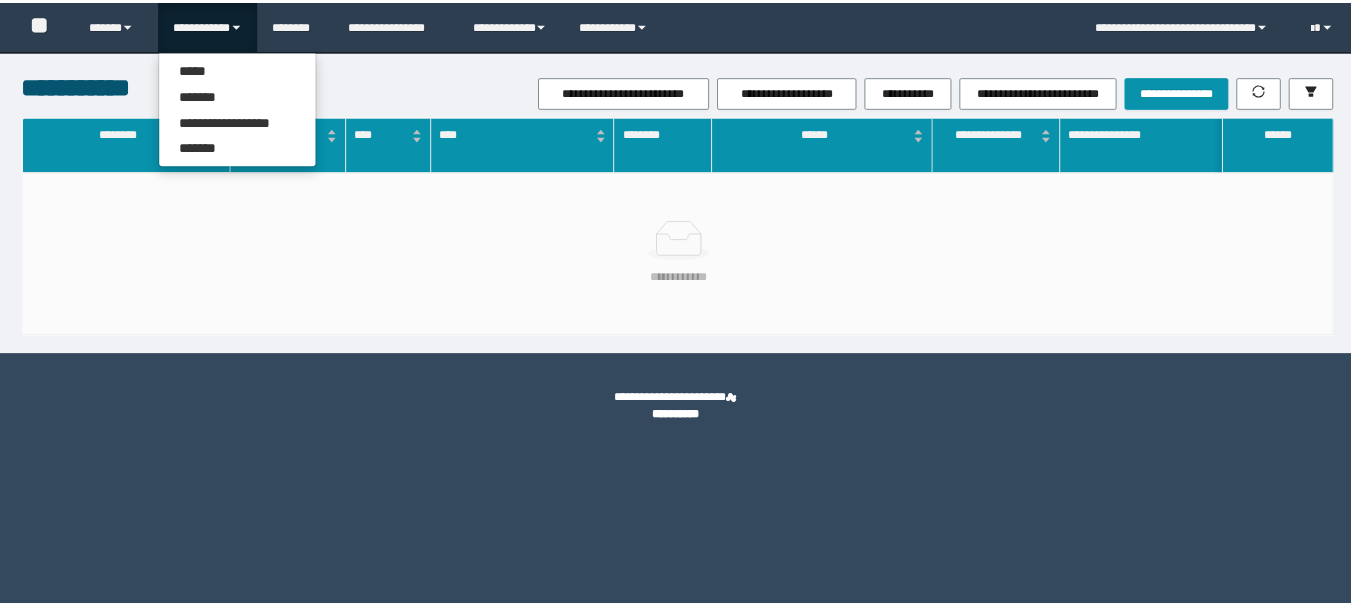 scroll, scrollTop: 0, scrollLeft: 0, axis: both 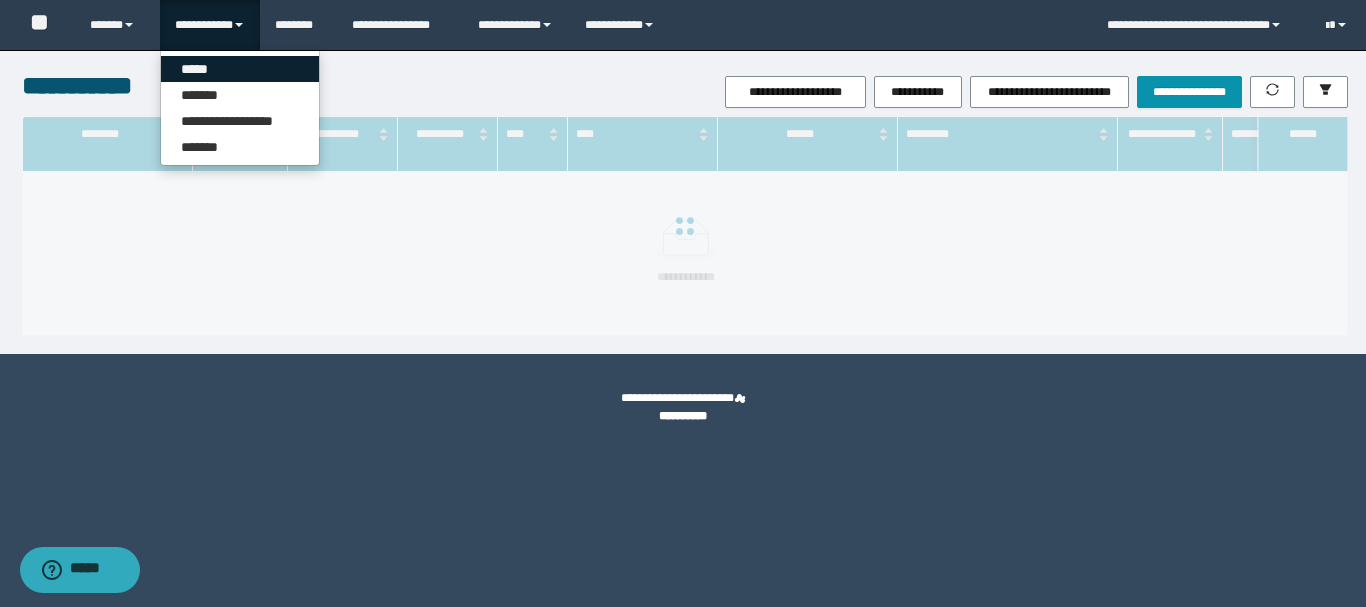 click on "*****" at bounding box center [240, 69] 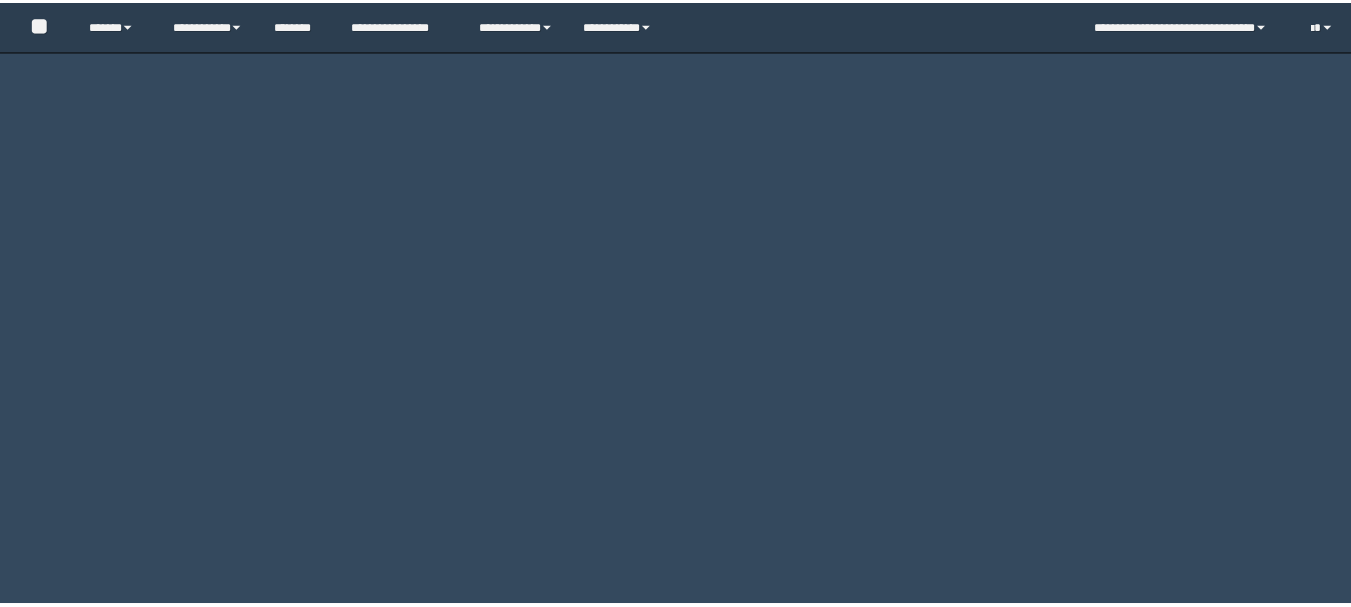 scroll, scrollTop: 0, scrollLeft: 0, axis: both 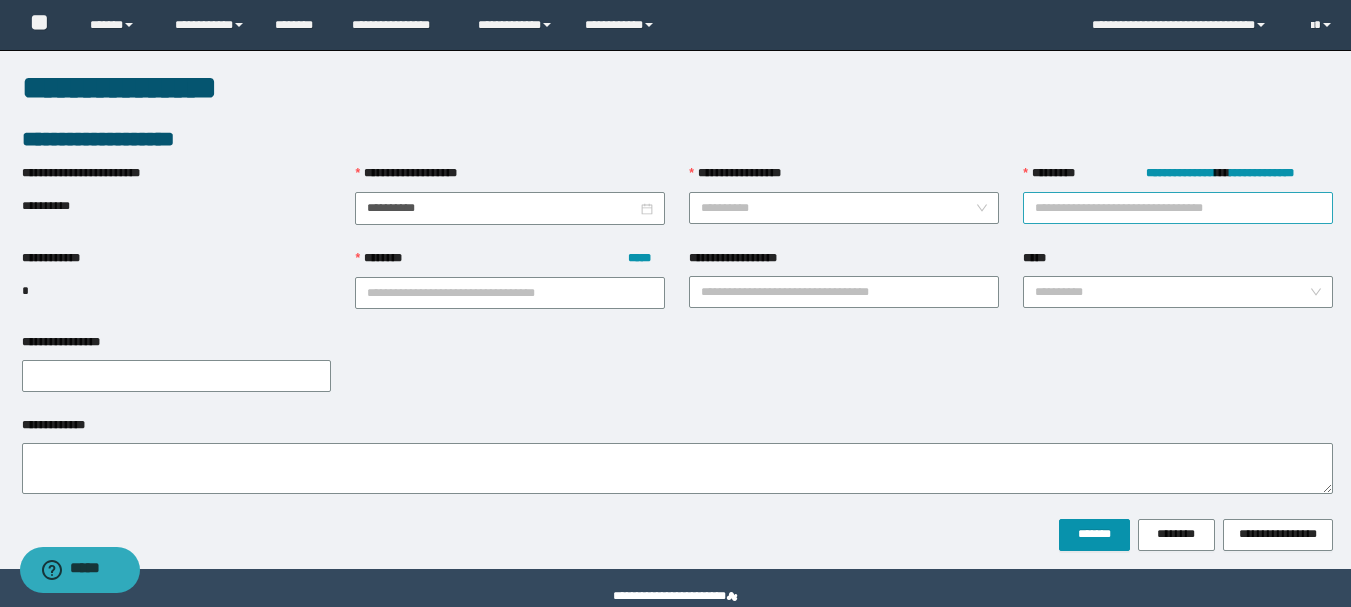 click on "**********" at bounding box center [1178, 208] 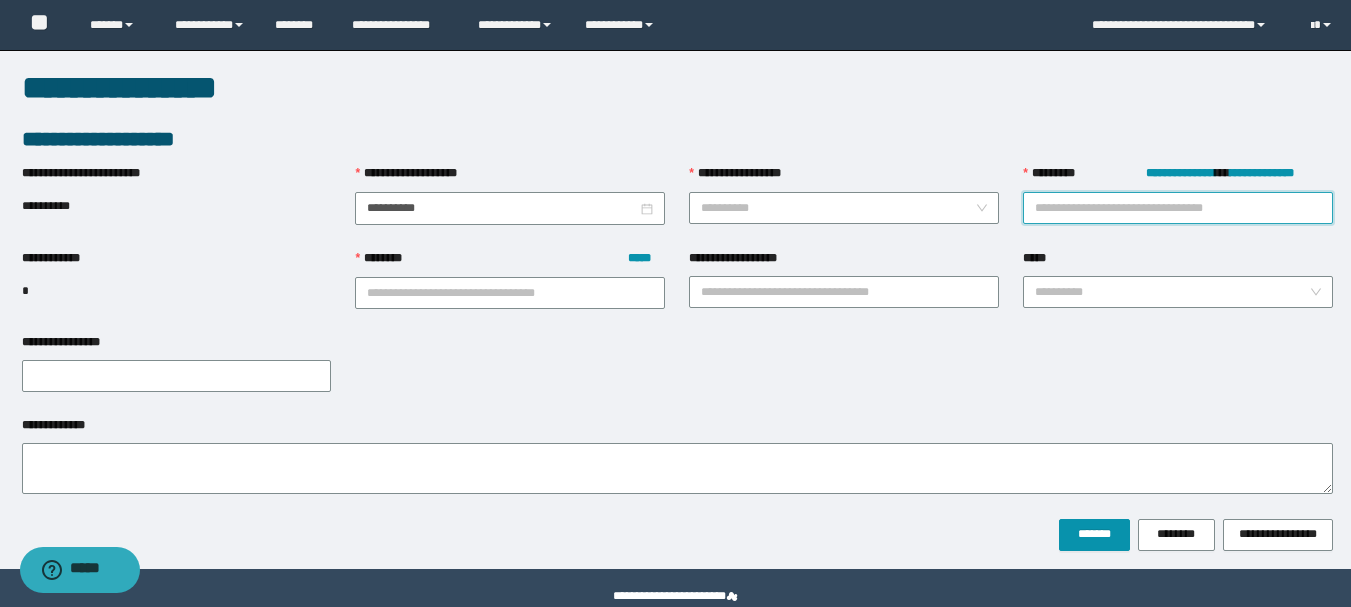 paste on "********" 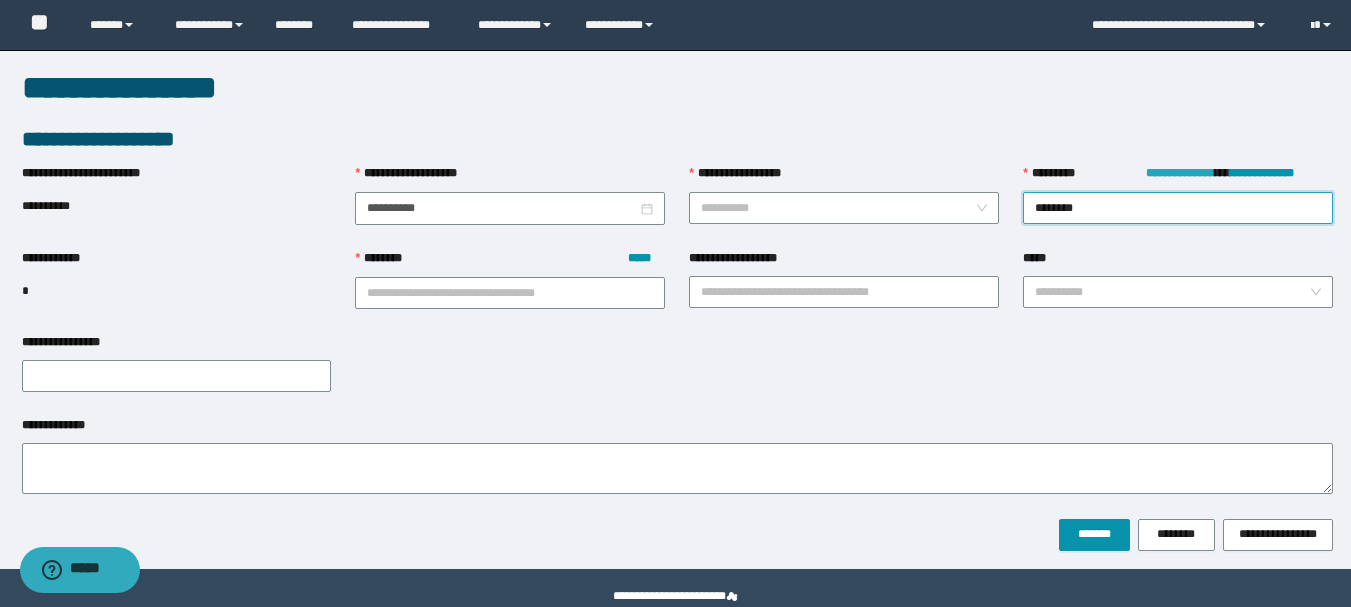 type on "********" 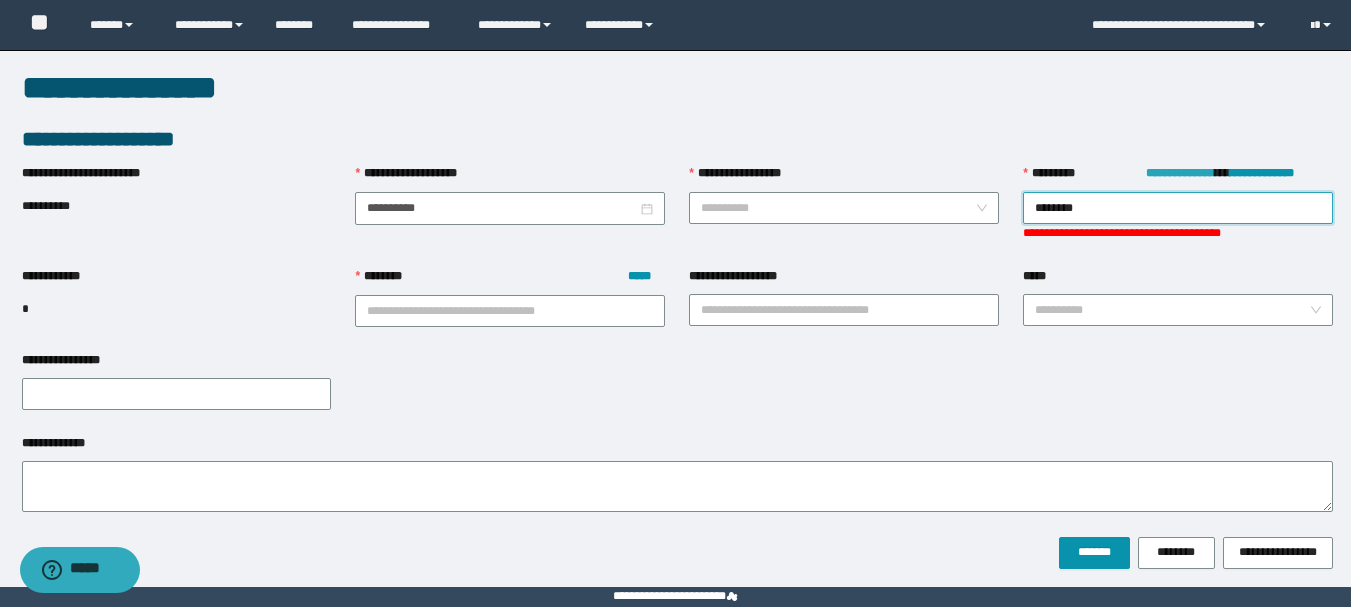 type 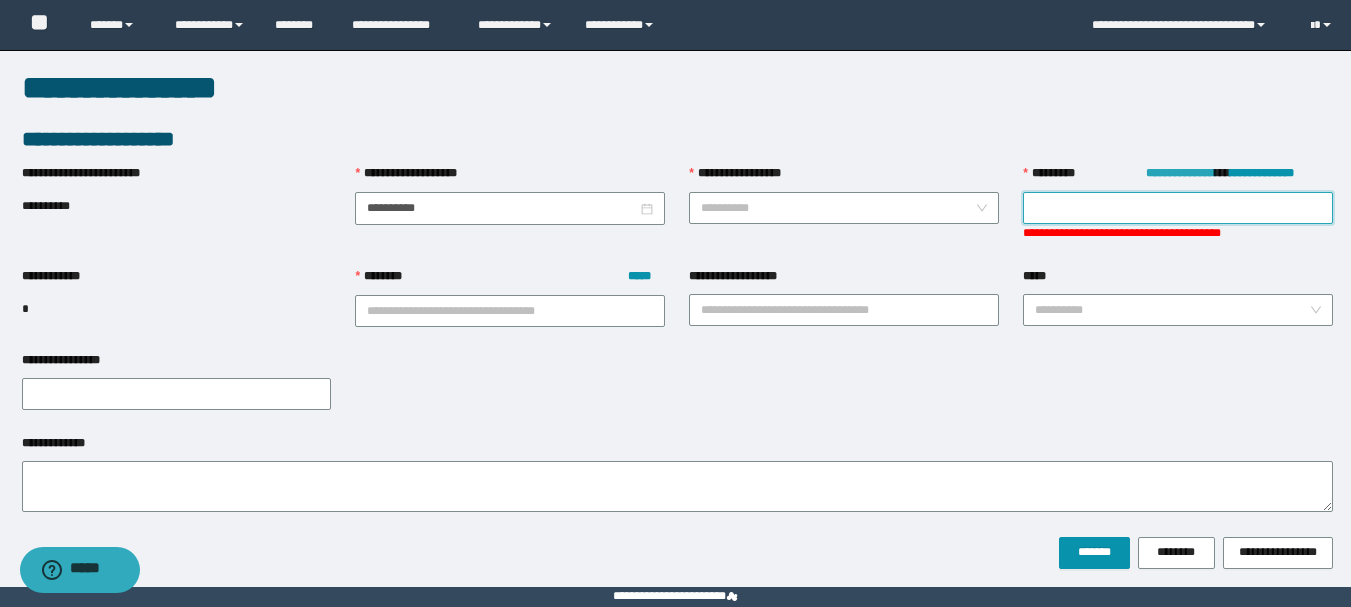 click on "**********" at bounding box center (1180, 173) 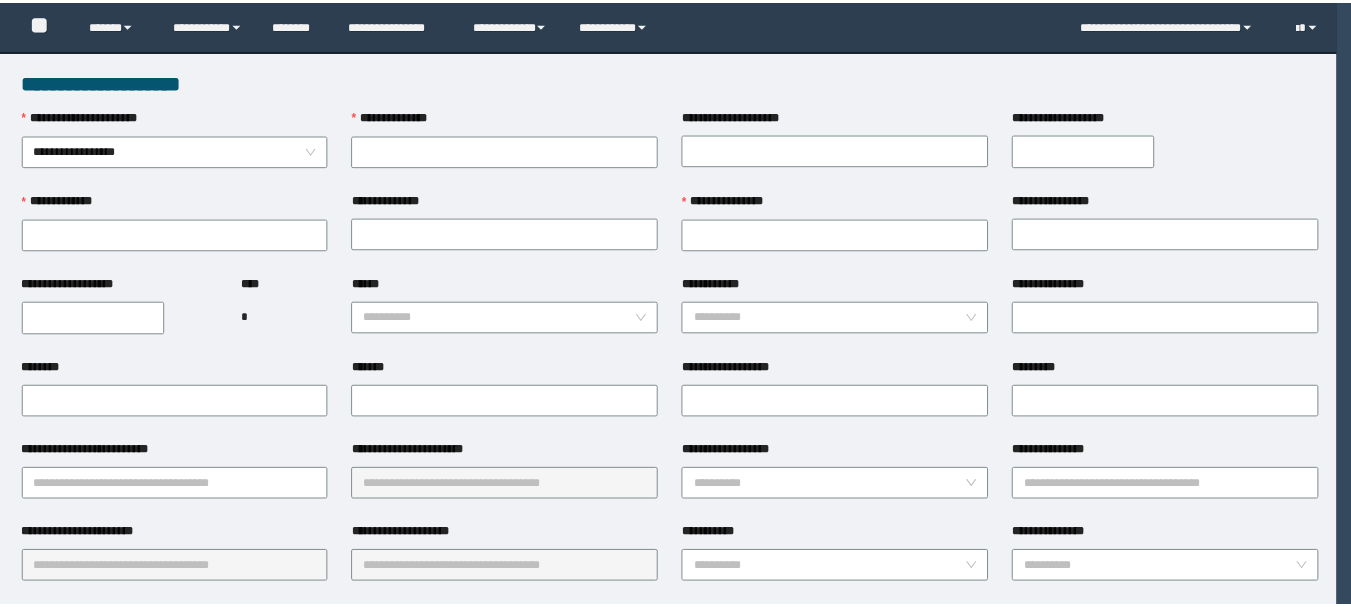 scroll, scrollTop: 0, scrollLeft: 0, axis: both 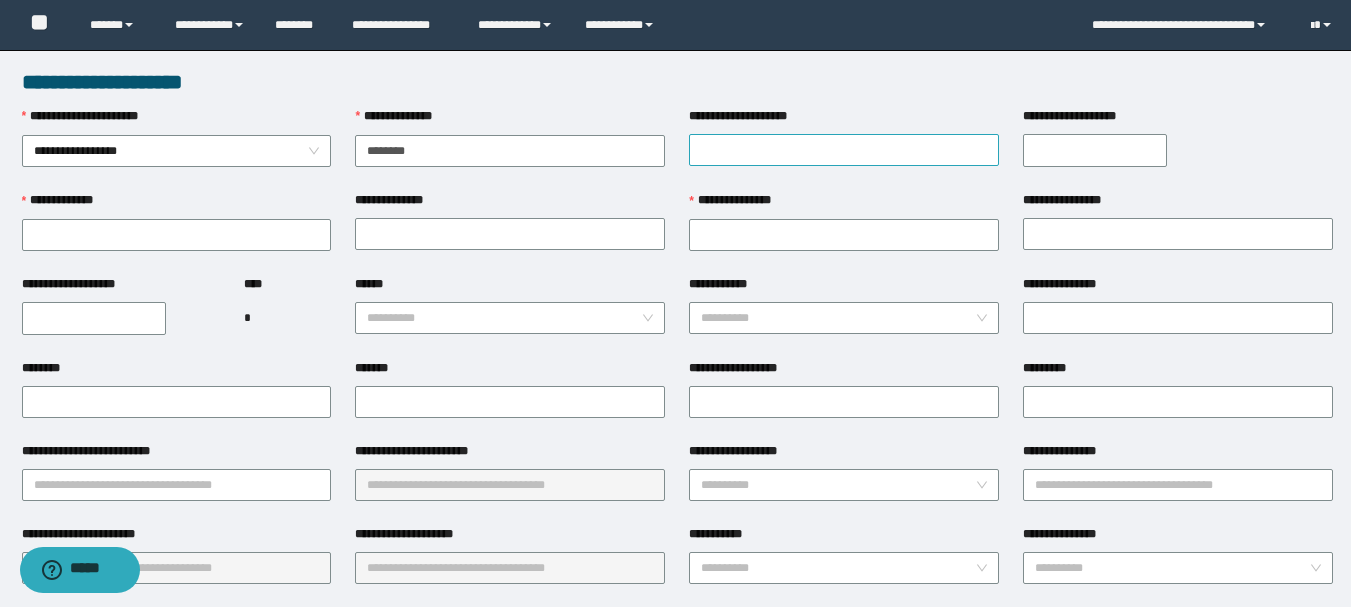 type on "********" 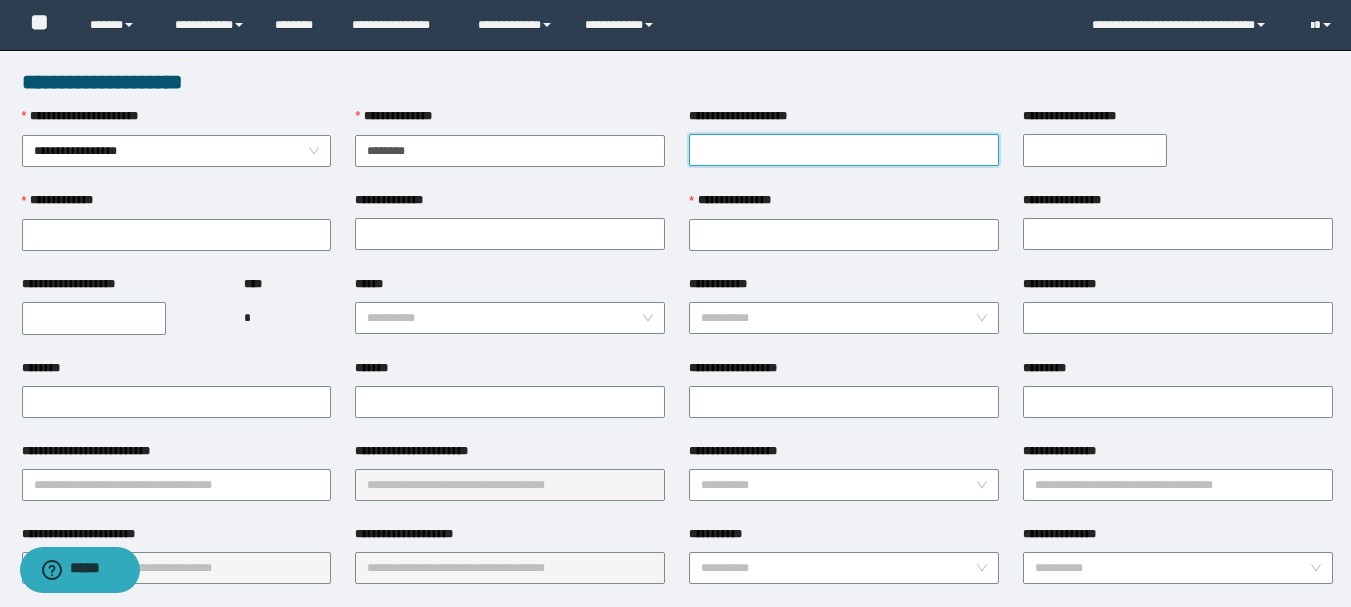 click on "**********" at bounding box center (844, 150) 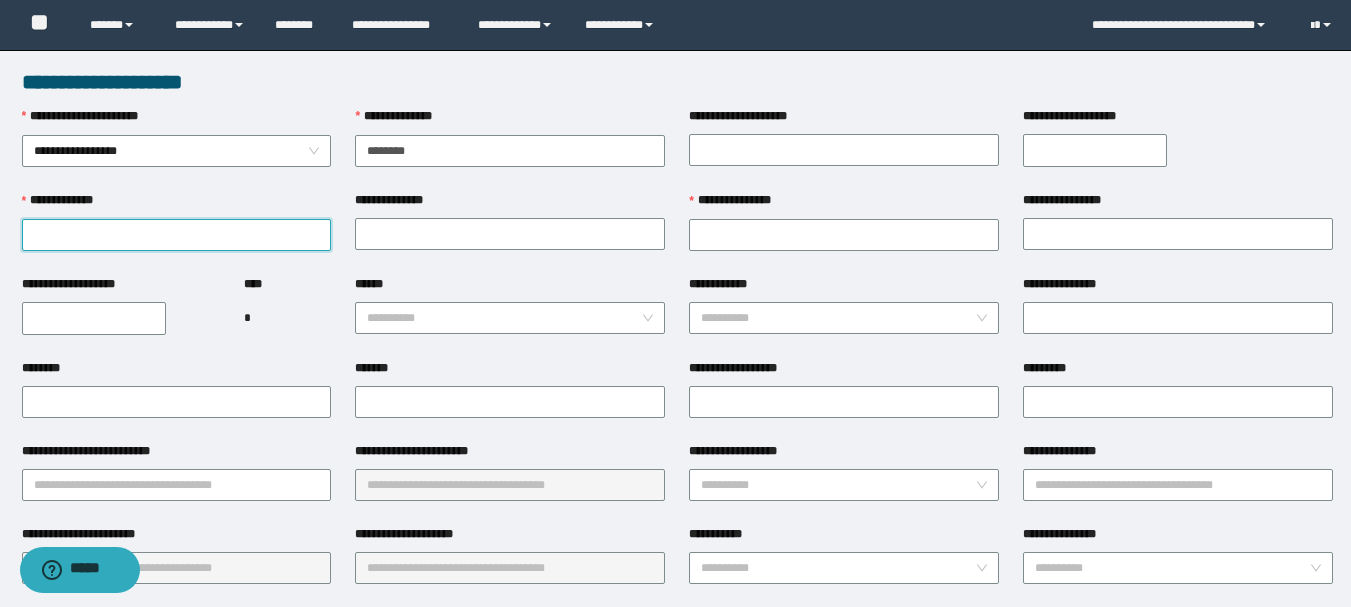 click on "**********" at bounding box center [177, 235] 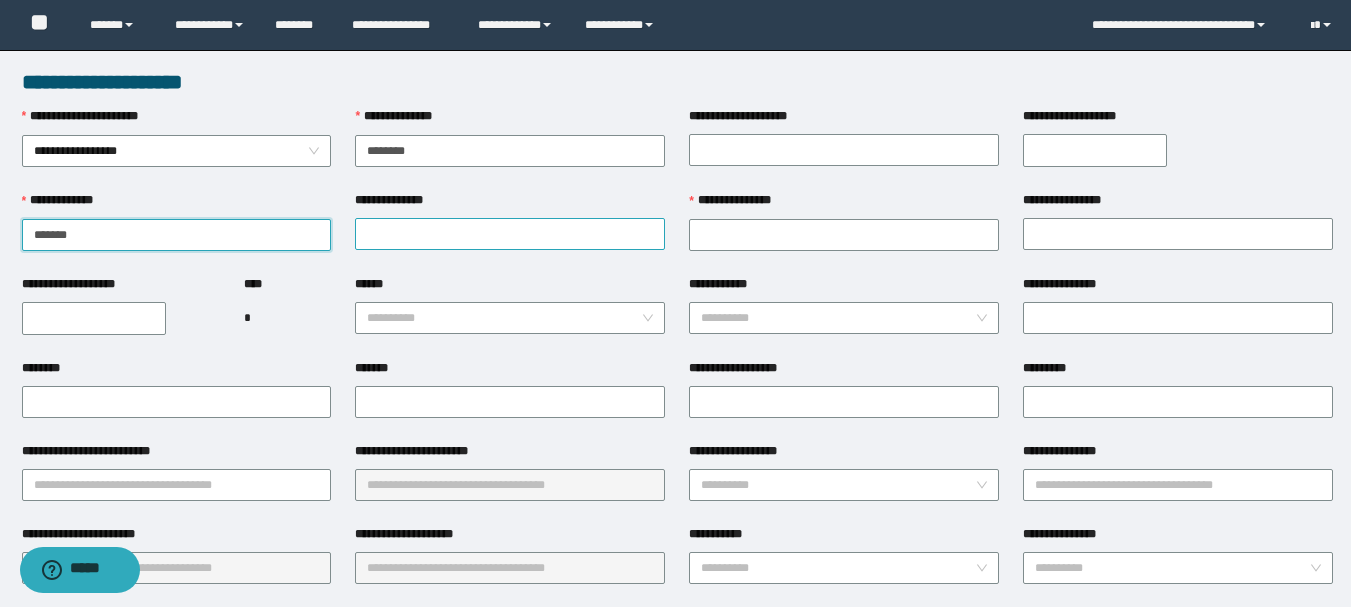 type on "******" 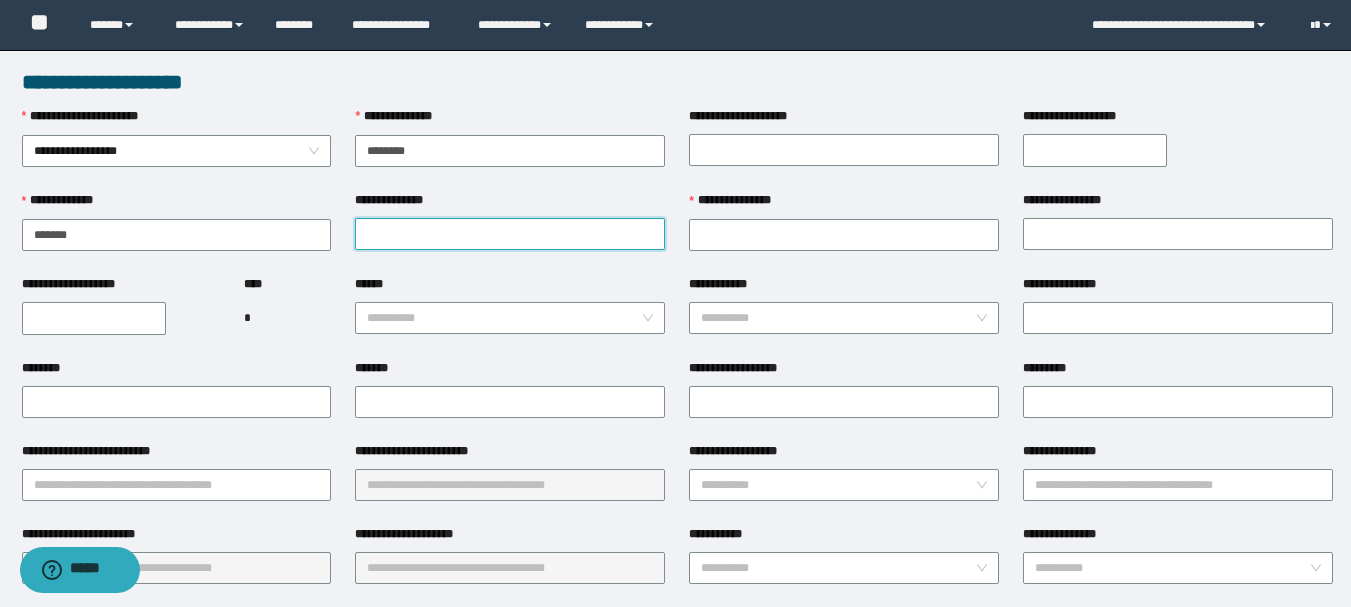 click on "**********" at bounding box center (510, 234) 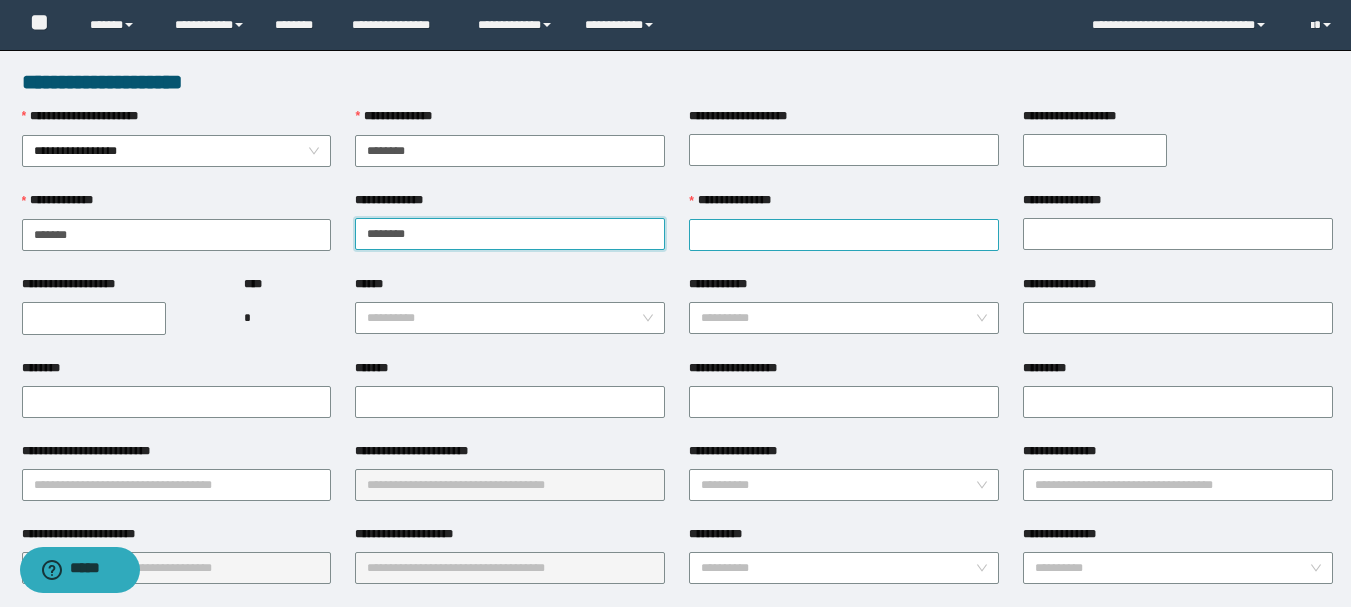 type on "*******" 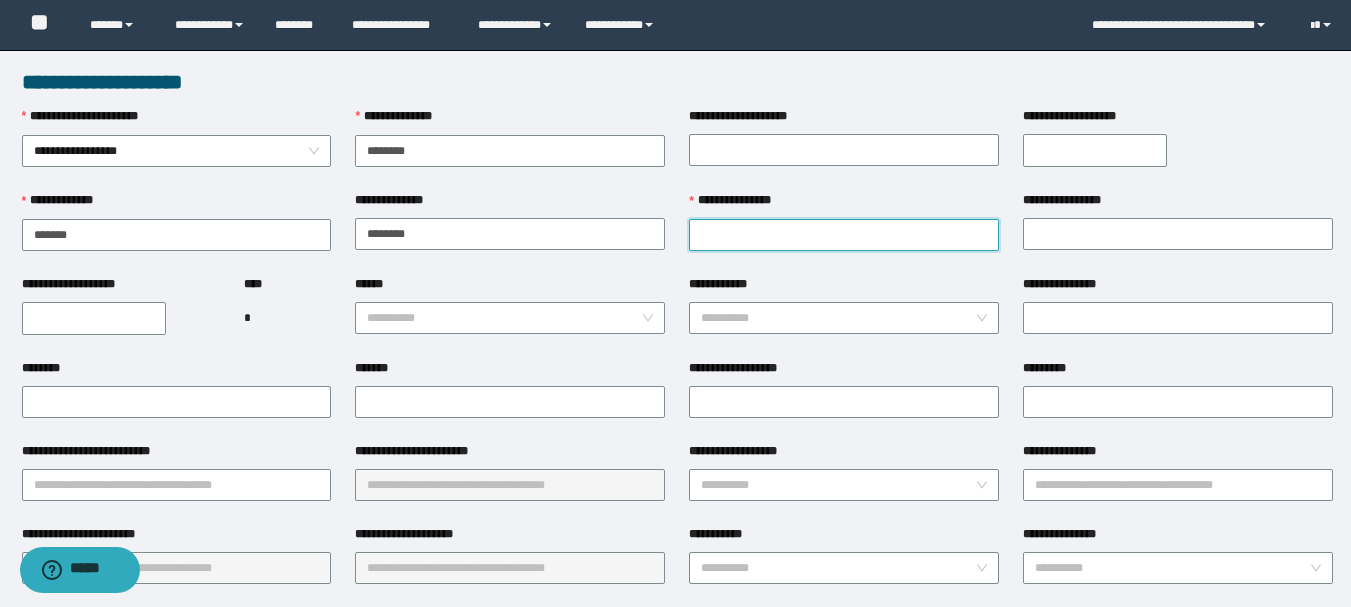 click on "**********" at bounding box center (844, 235) 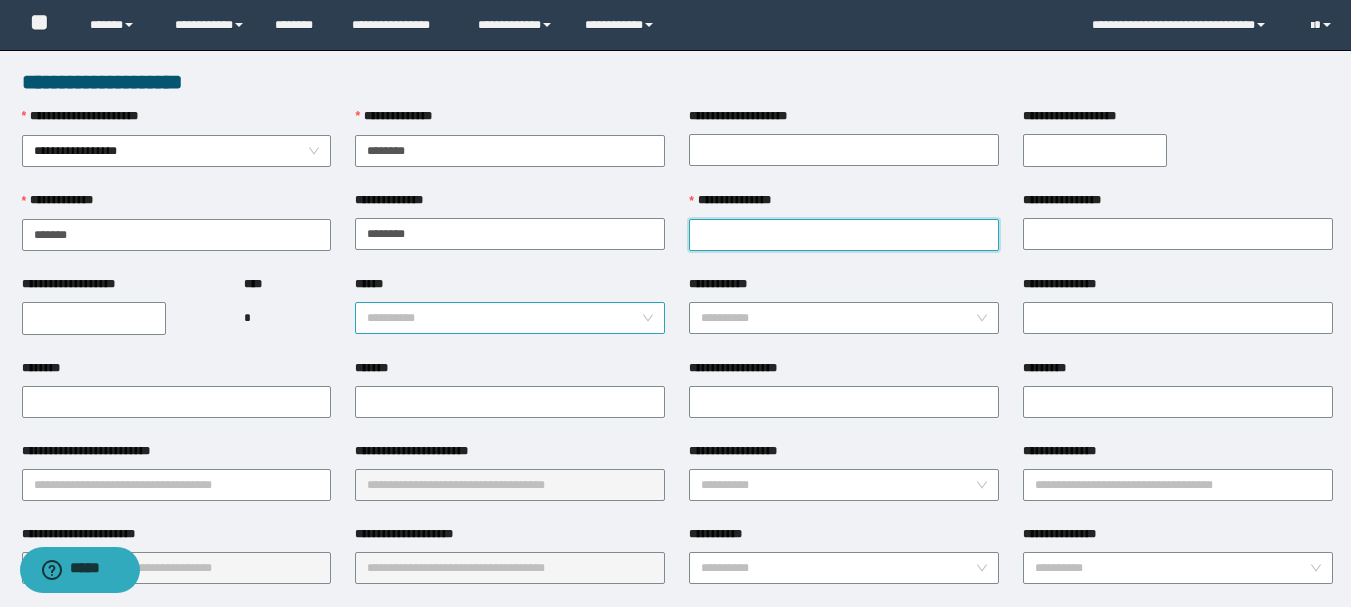 paste on "********" 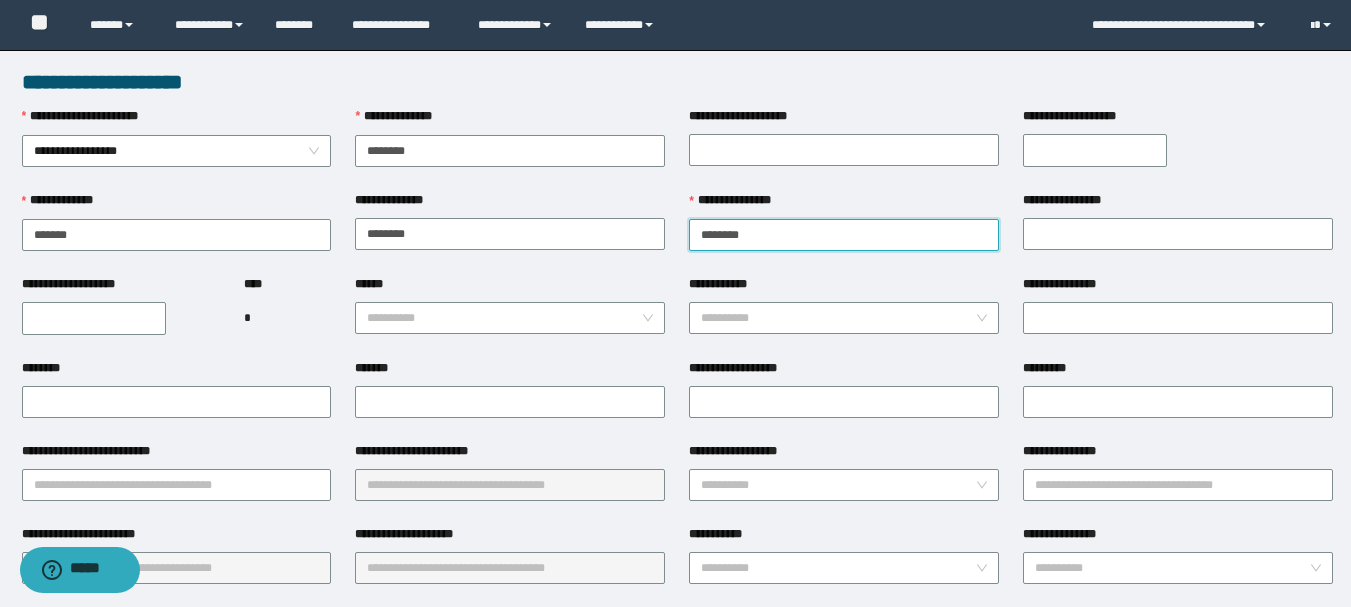 type on "********" 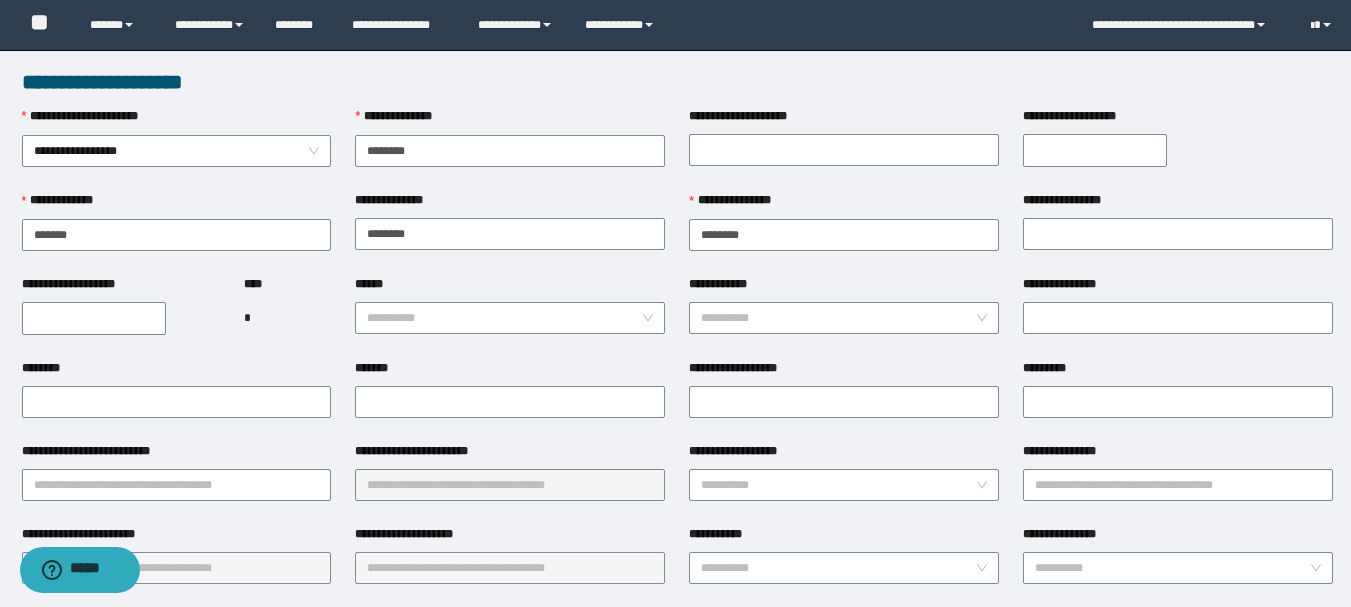 click on "**********" at bounding box center (94, 318) 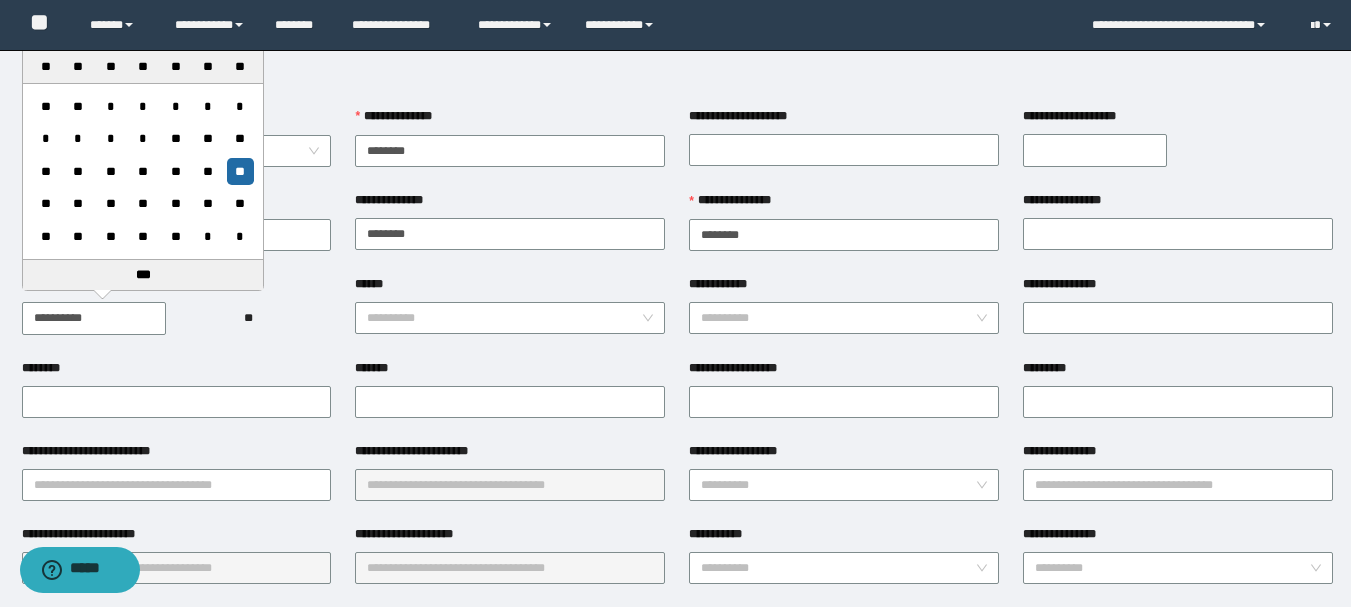 type on "**********" 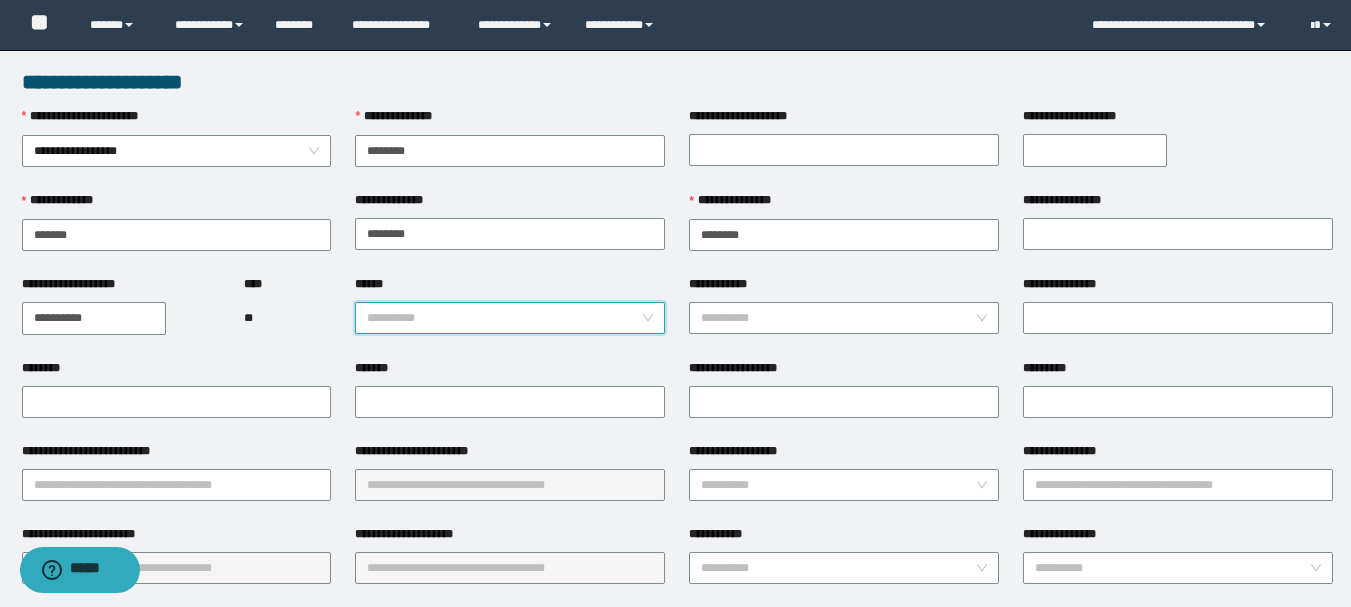 click on "******" at bounding box center (504, 318) 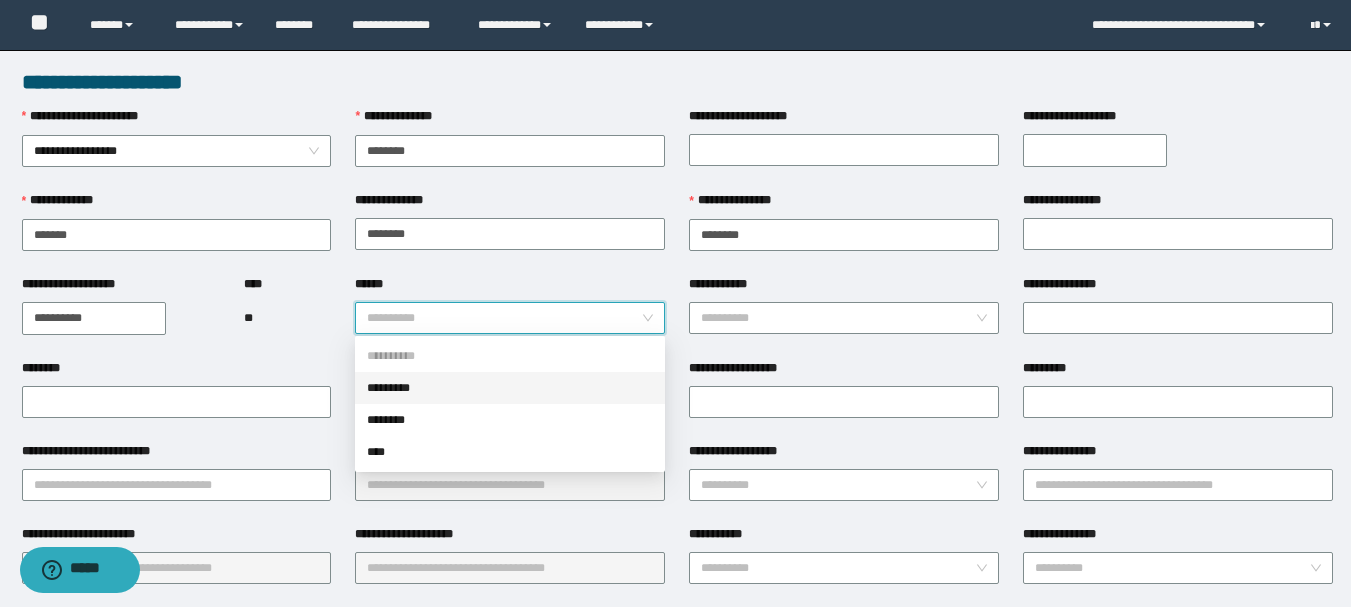 click on "*********" at bounding box center (510, 388) 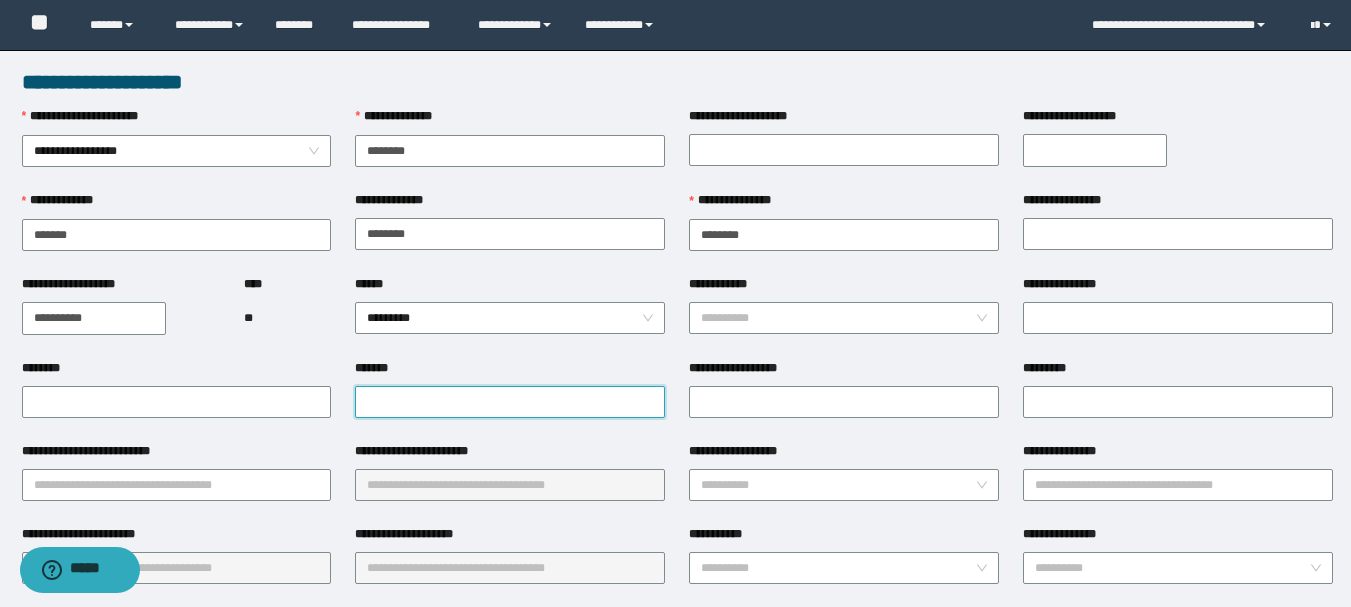 click on "*******" at bounding box center (510, 402) 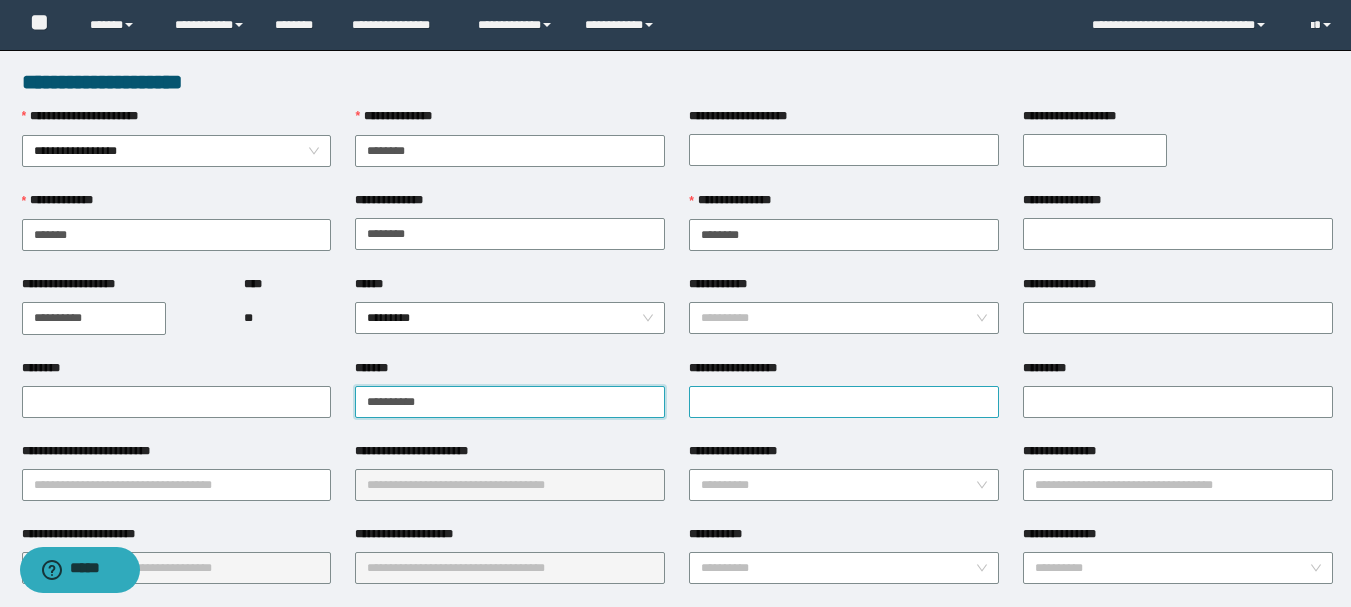 type on "**********" 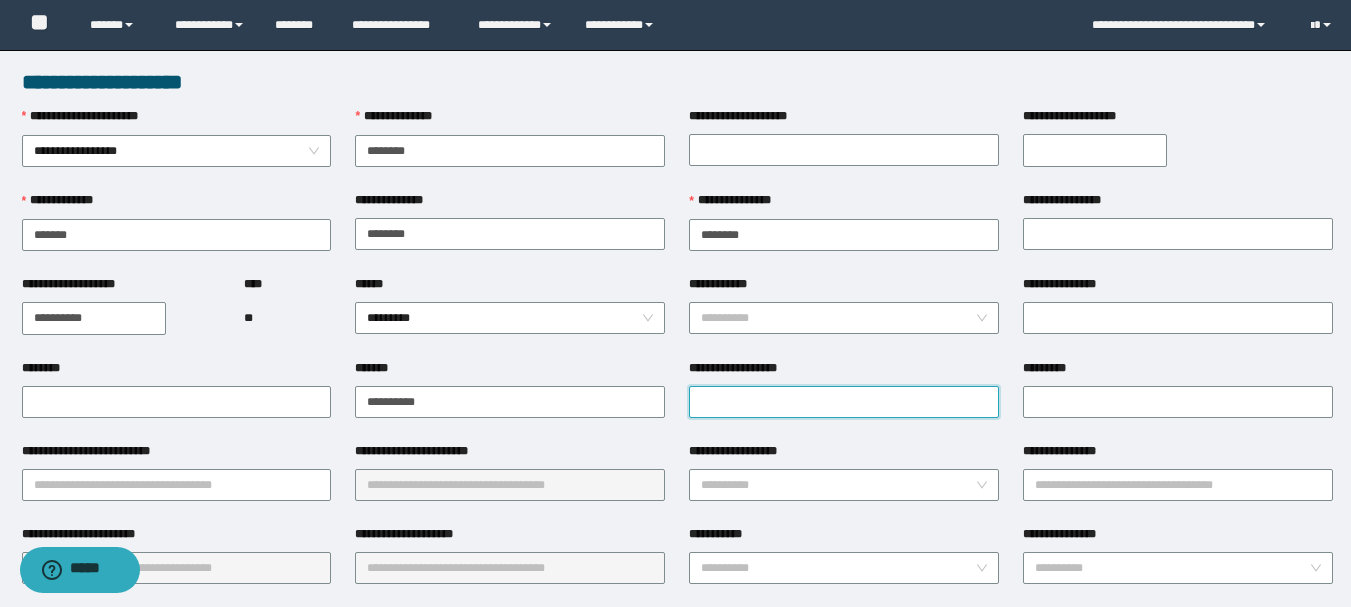 click on "**********" at bounding box center [844, 402] 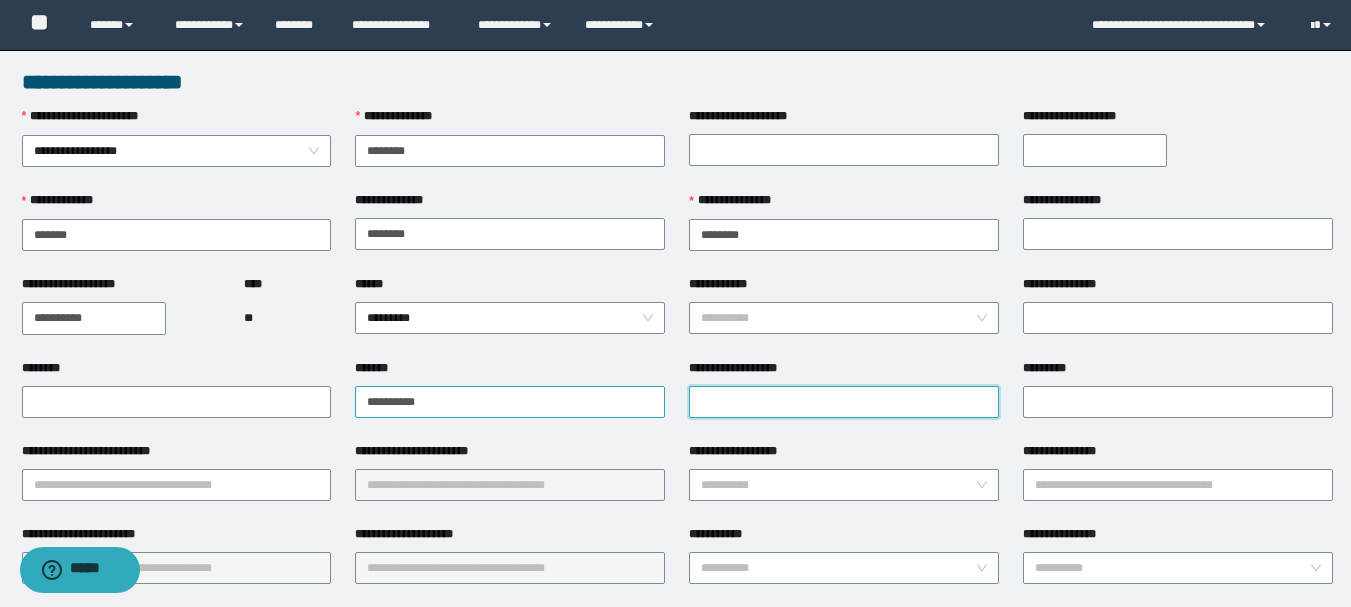 paste on "**********" 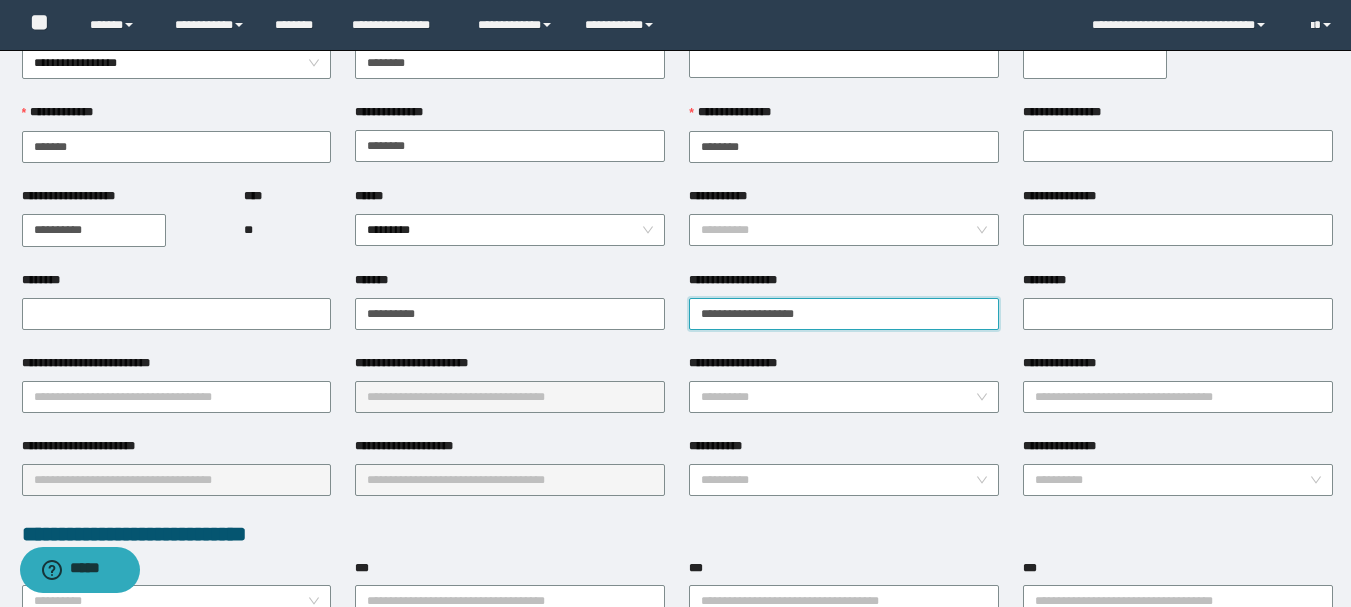scroll, scrollTop: 200, scrollLeft: 0, axis: vertical 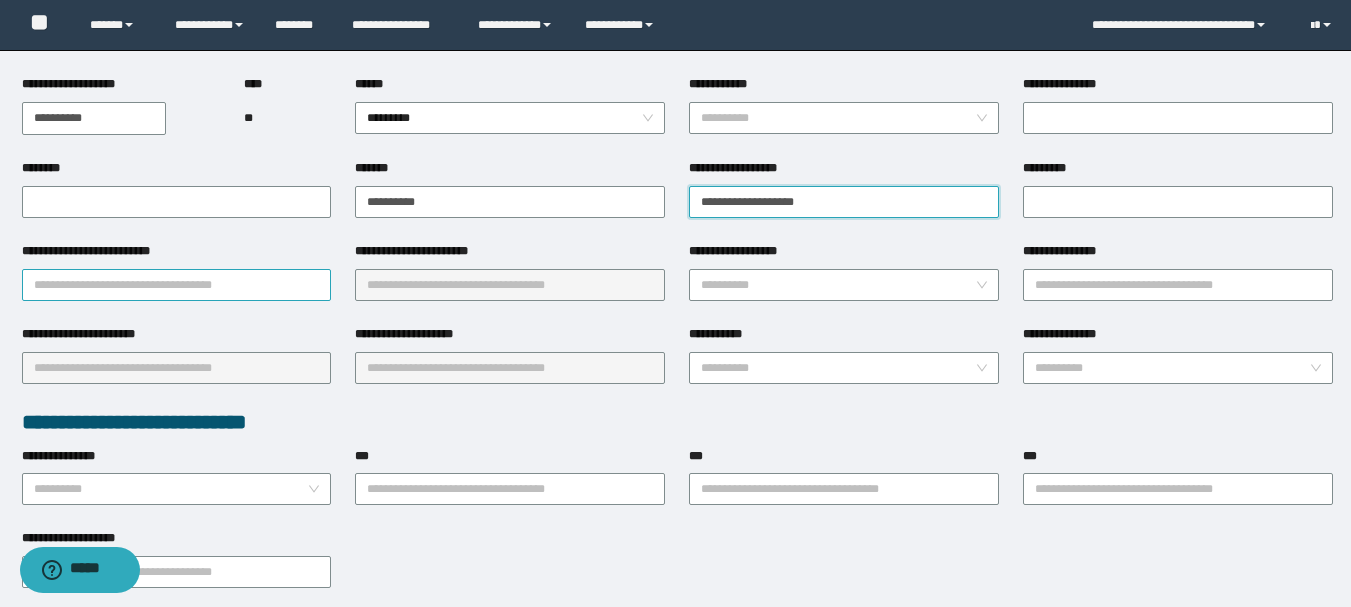 type on "**********" 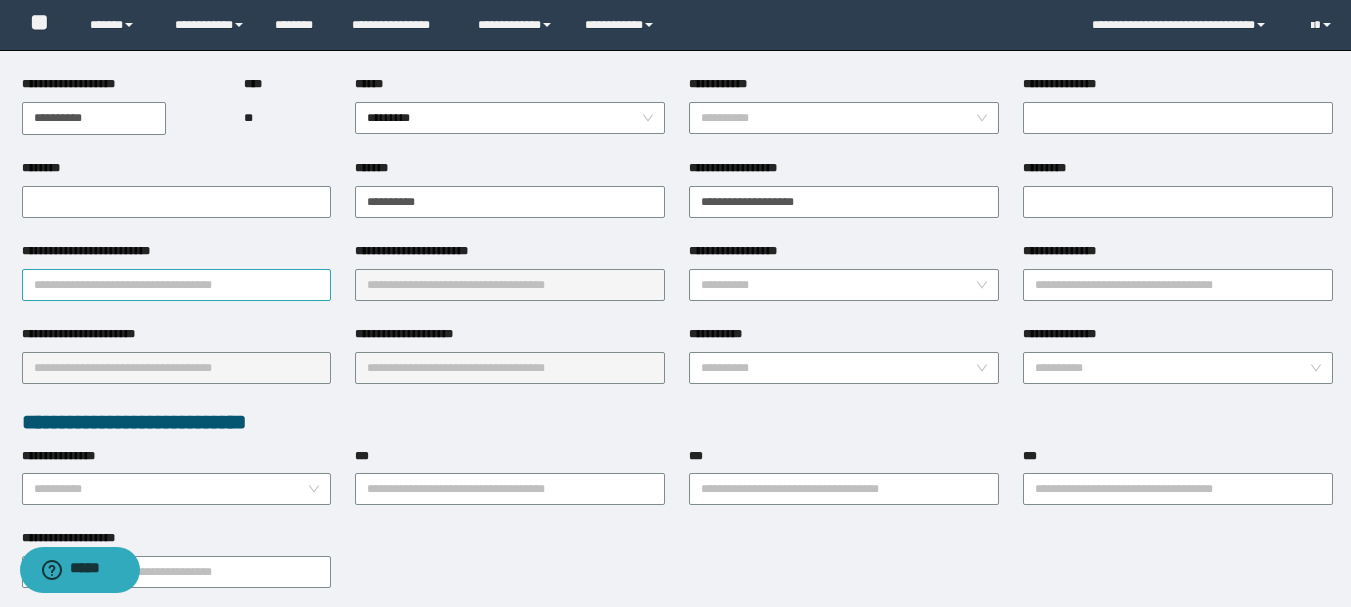 click on "**********" at bounding box center [177, 285] 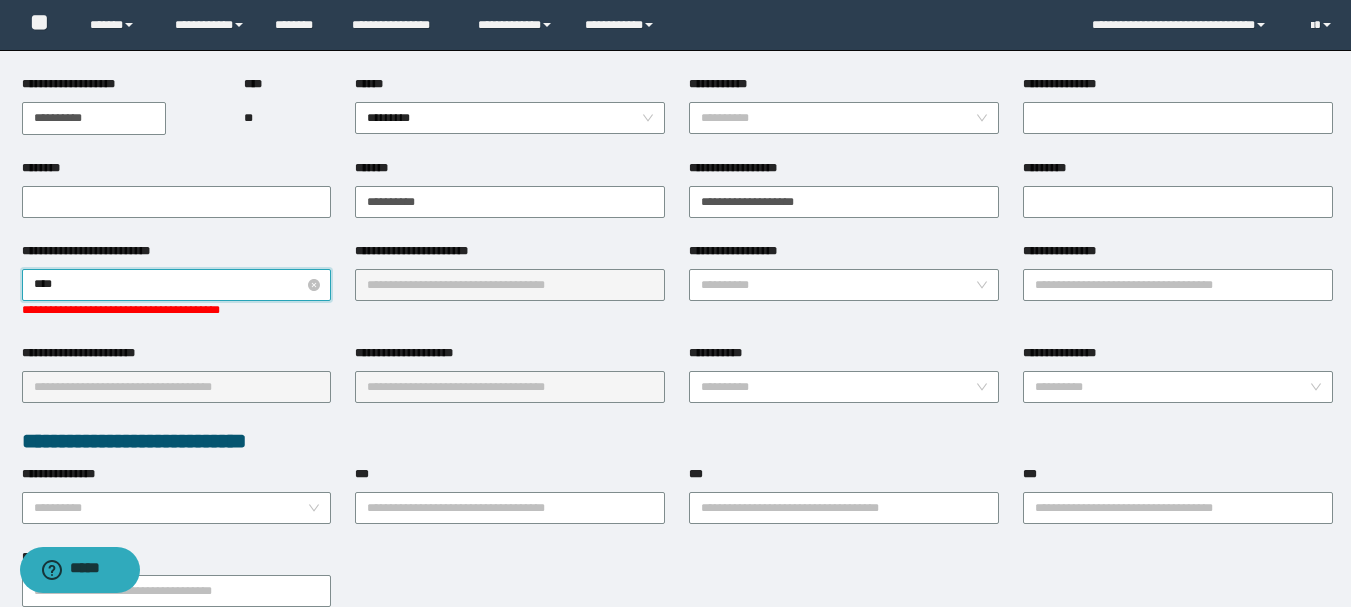 type on "*****" 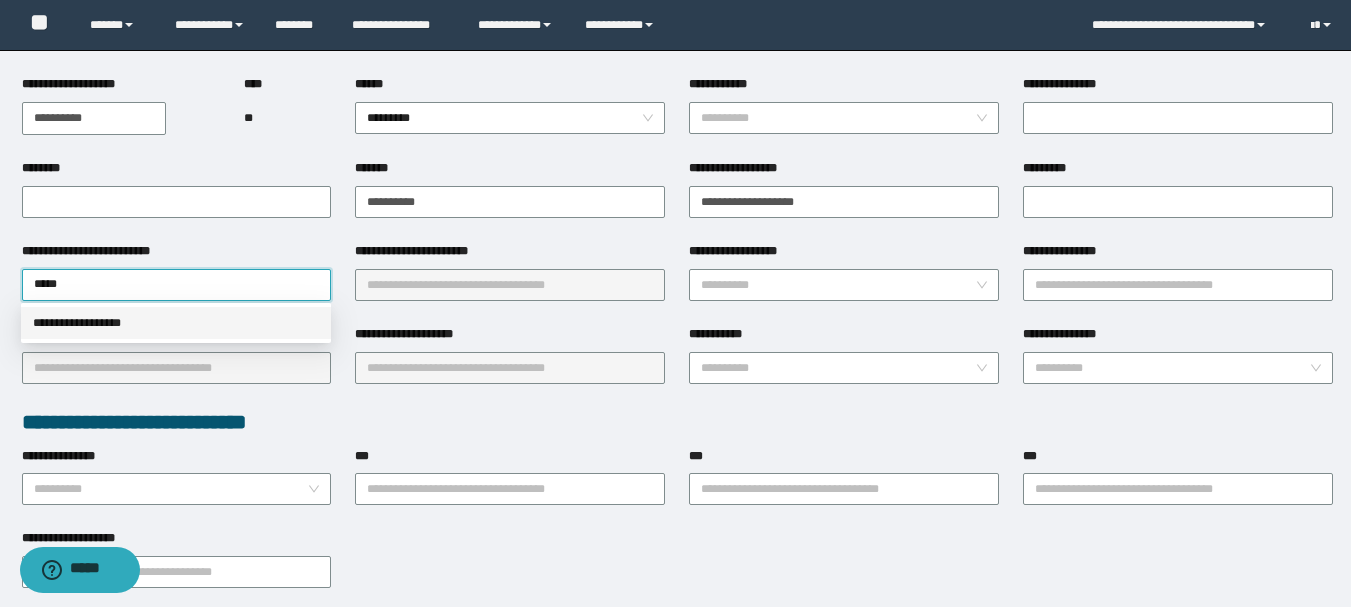 drag, startPoint x: 158, startPoint y: 327, endPoint x: 499, endPoint y: 332, distance: 341.03665 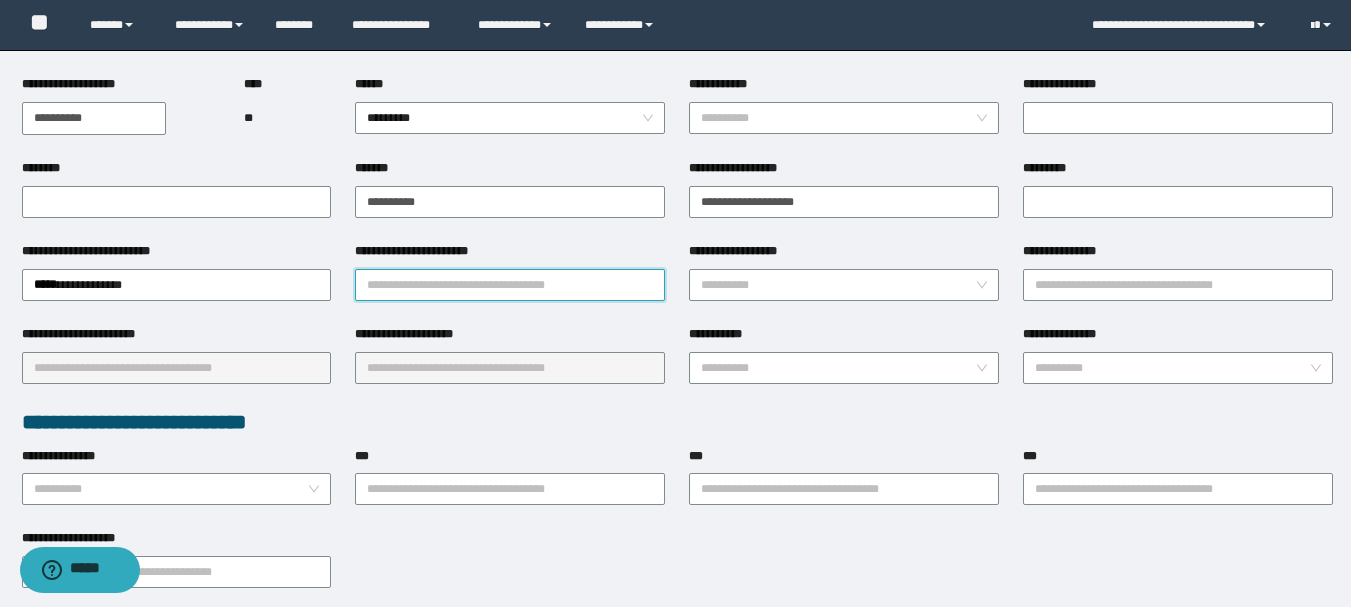 click on "**********" at bounding box center (510, 285) 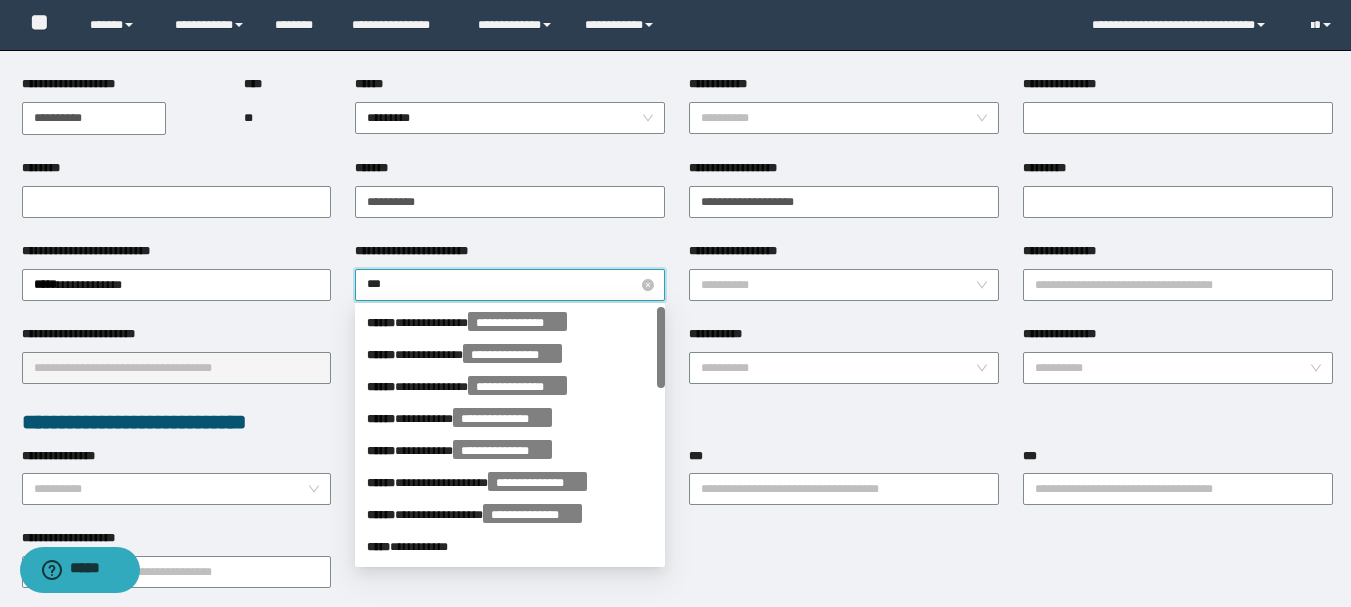 type on "****" 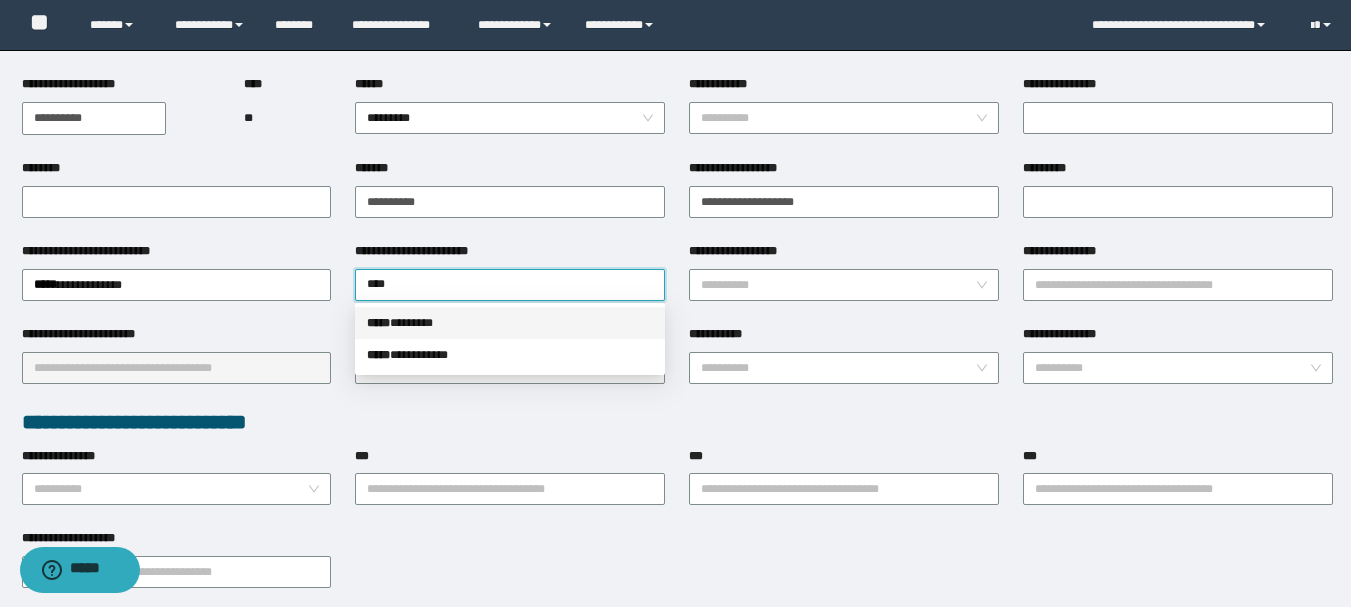 click on "***** * ******" at bounding box center (510, 323) 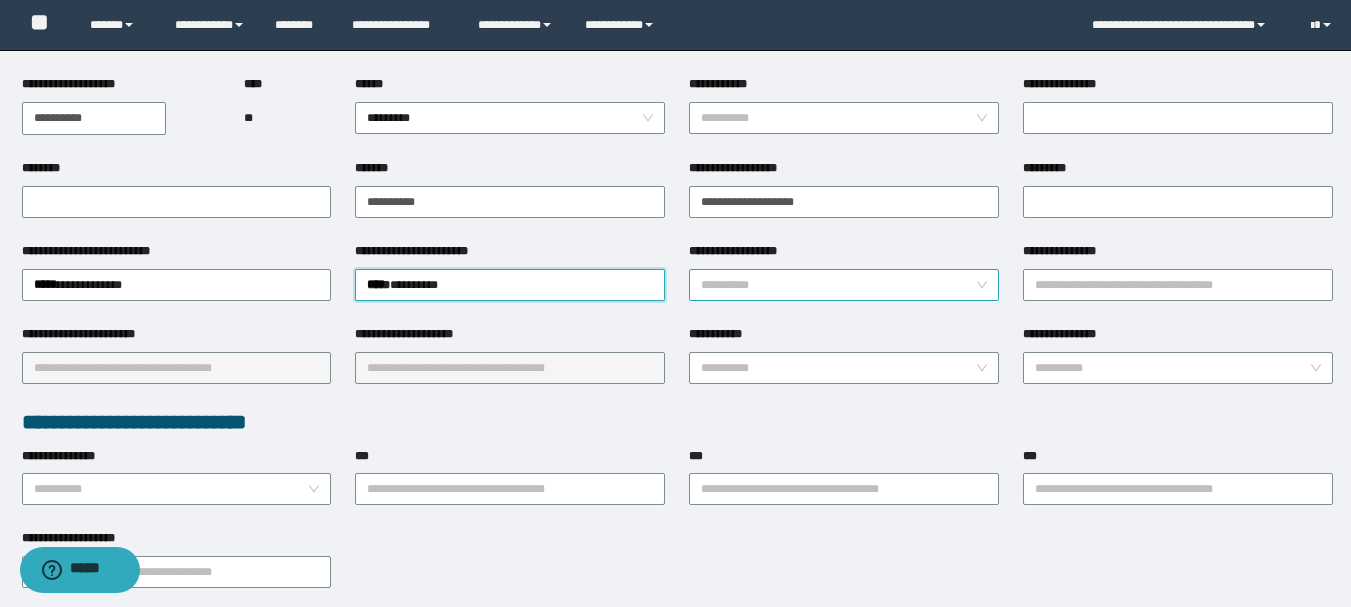 click on "**********" at bounding box center (838, 285) 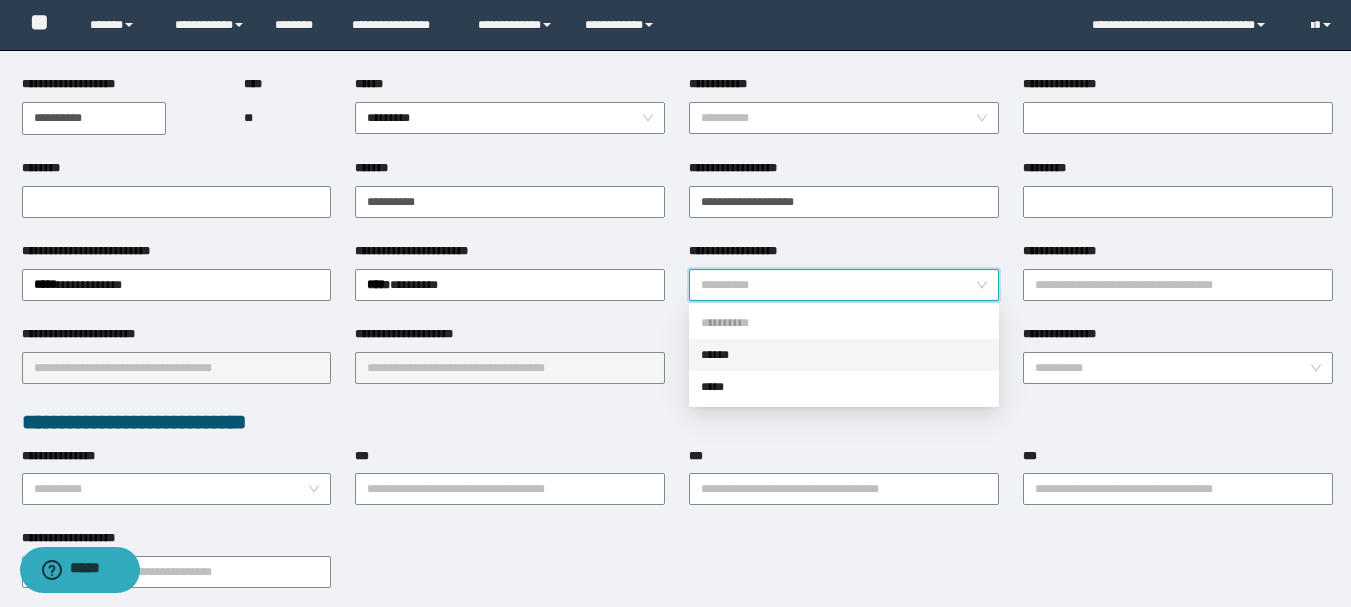 drag, startPoint x: 749, startPoint y: 364, endPoint x: 1283, endPoint y: 331, distance: 535.0187 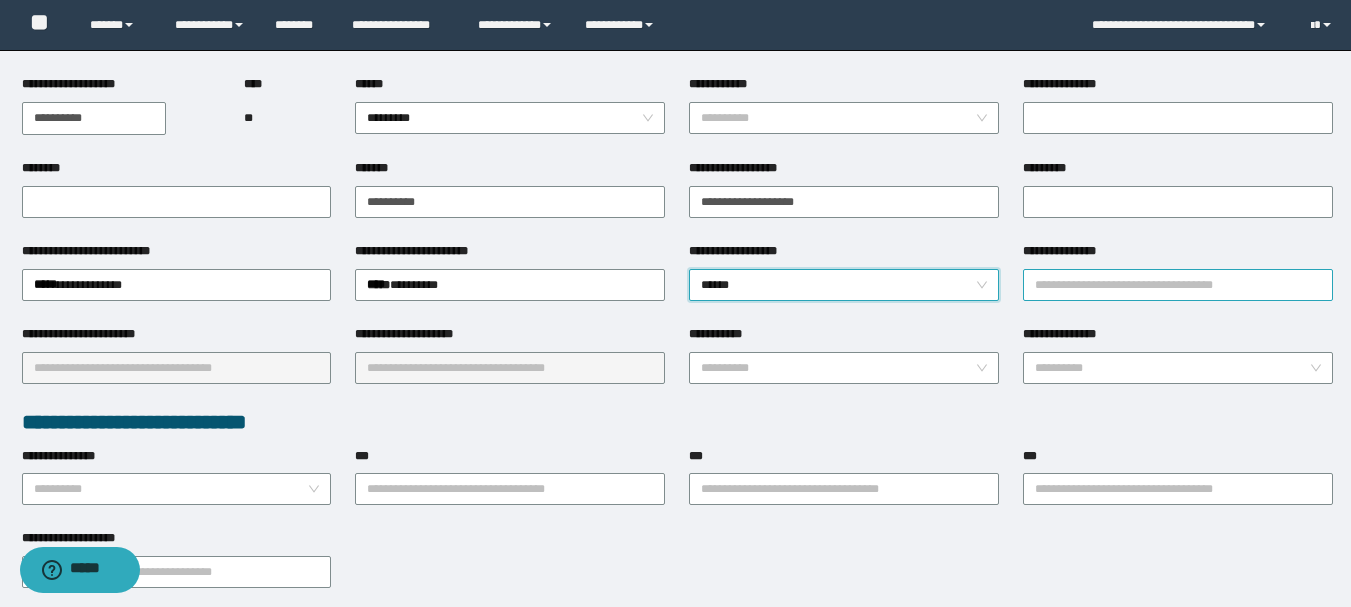 click on "**********" at bounding box center (1178, 285) 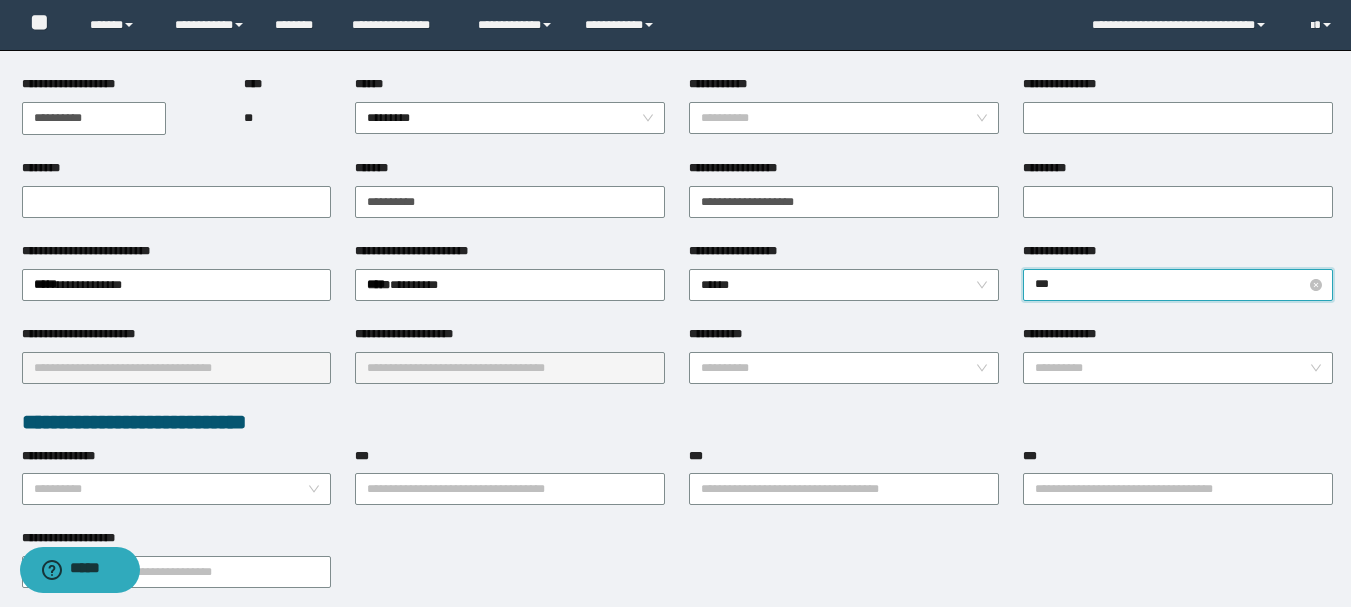 type on "****" 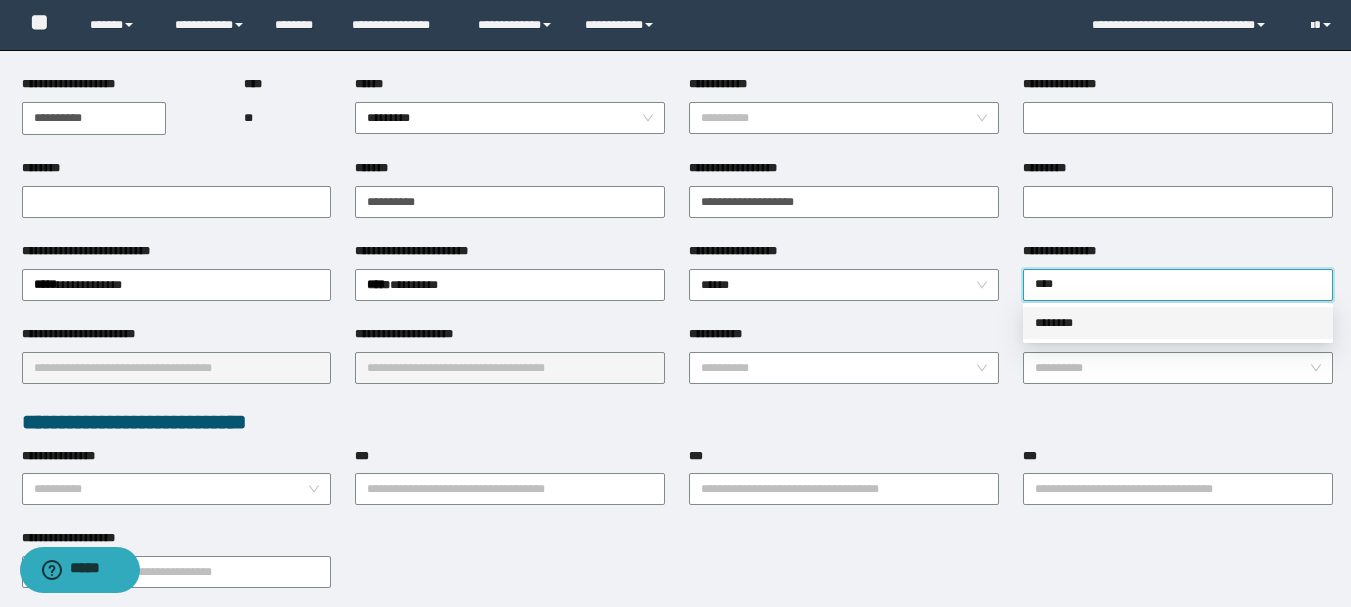 click on "********" at bounding box center [1178, 323] 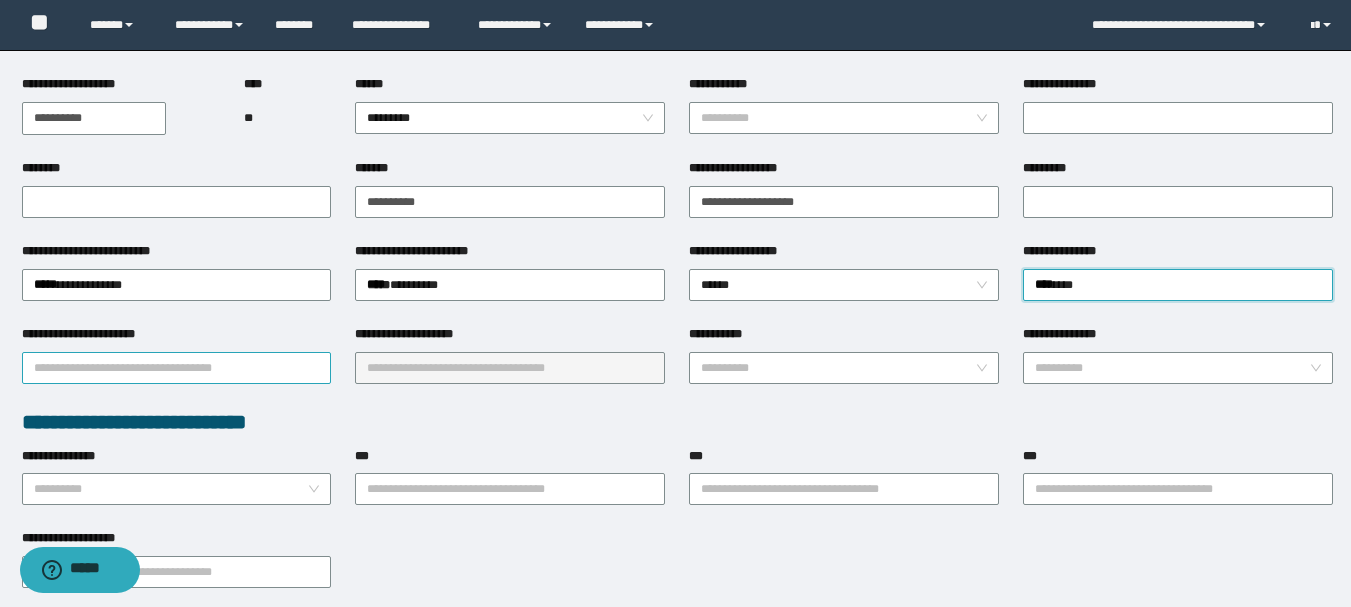 click on "**********" at bounding box center (177, 368) 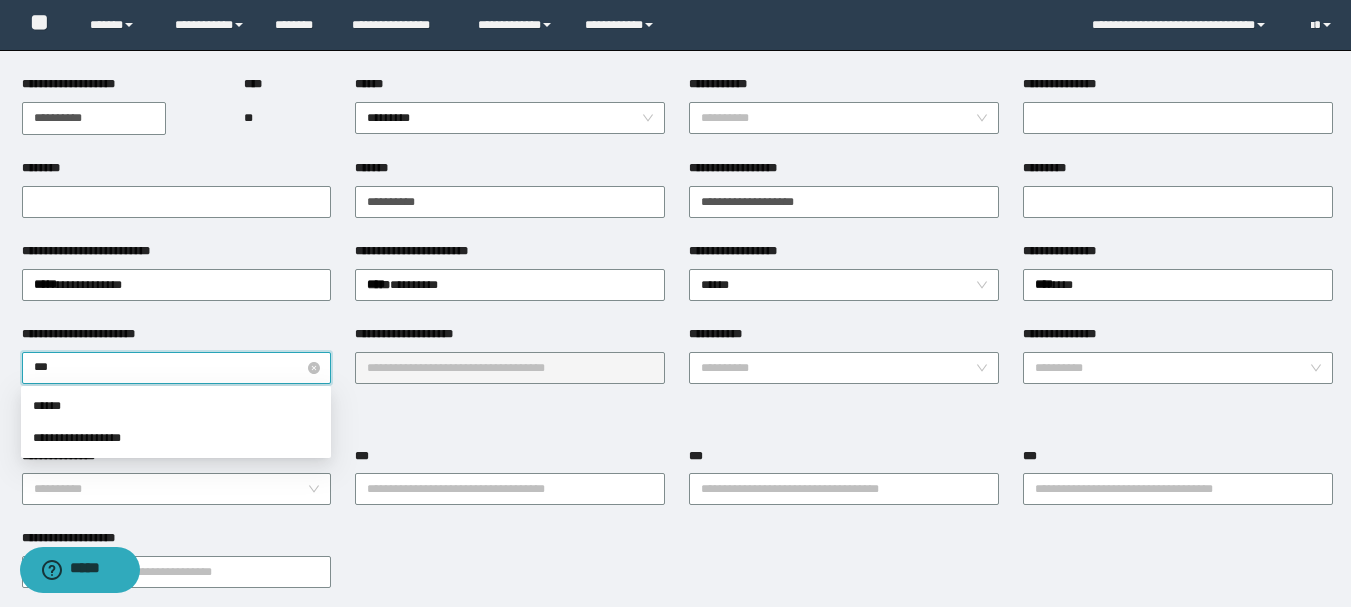 type on "****" 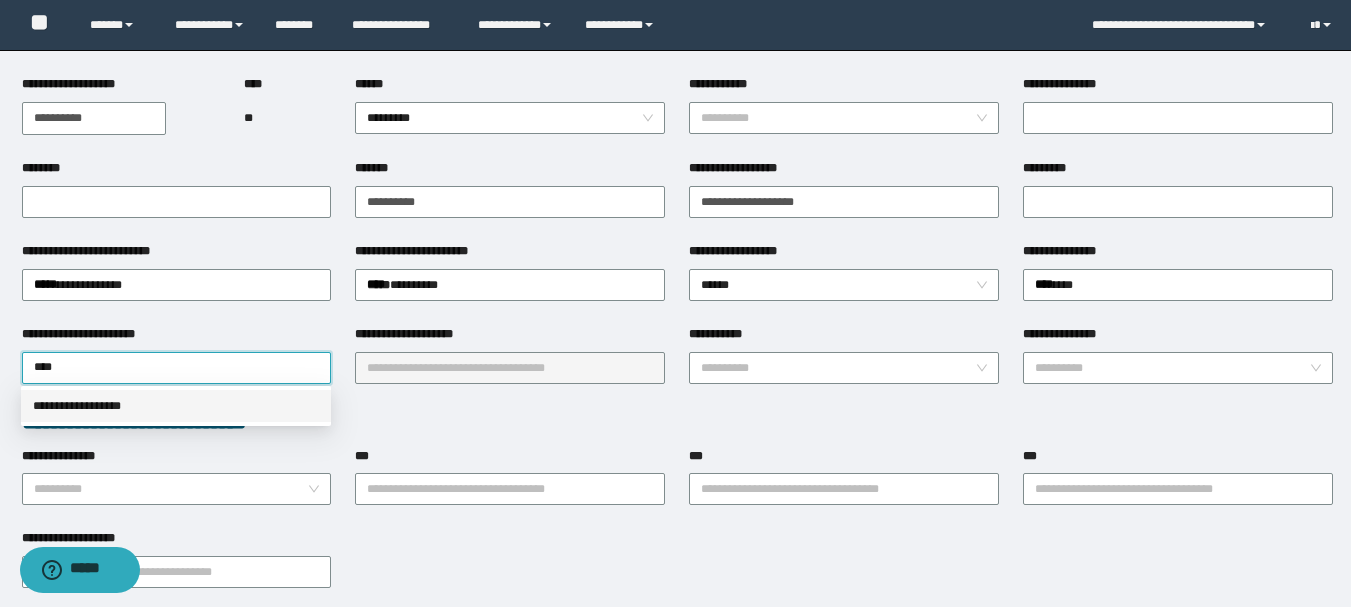 click on "**********" at bounding box center [176, 406] 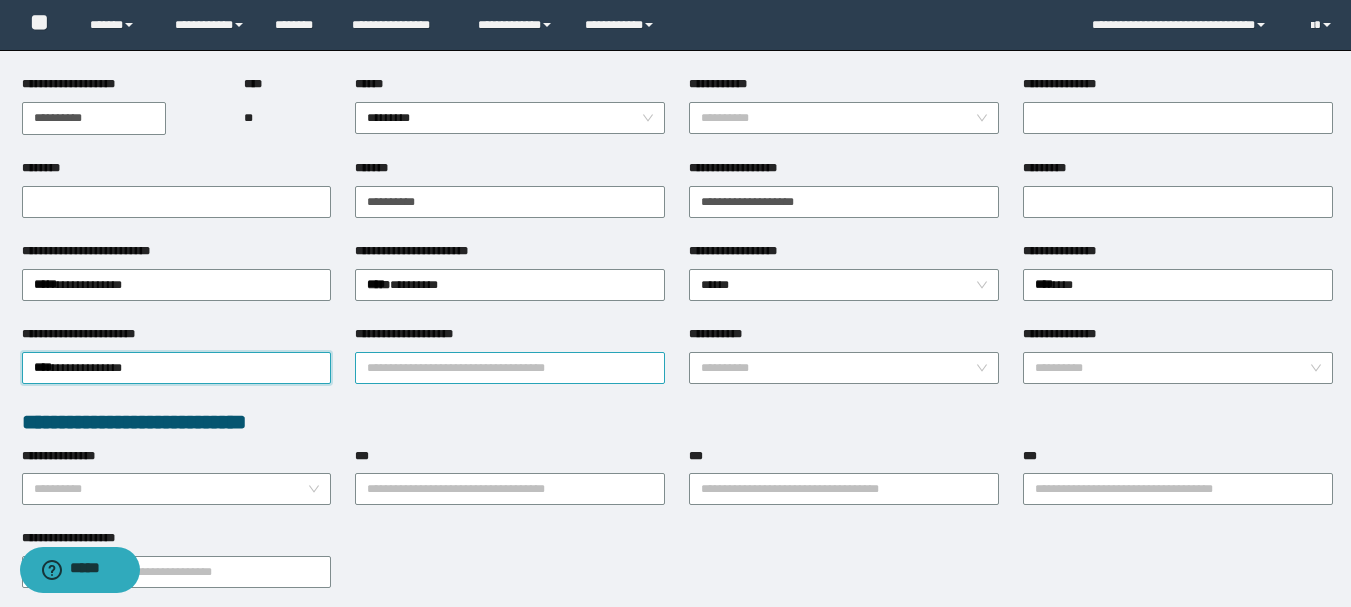 click on "**********" at bounding box center (510, 368) 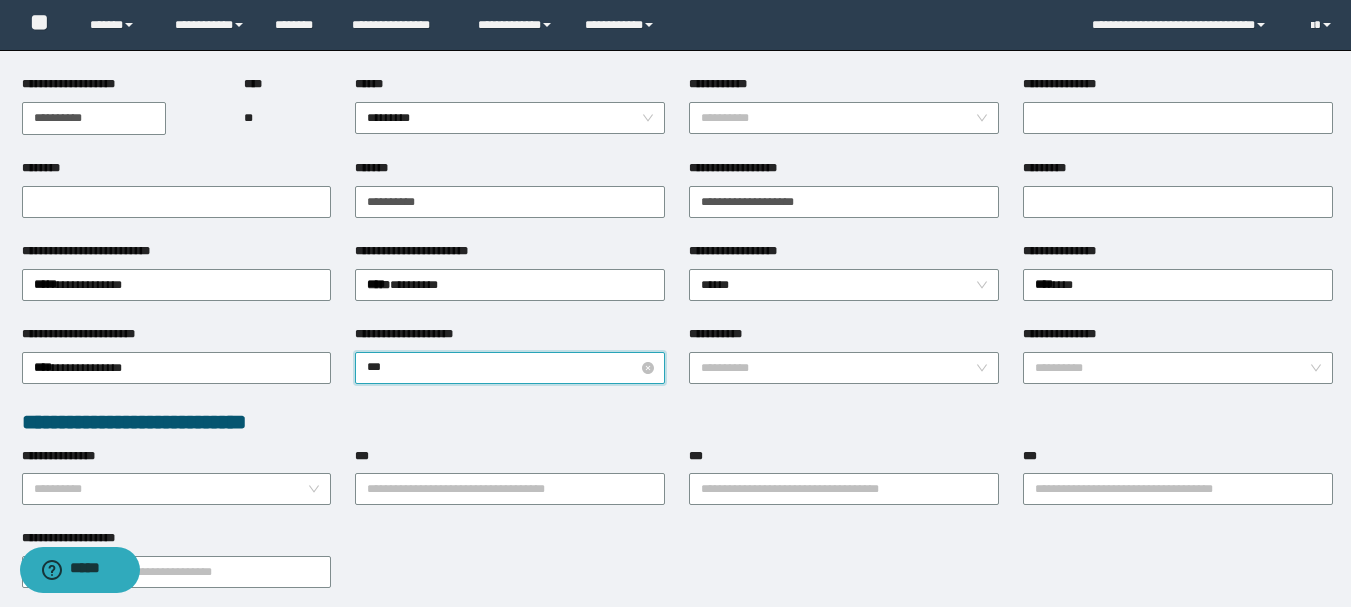 type on "****" 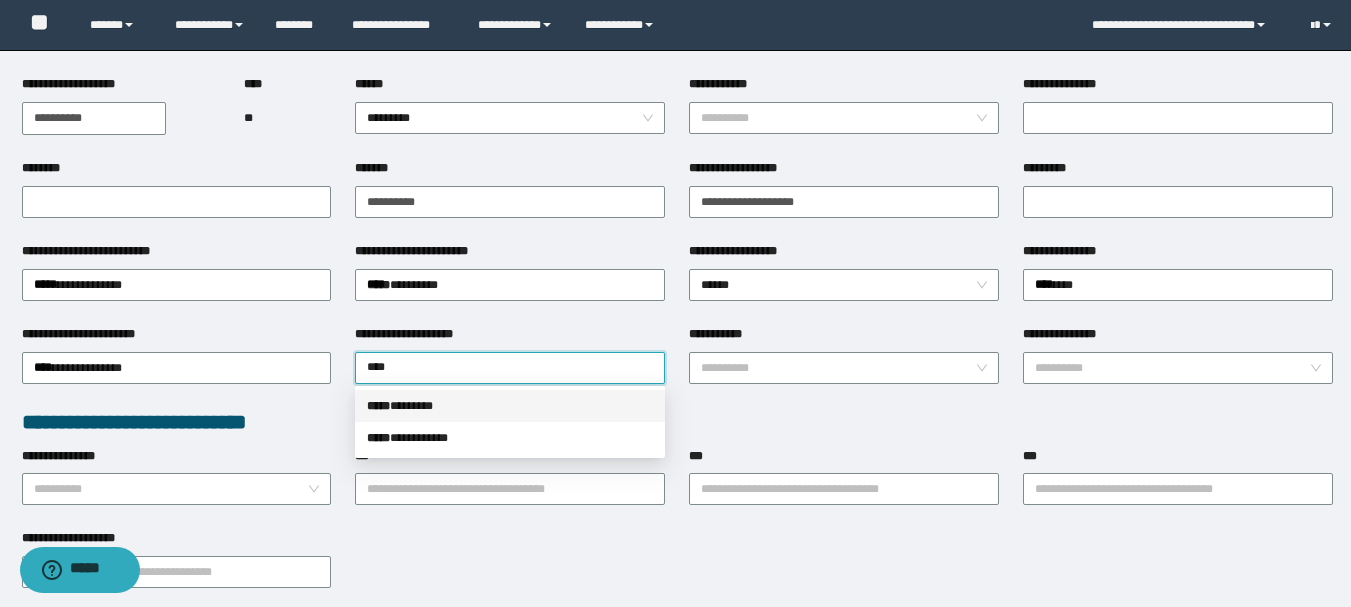 click on "***** * ******" at bounding box center (510, 406) 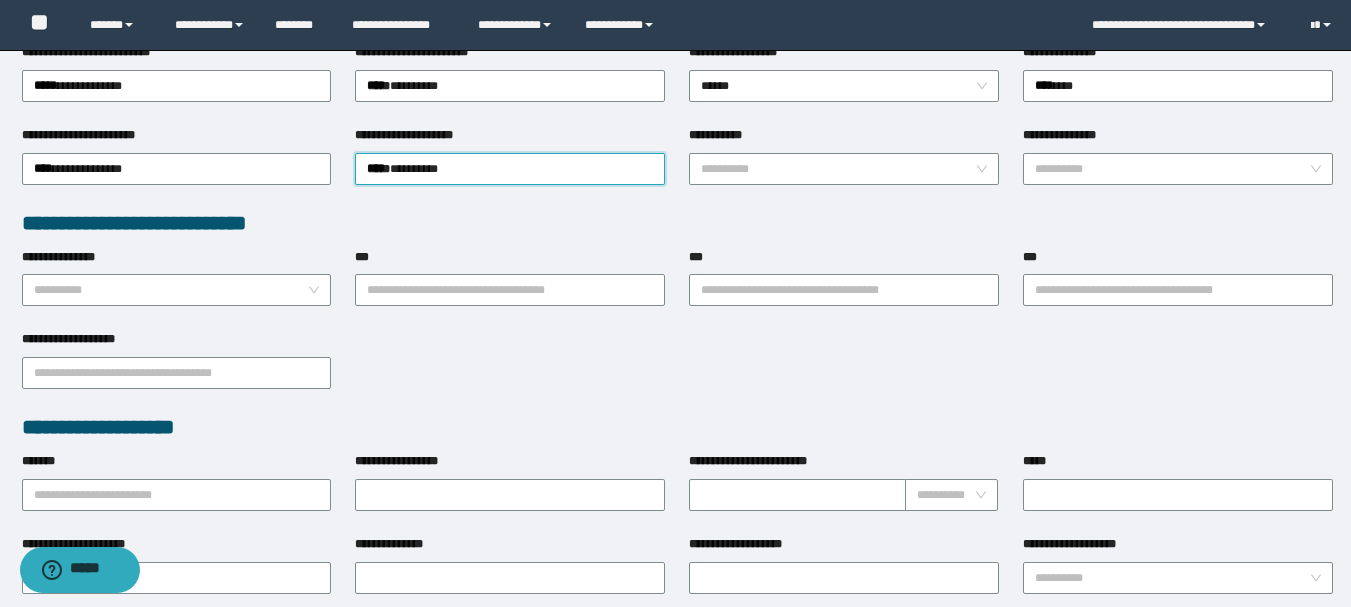 scroll, scrollTop: 400, scrollLeft: 0, axis: vertical 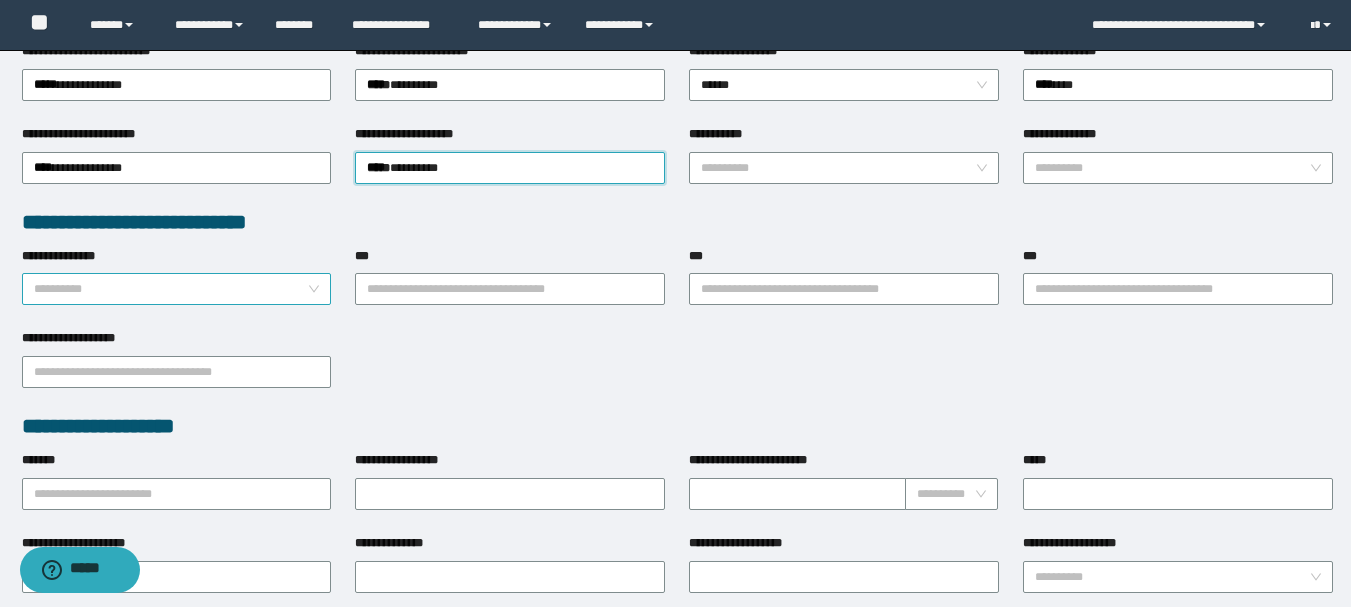 click on "**********" at bounding box center (171, 289) 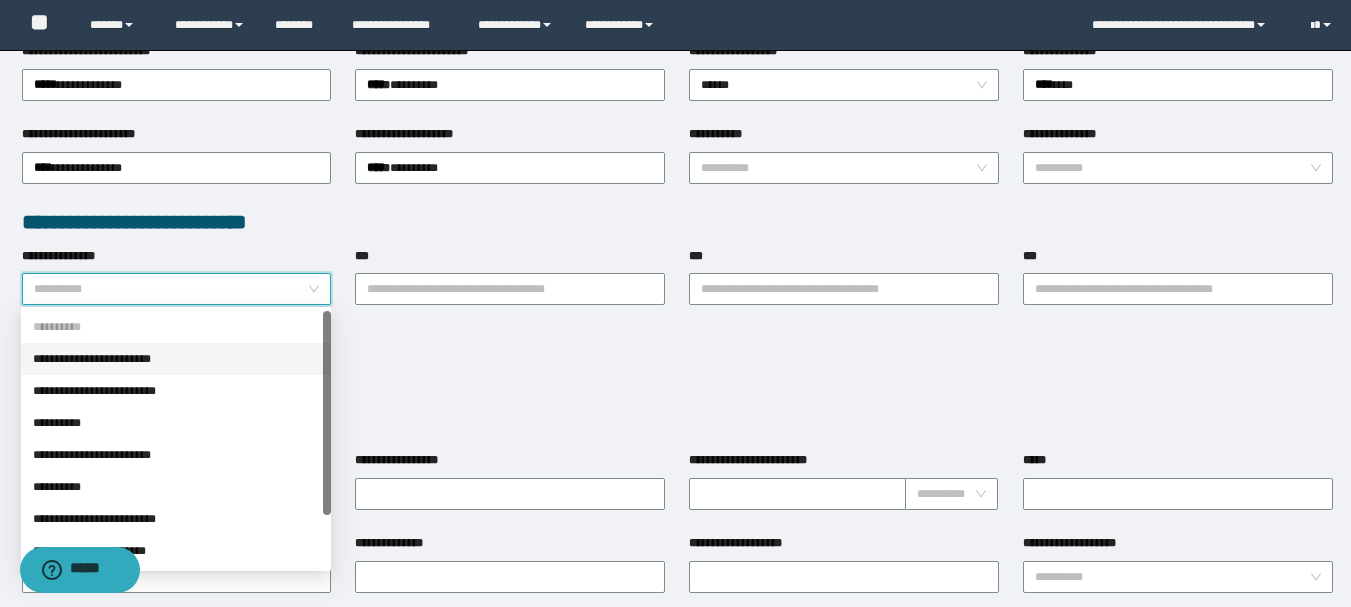 click on "**********" at bounding box center (176, 359) 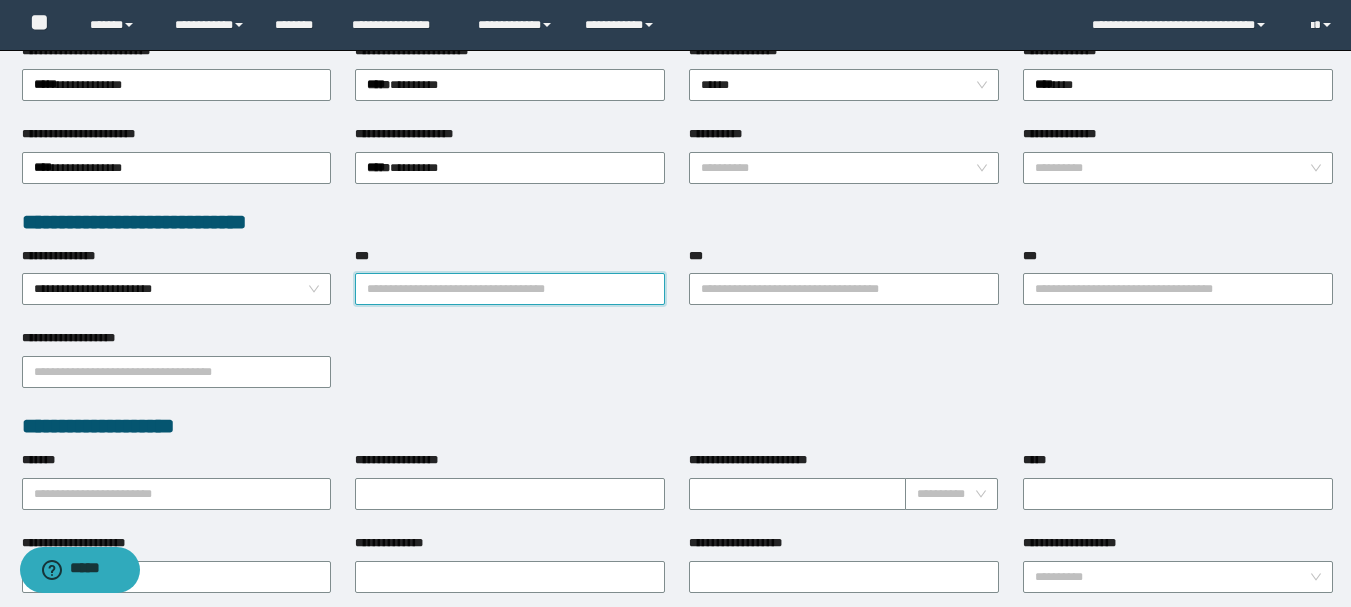 click on "***" at bounding box center (510, 289) 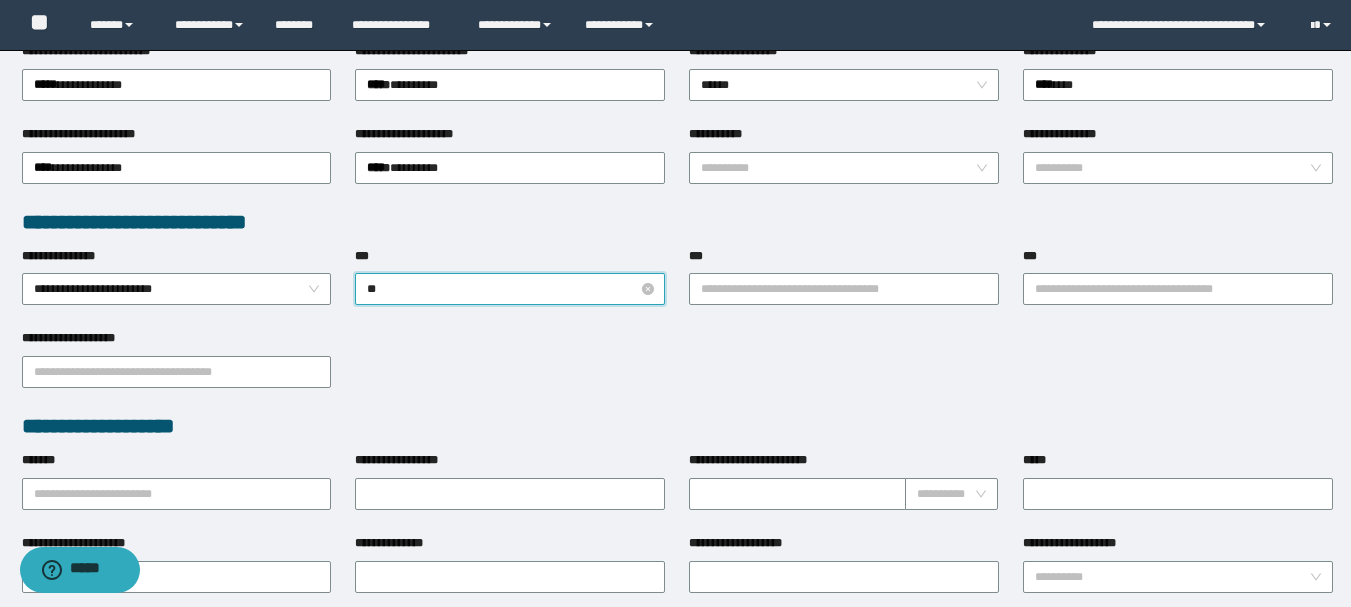 type on "*" 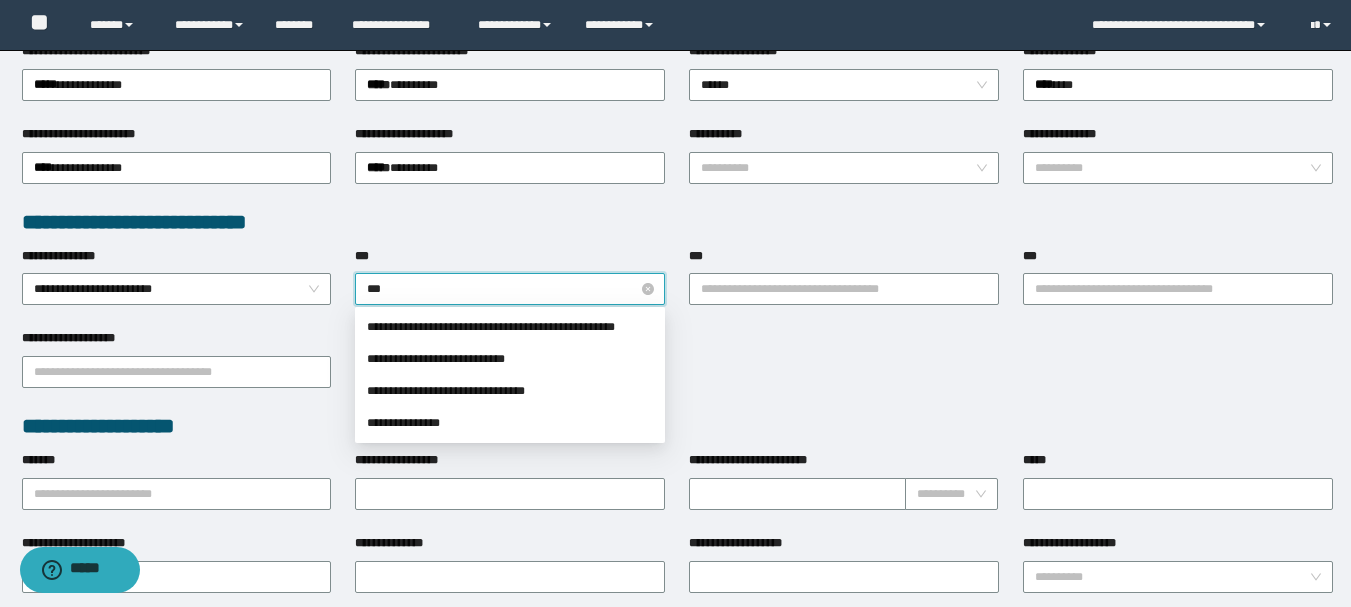 type on "****" 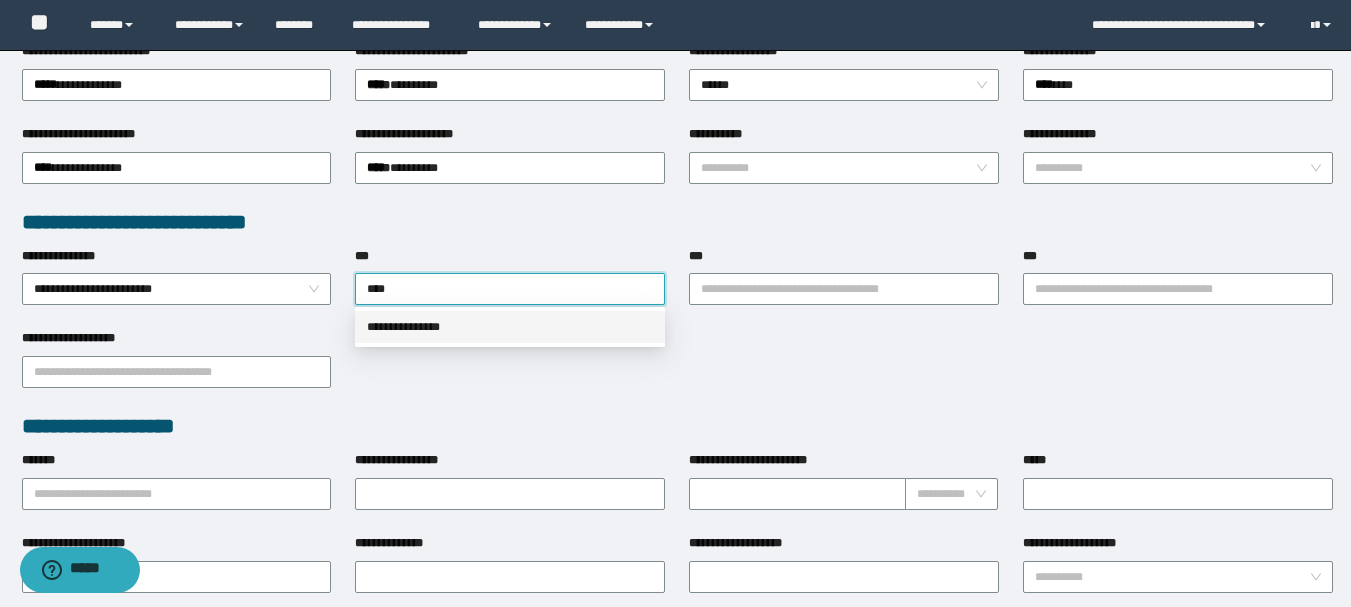 click on "**********" at bounding box center [510, 327] 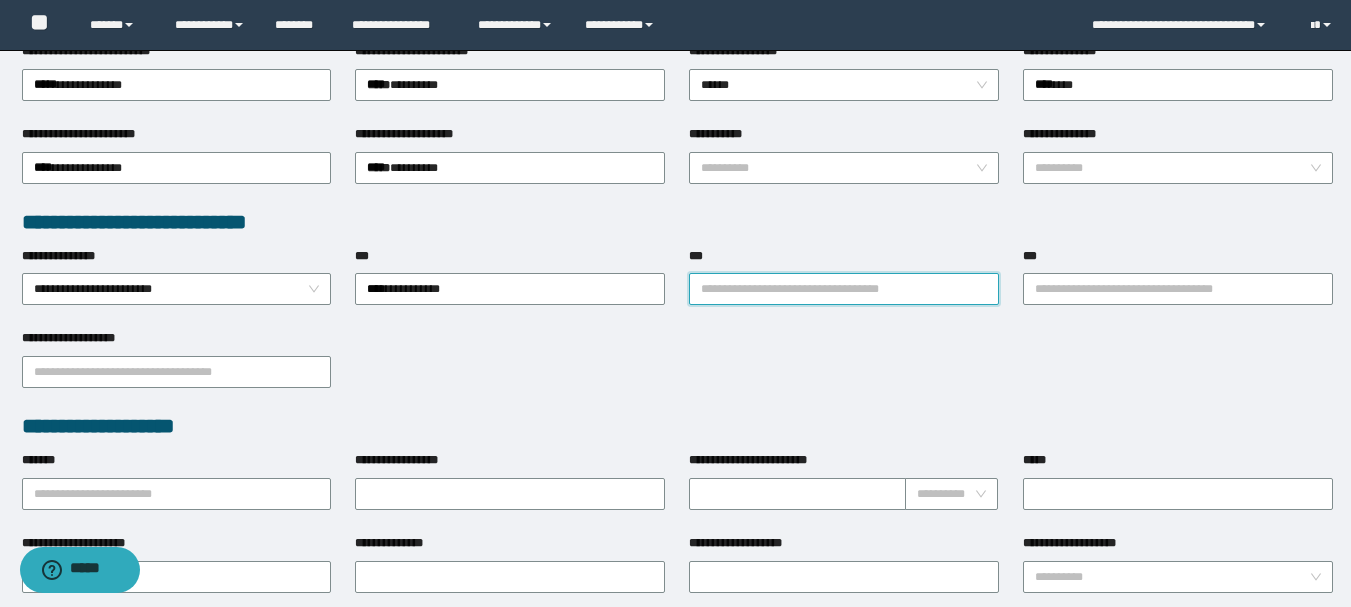 click on "***" at bounding box center [844, 289] 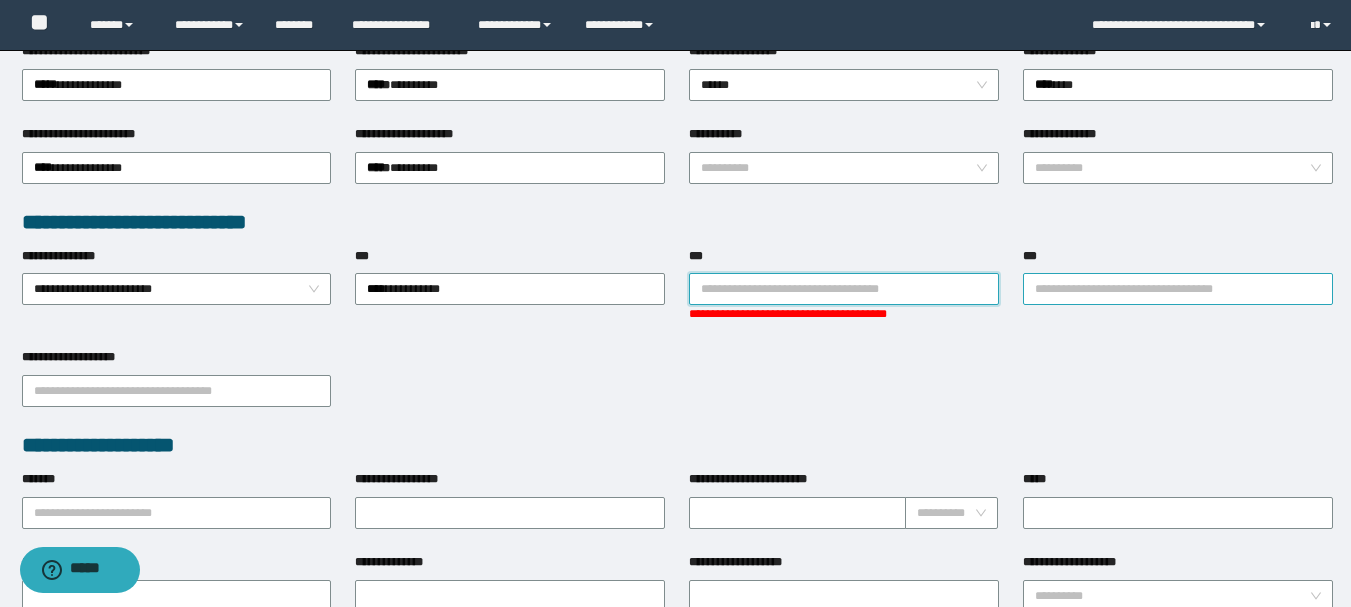 click on "***" at bounding box center [1178, 289] 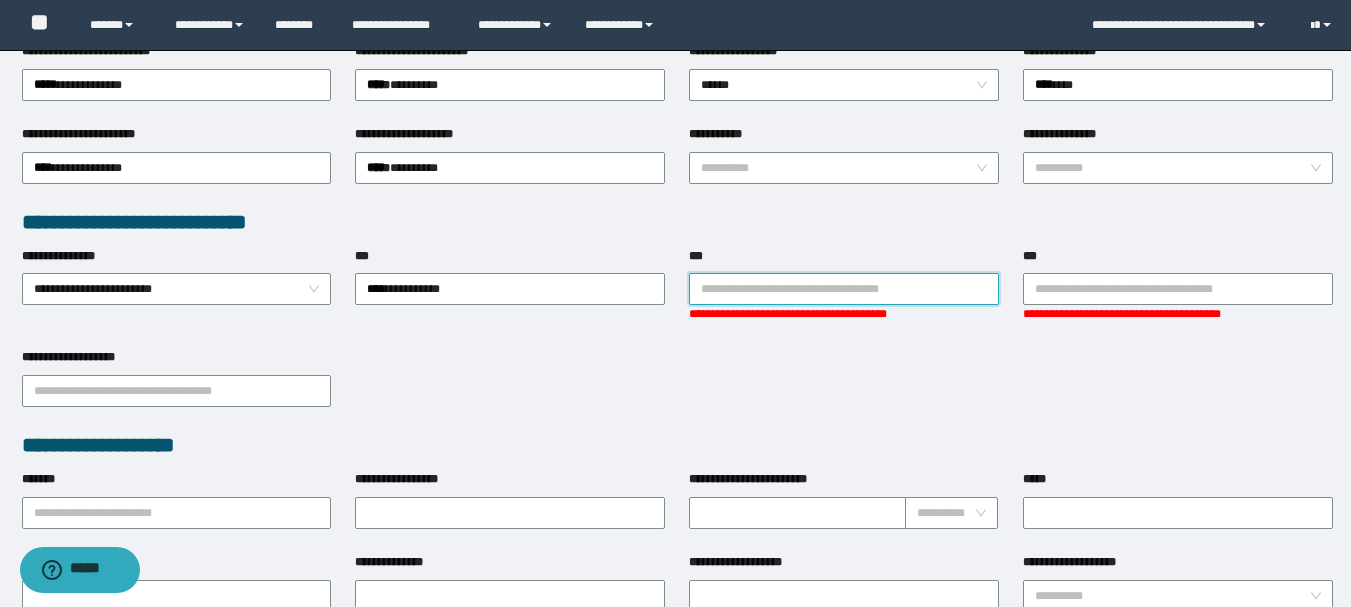 click on "***" at bounding box center [844, 289] 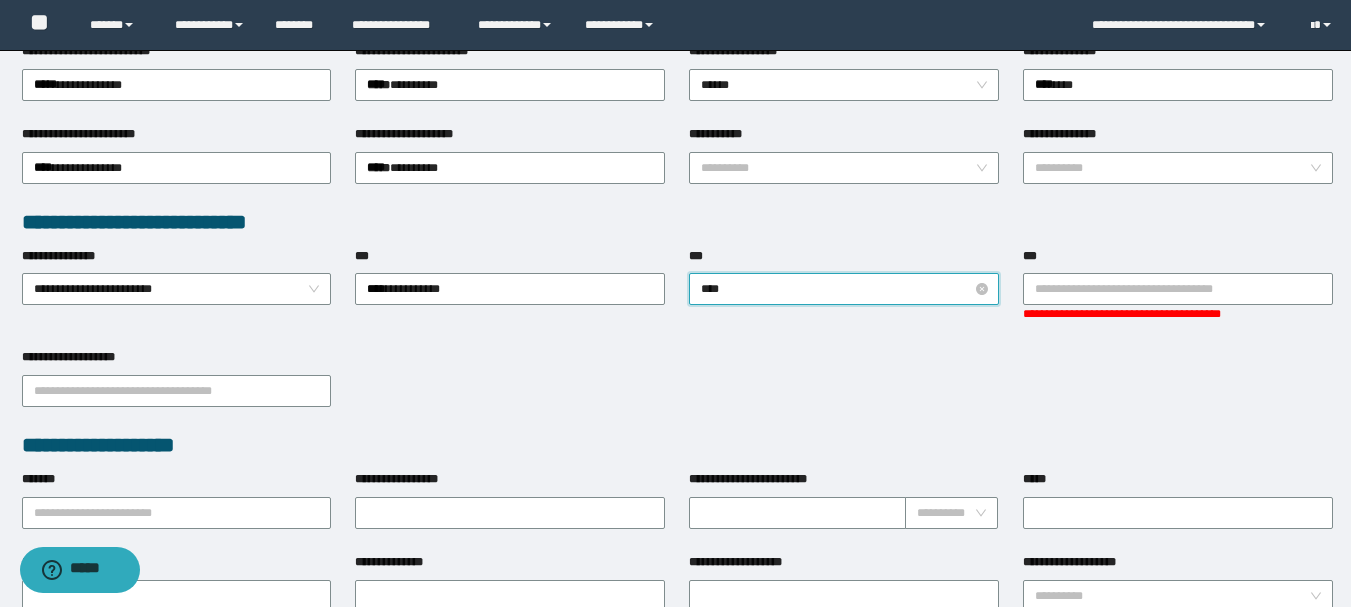 type on "*****" 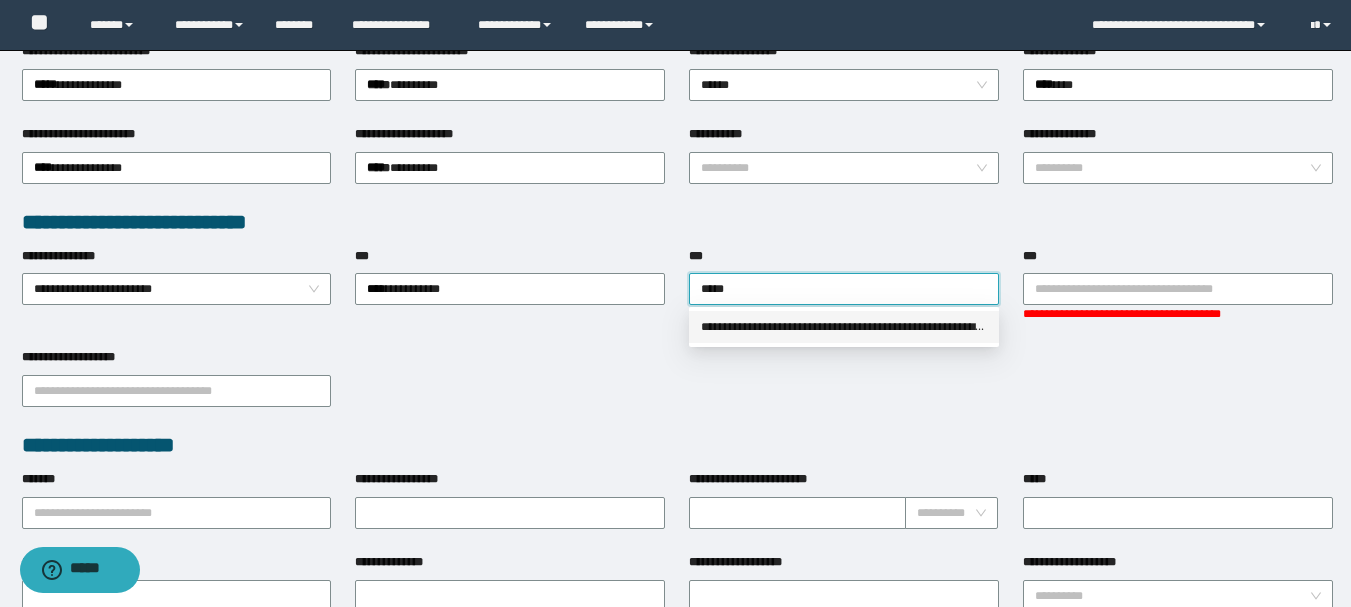 click on "**********" at bounding box center (844, 327) 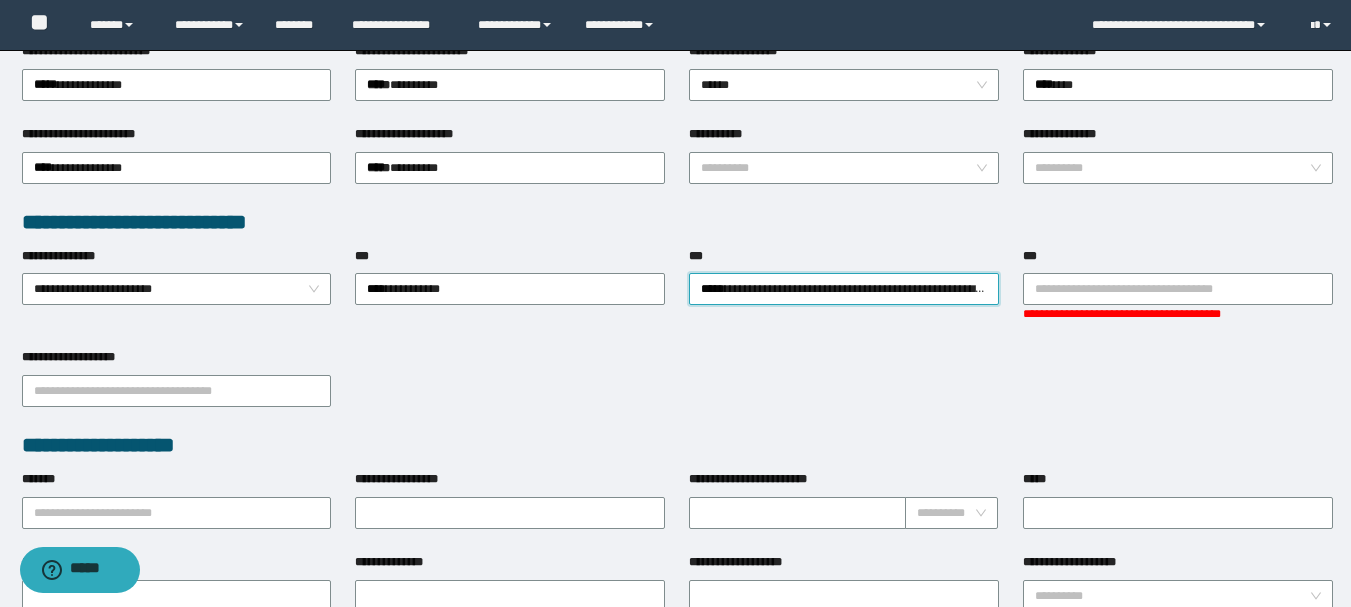 click on "**********" at bounding box center (1178, 314) 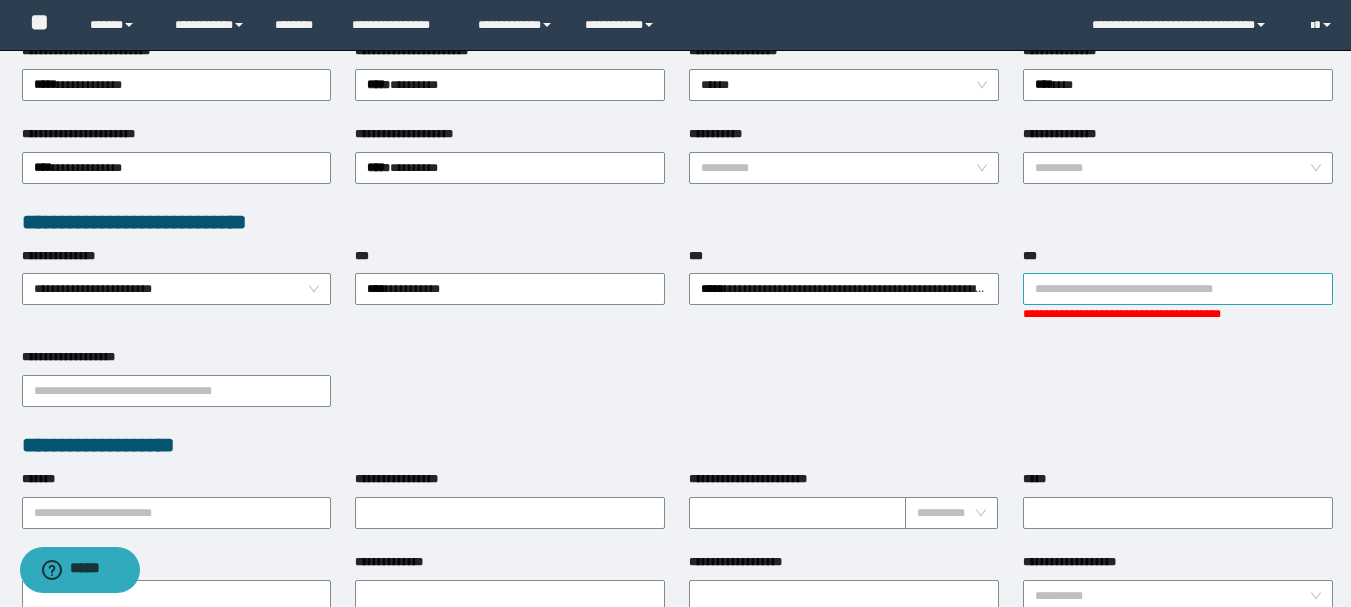 click on "***" at bounding box center [1178, 289] 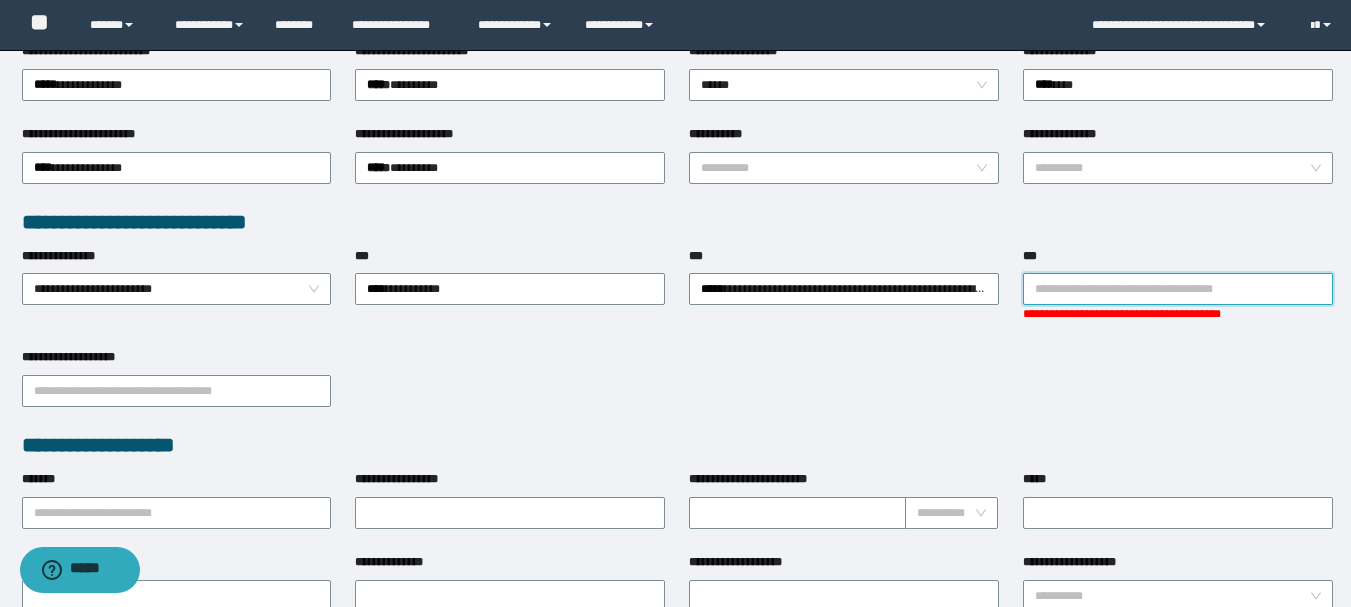 click on "***" at bounding box center (1178, 289) 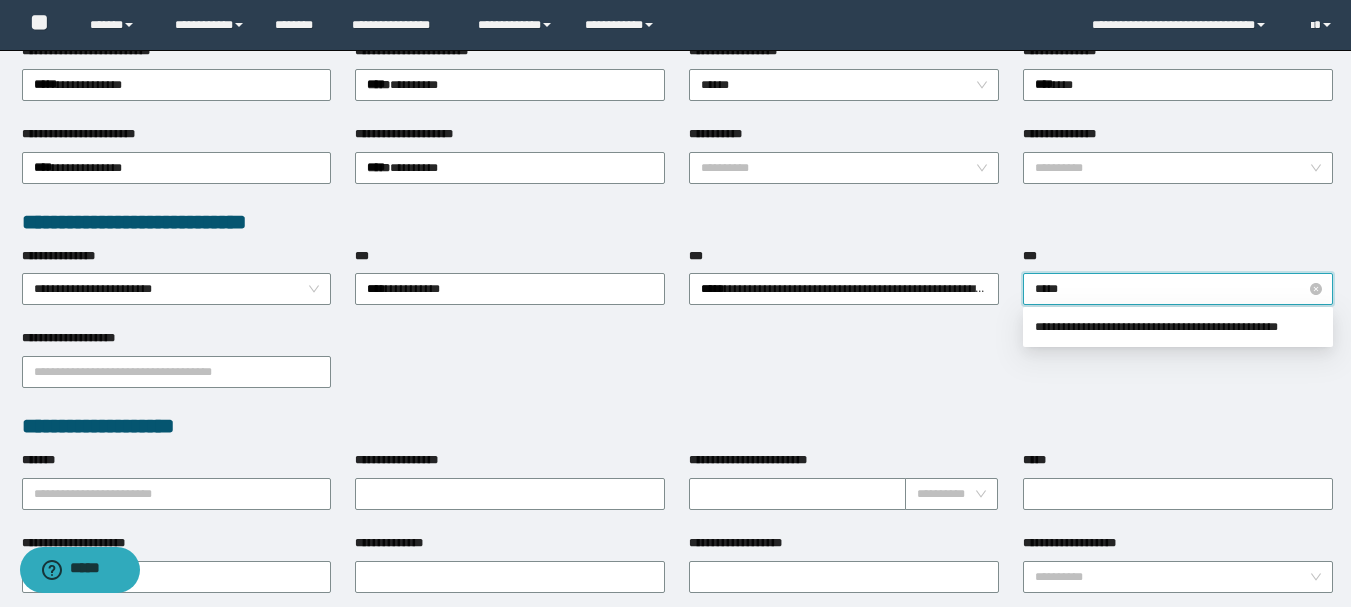 type on "*****" 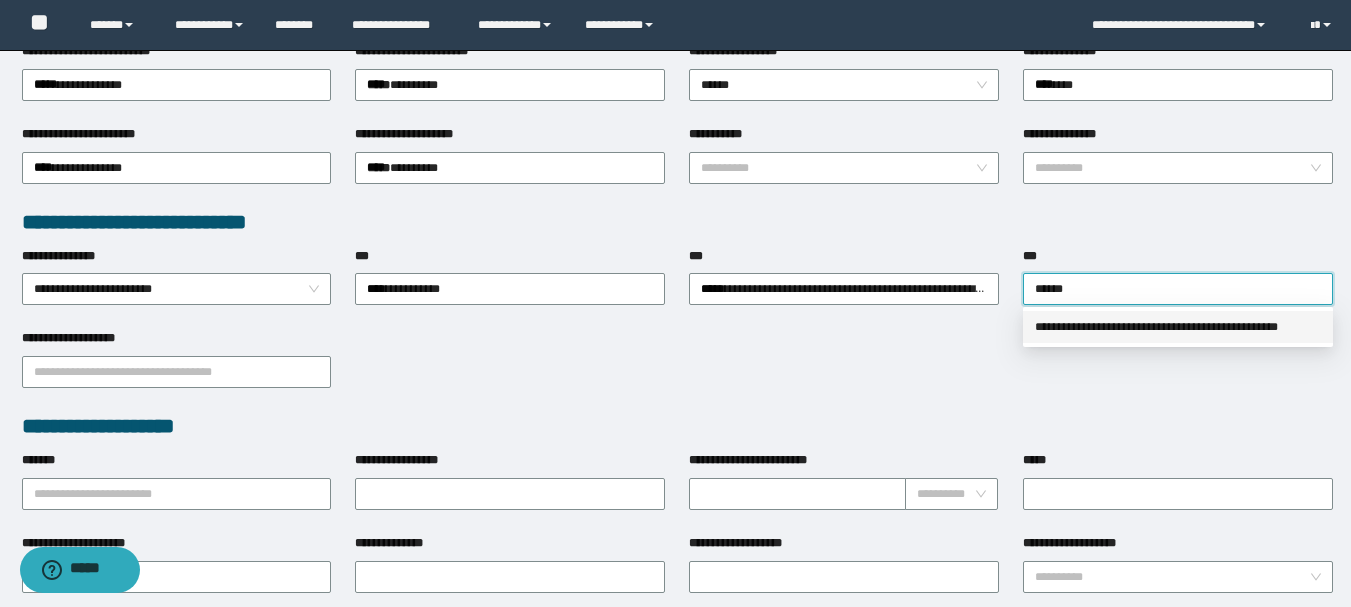 click on "**********" at bounding box center [1178, 327] 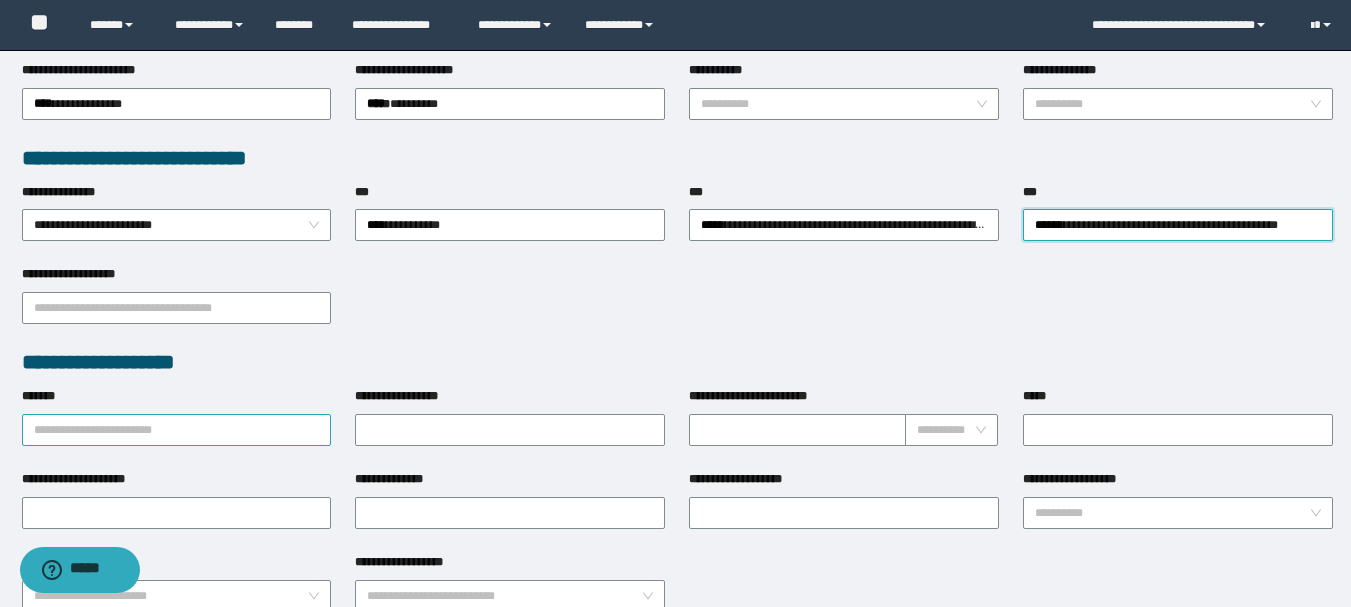 scroll, scrollTop: 500, scrollLeft: 0, axis: vertical 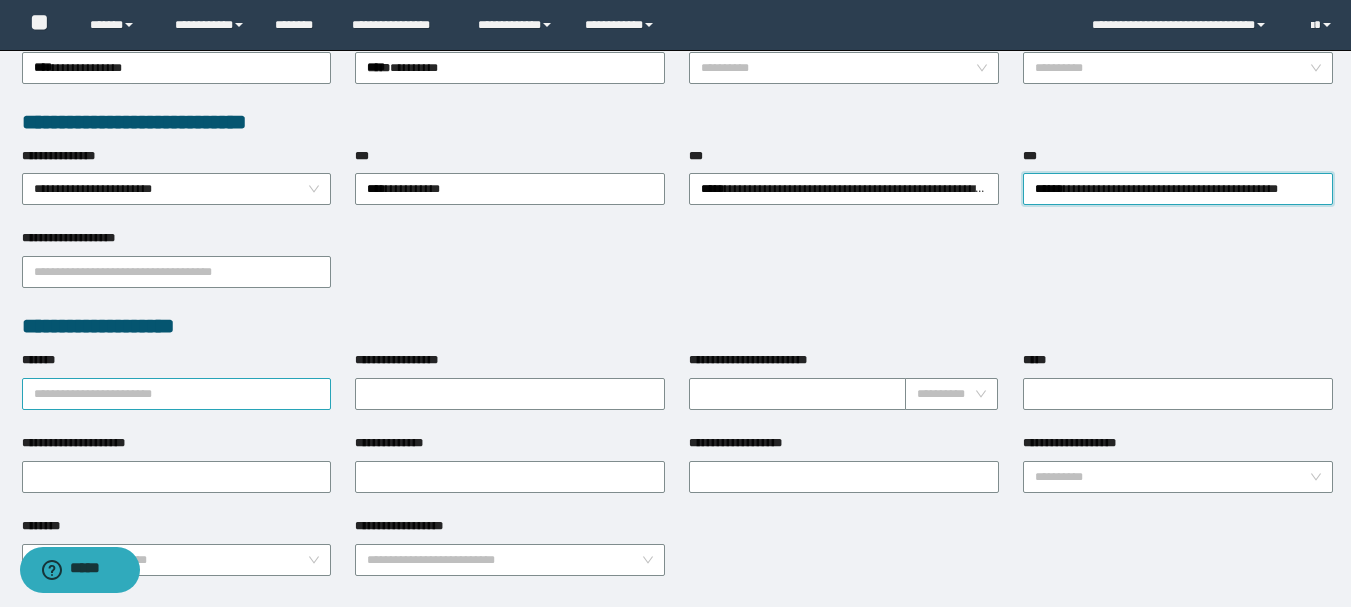 click on "*******" at bounding box center [177, 394] 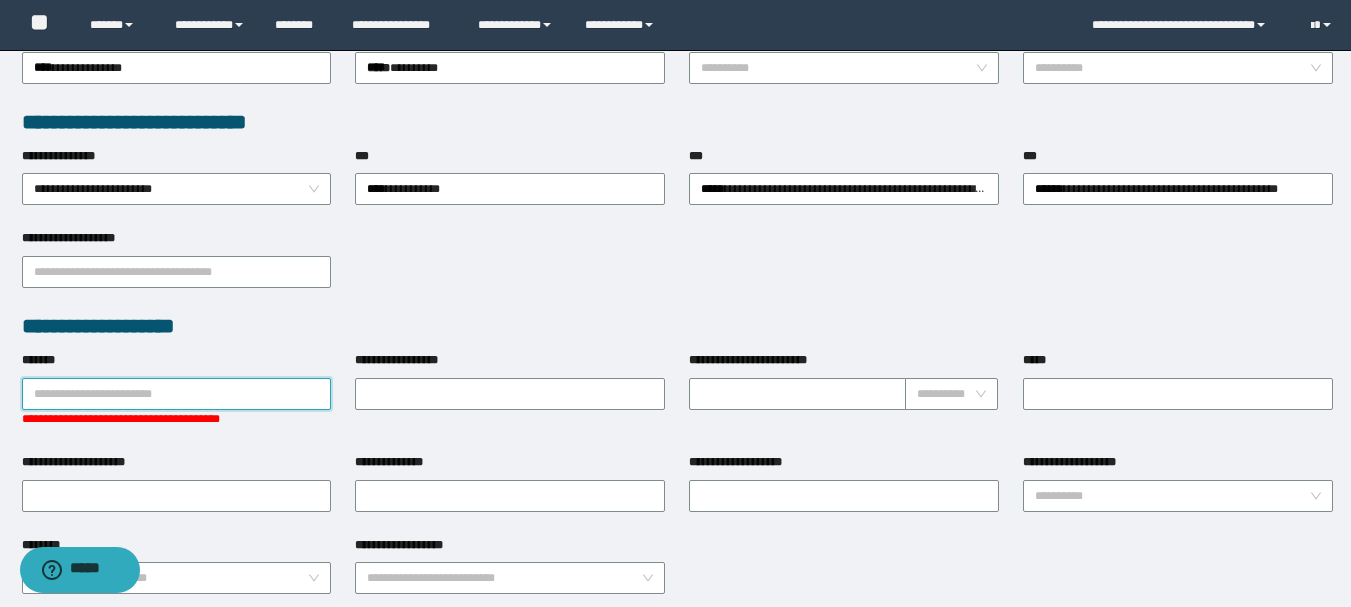 click on "*******" at bounding box center [177, 394] 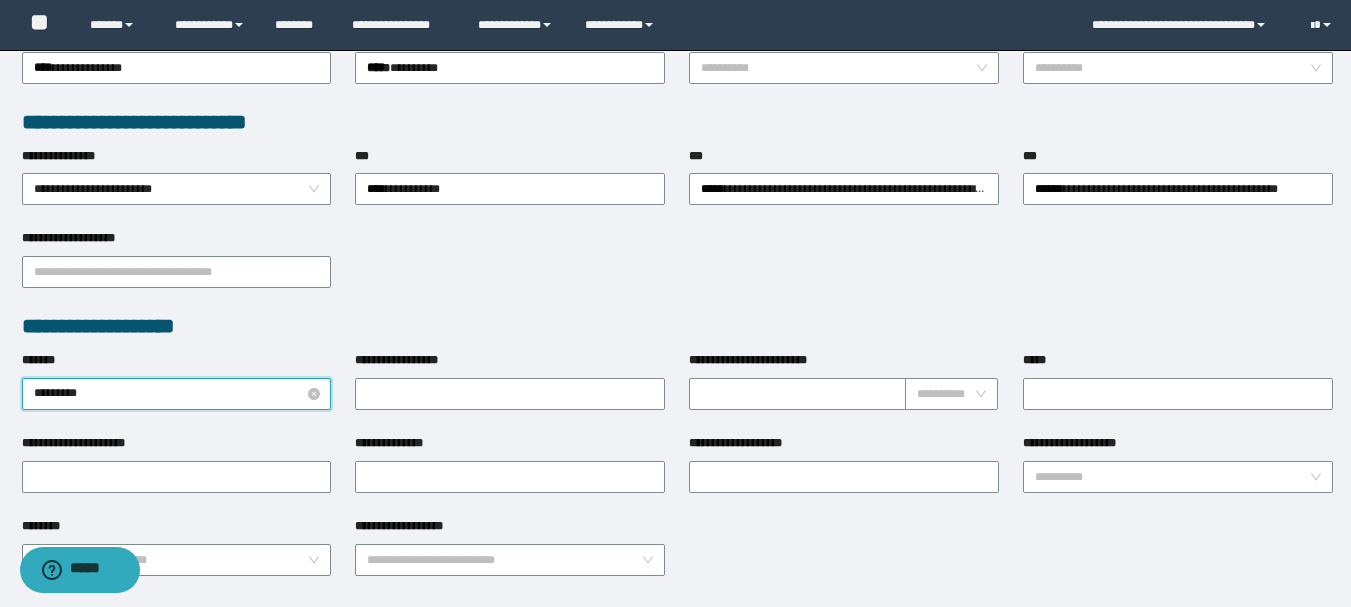 type on "********" 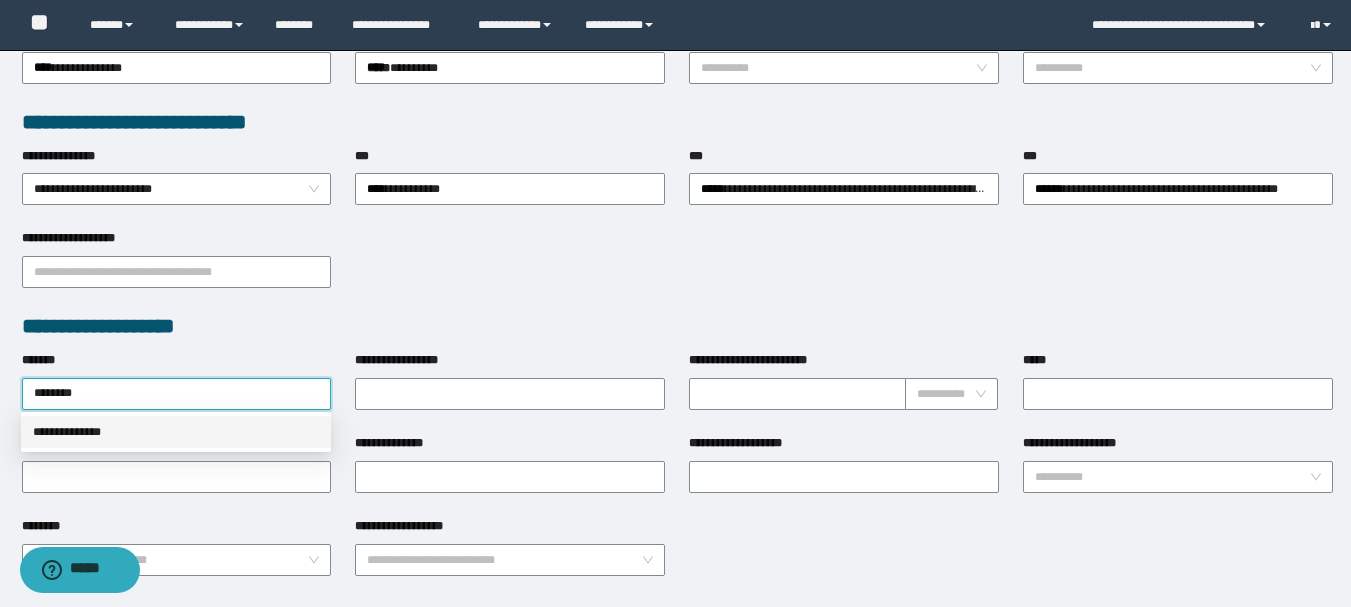 click on "**********" at bounding box center [176, 432] 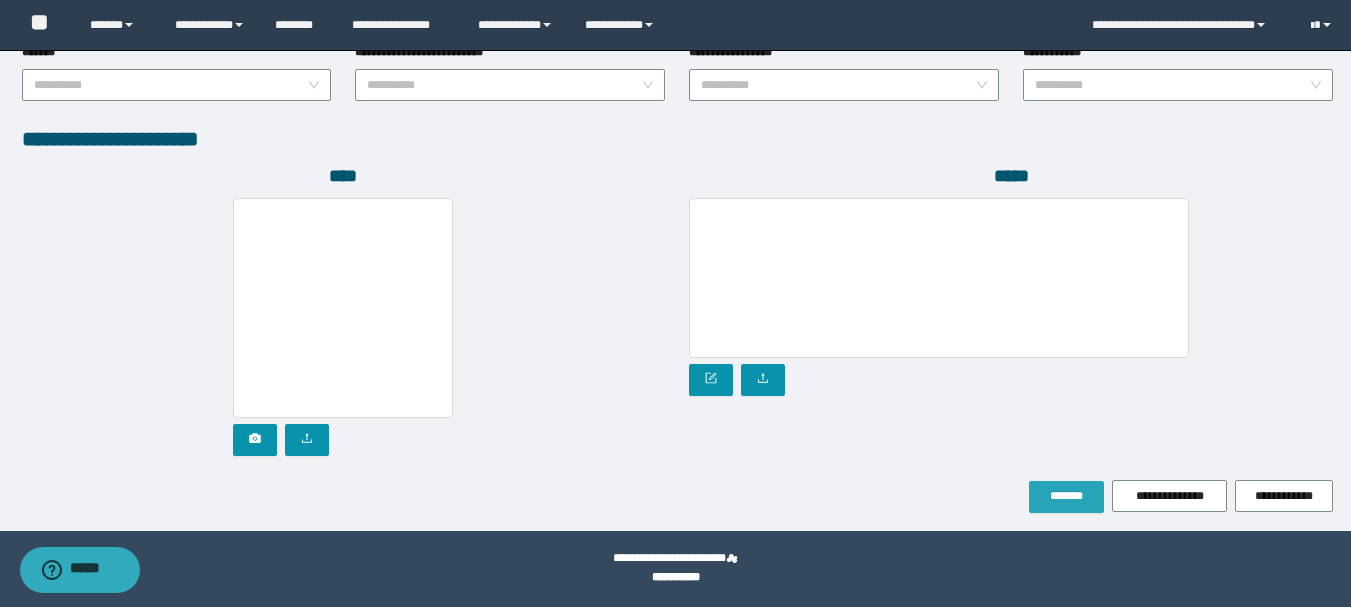 click on "*******" at bounding box center [1066, 496] 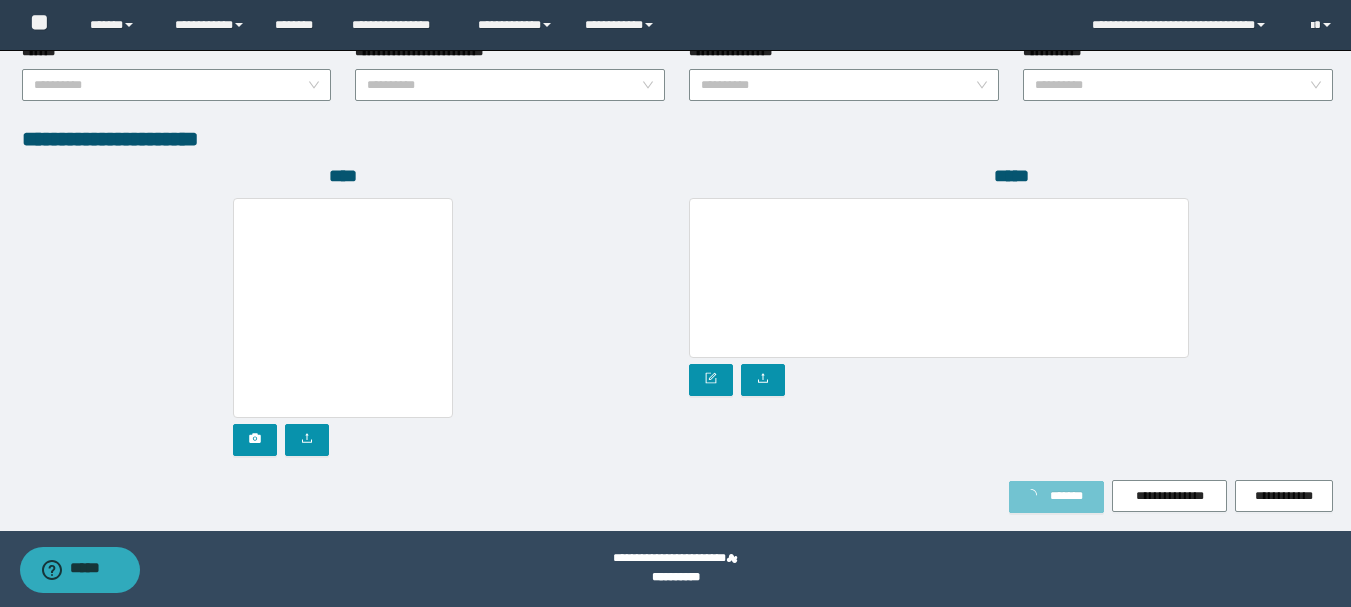scroll, scrollTop: 1149, scrollLeft: 0, axis: vertical 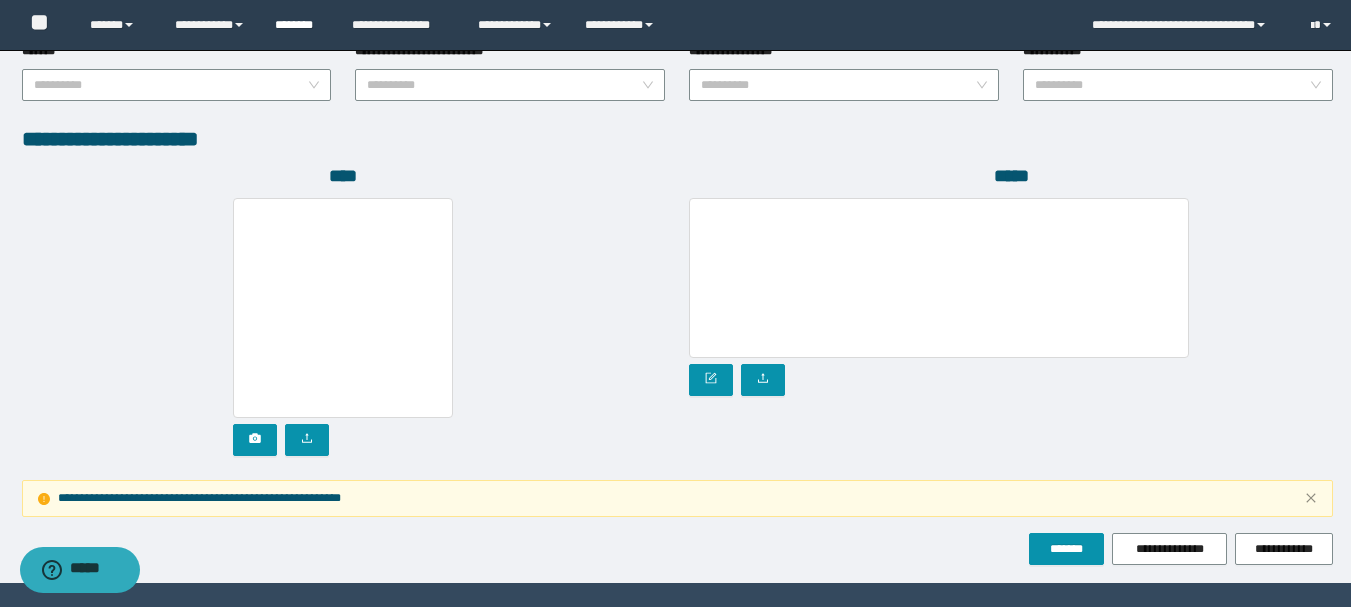click on "********" at bounding box center [298, 25] 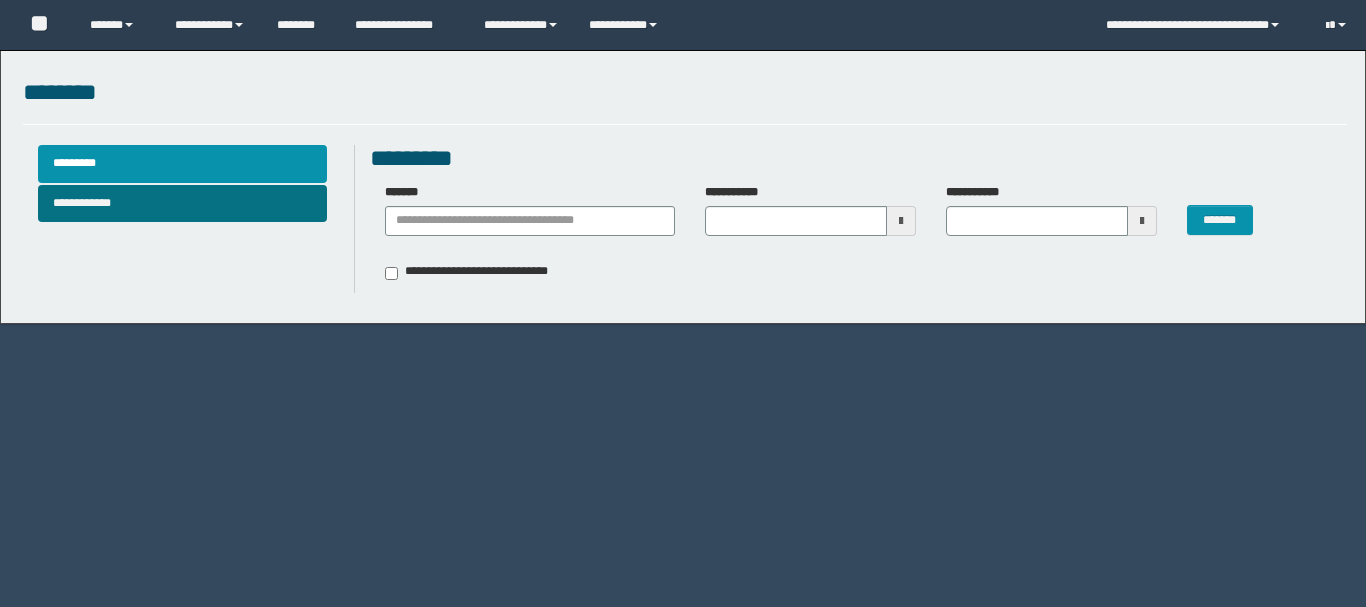 scroll, scrollTop: 0, scrollLeft: 0, axis: both 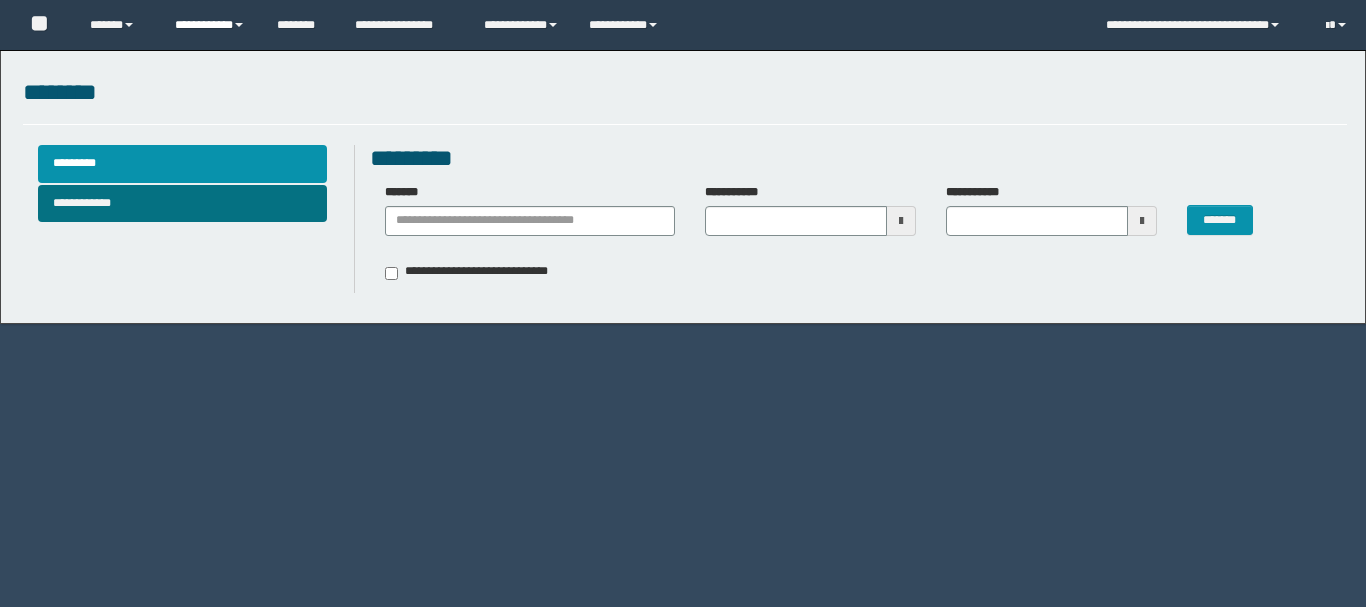 type 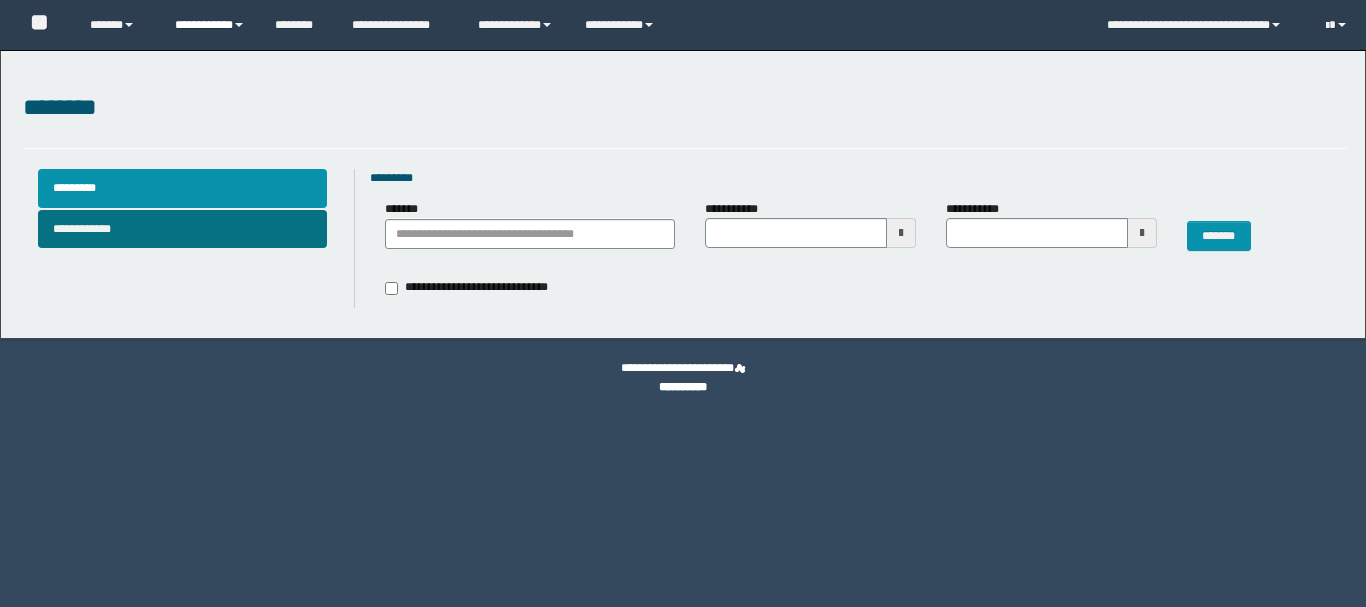 scroll, scrollTop: 0, scrollLeft: 0, axis: both 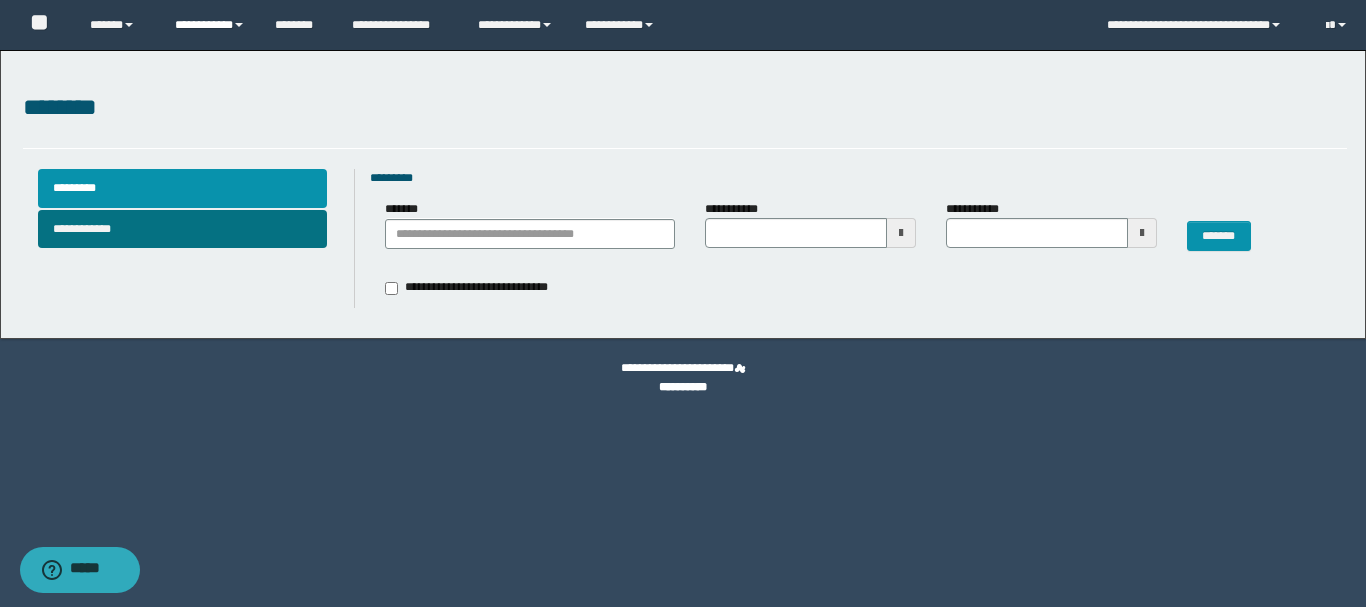 click on "**********" at bounding box center [210, 25] 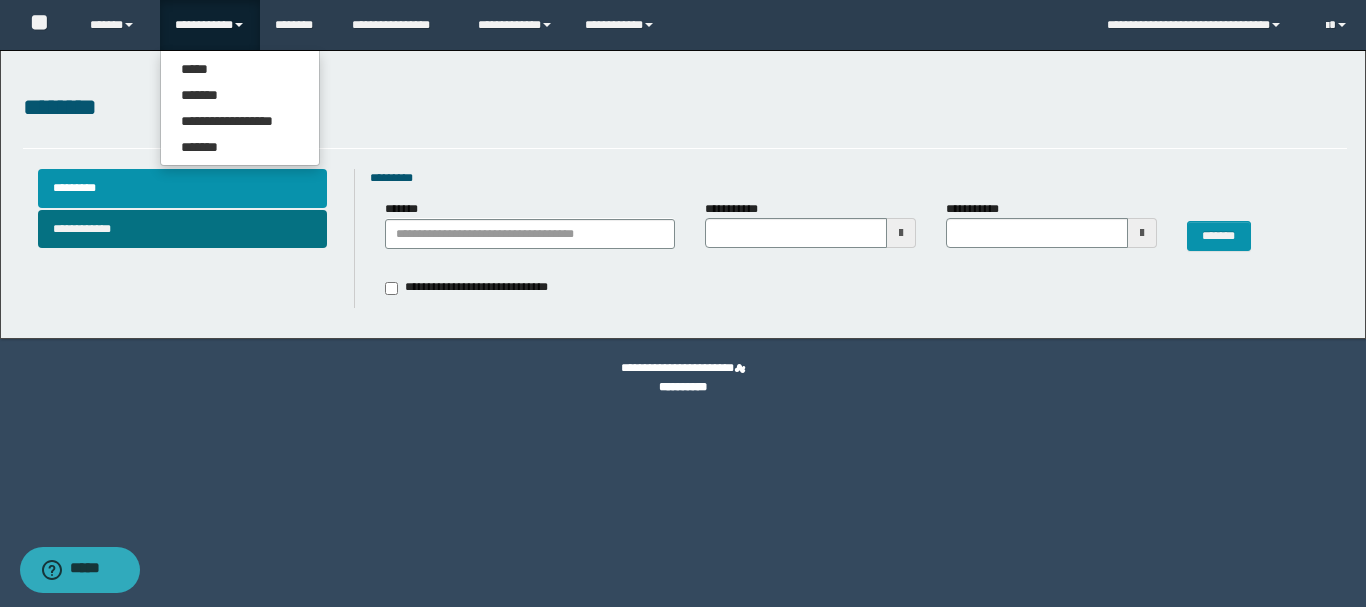 click on "**********" at bounding box center [210, 25] 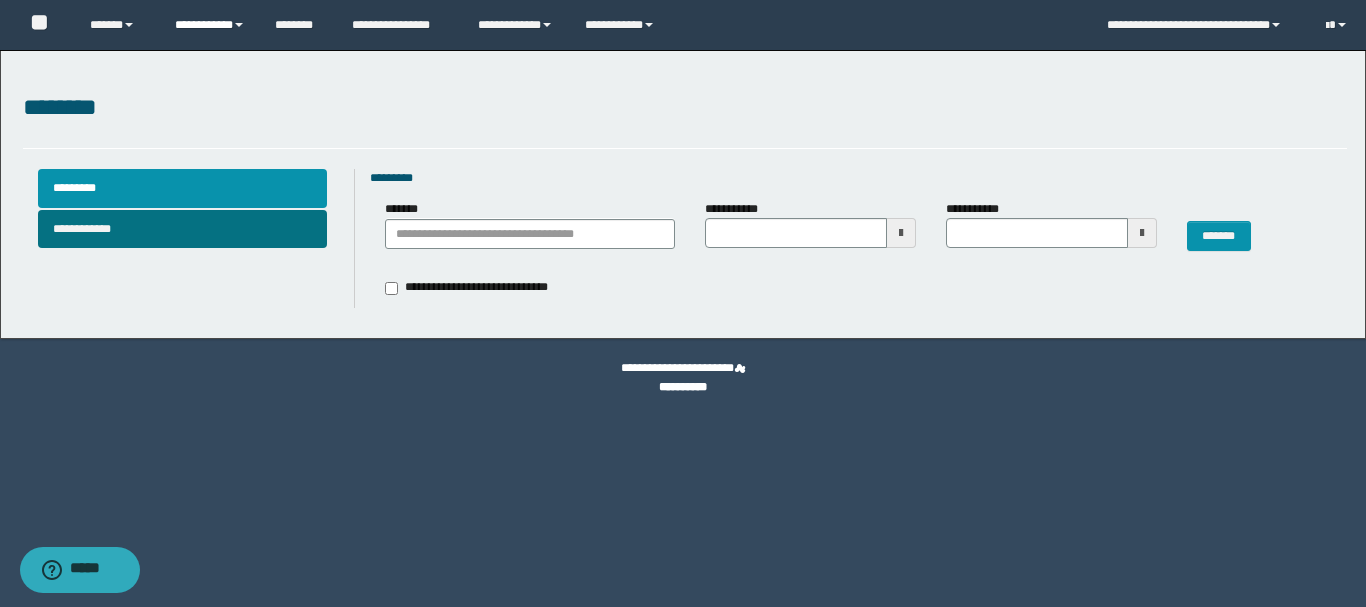 click on "**********" at bounding box center [210, 25] 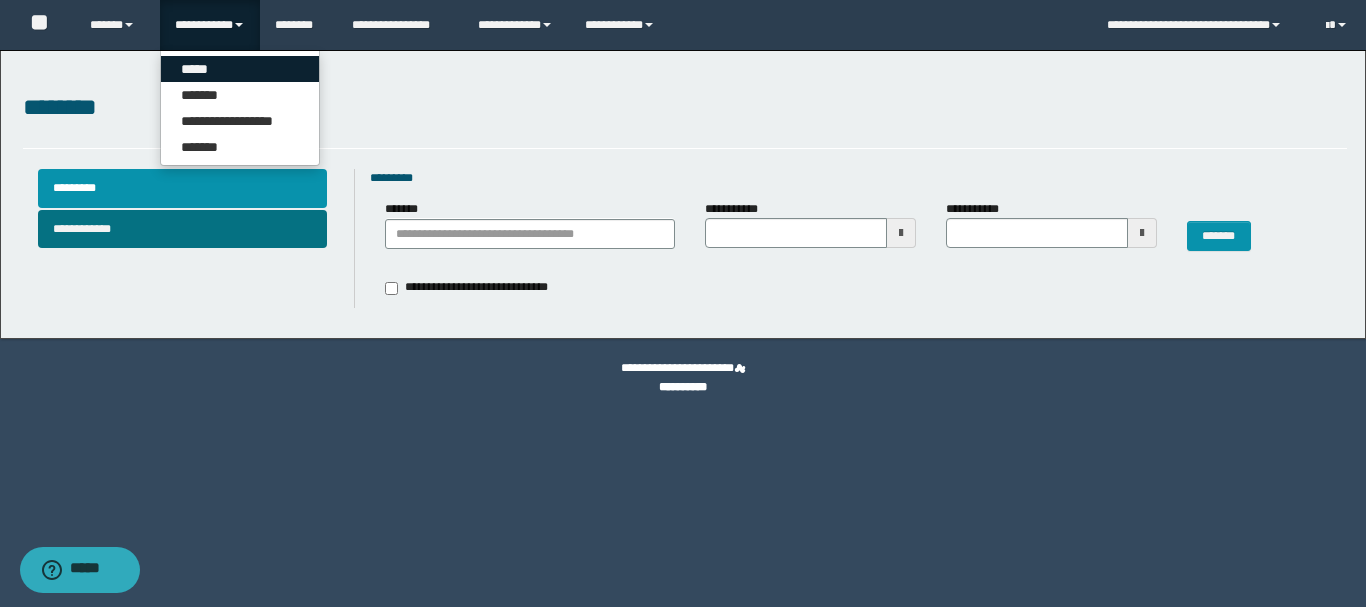 click on "*****" at bounding box center (240, 69) 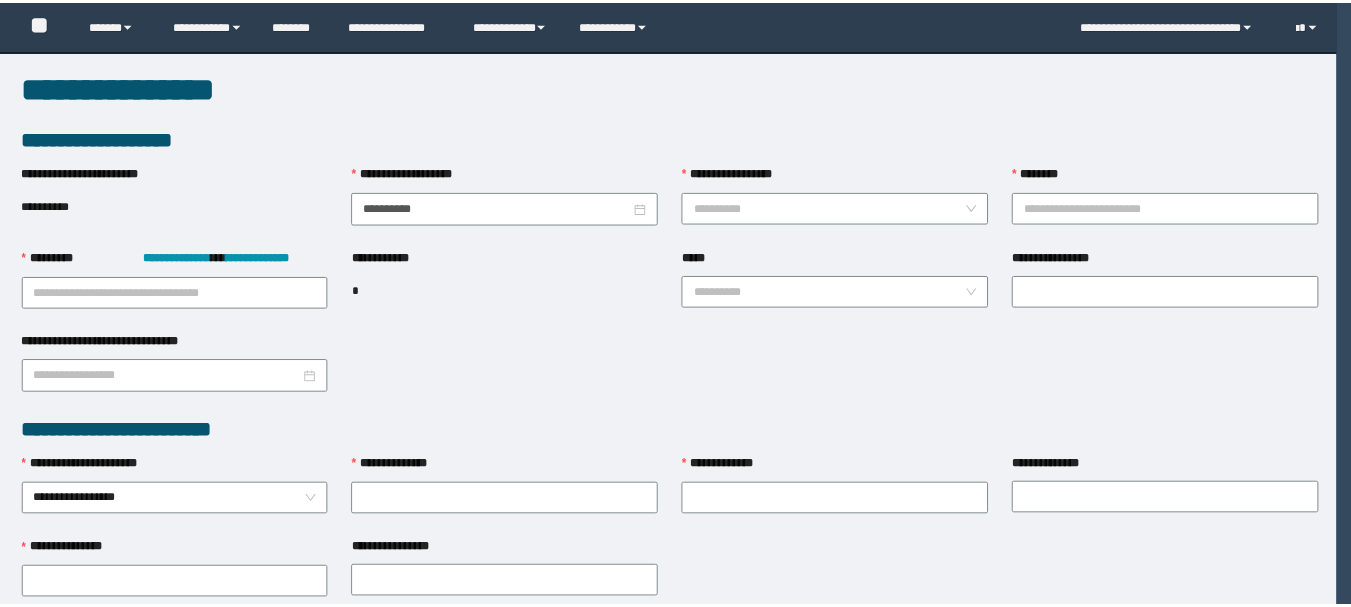 scroll, scrollTop: 0, scrollLeft: 0, axis: both 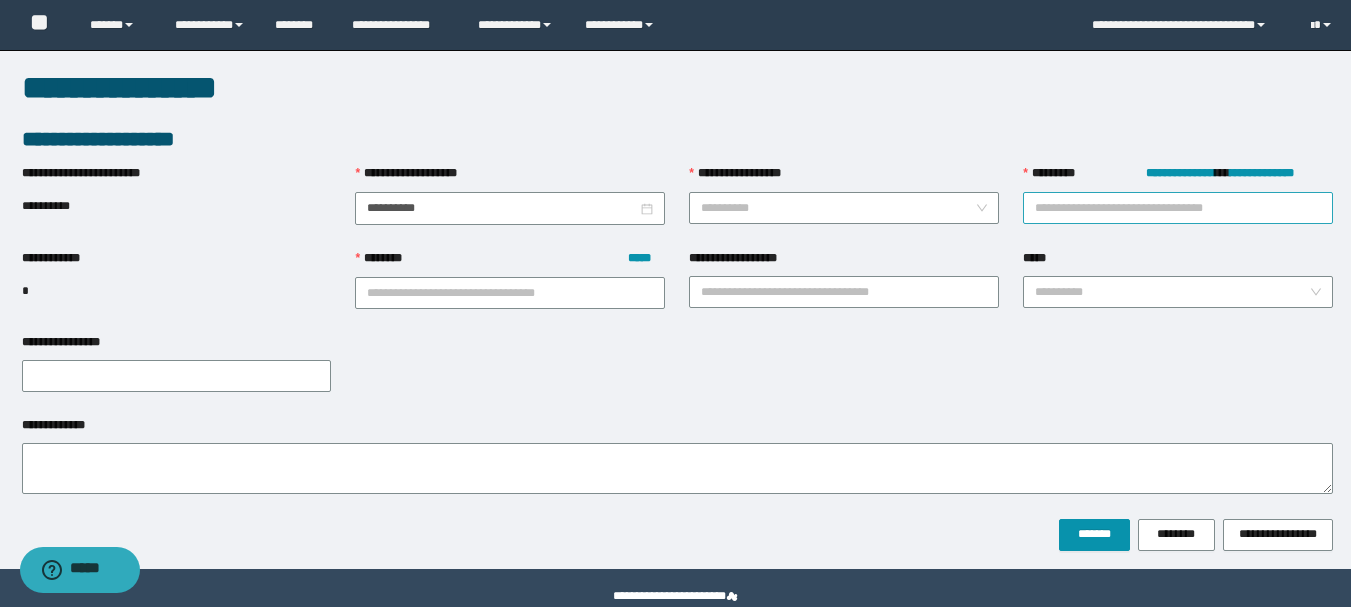 click on "**********" at bounding box center [1178, 208] 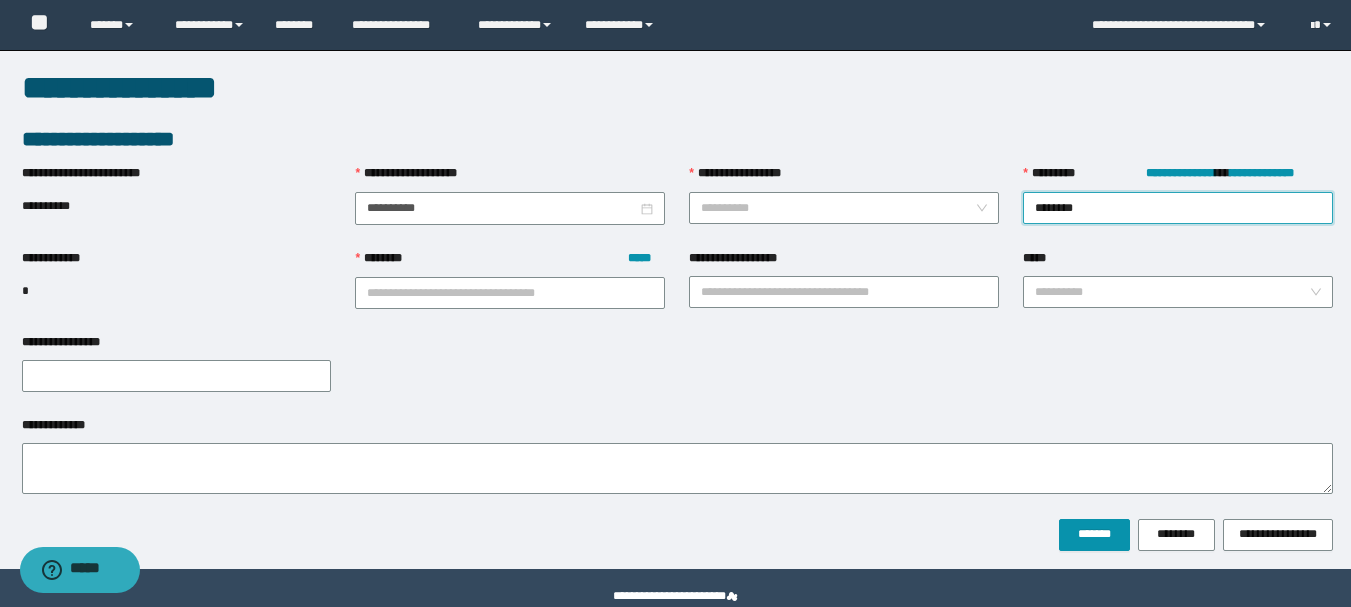 type on "********" 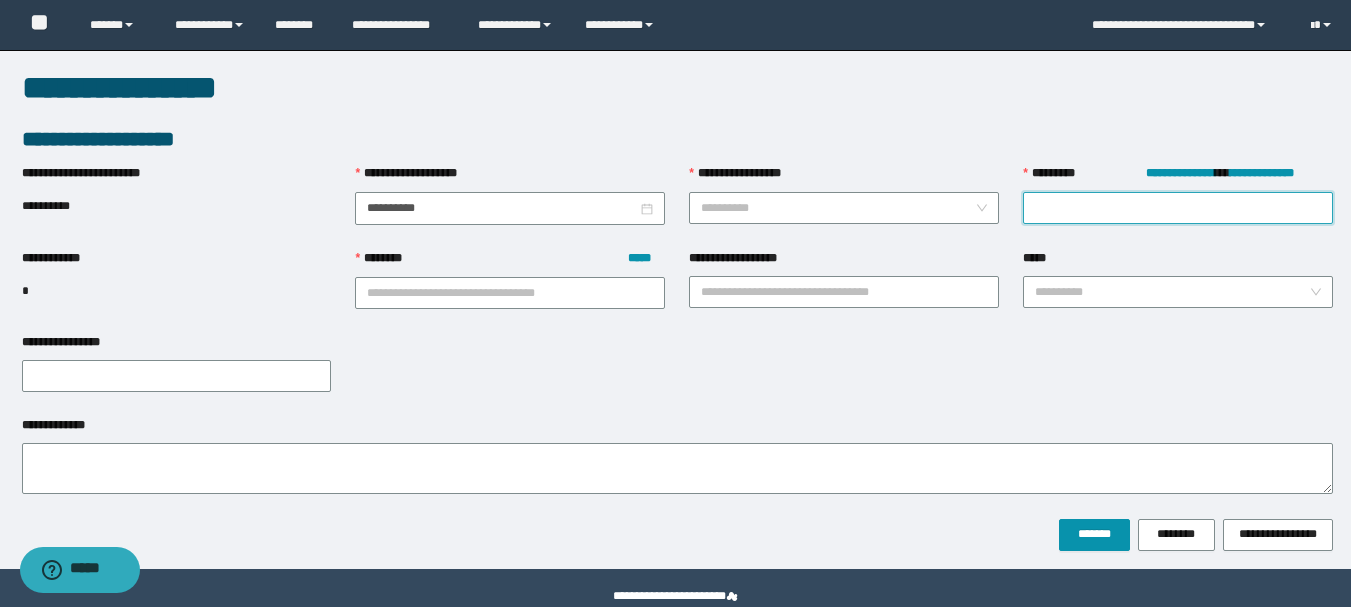 click on "**********" at bounding box center [1178, 178] 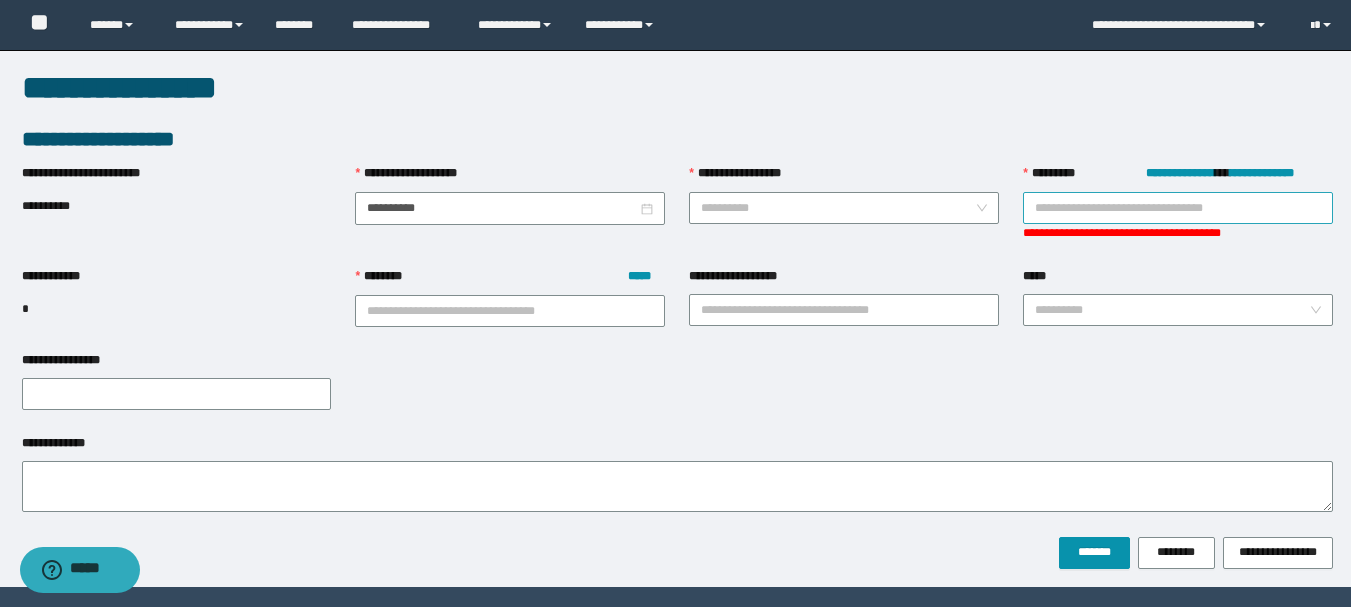 click on "**********" at bounding box center (1178, 208) 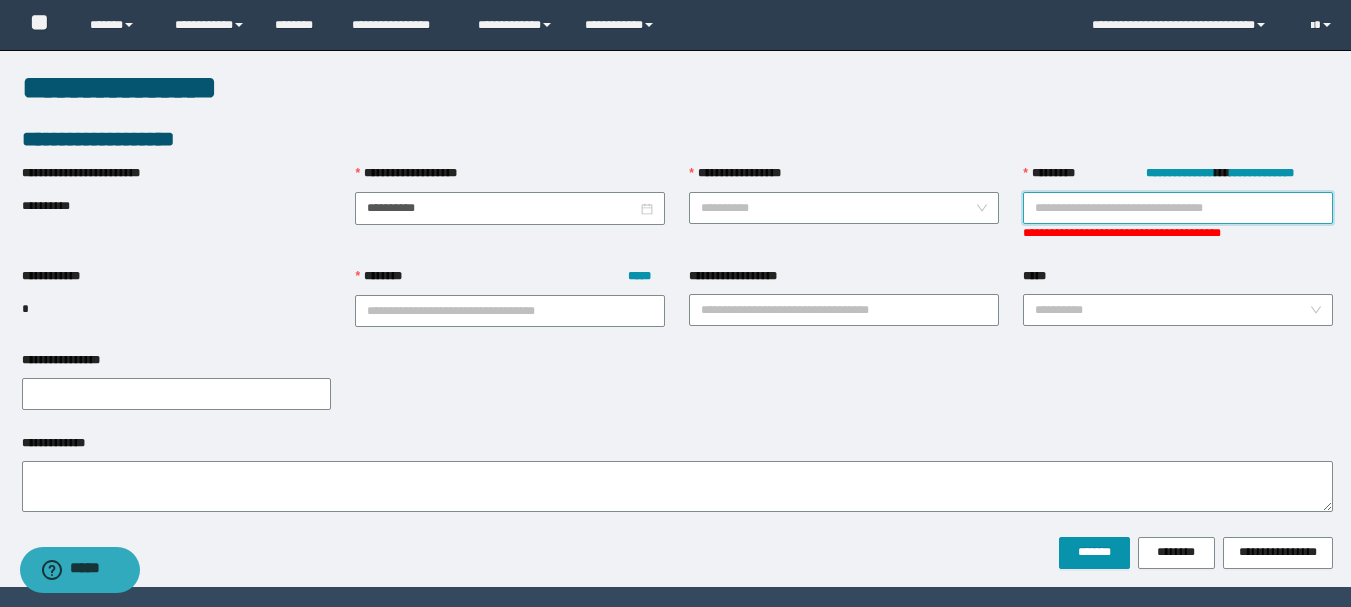 paste on "********" 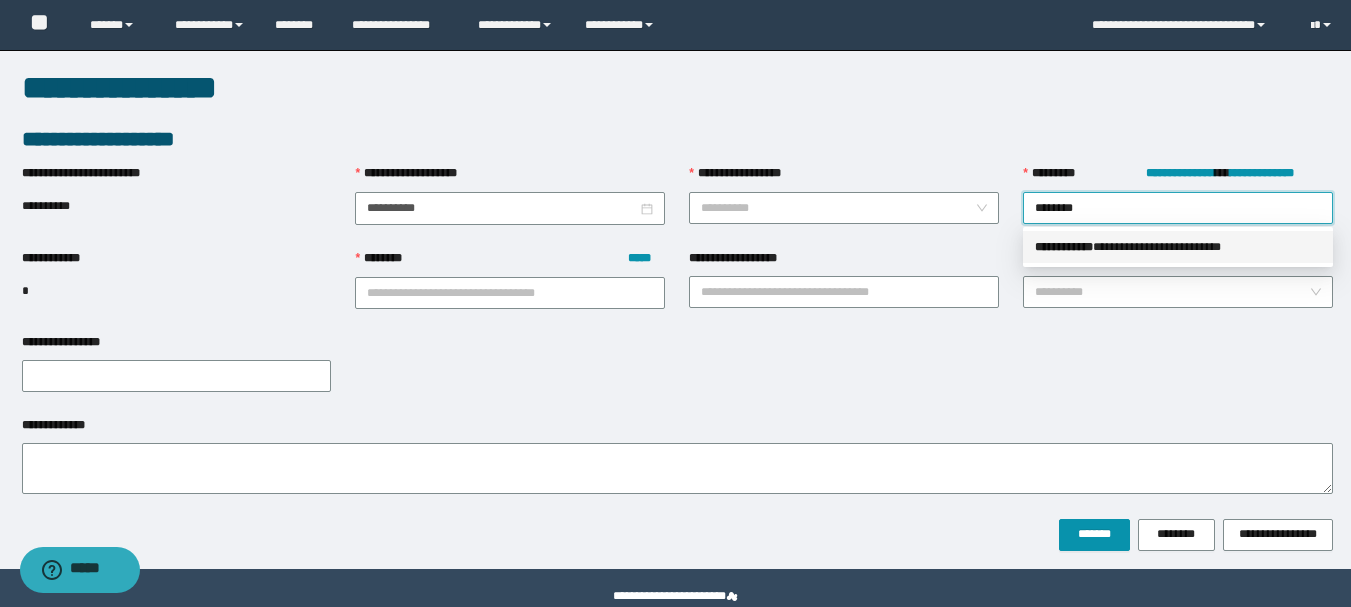 click on "**********" at bounding box center [1178, 247] 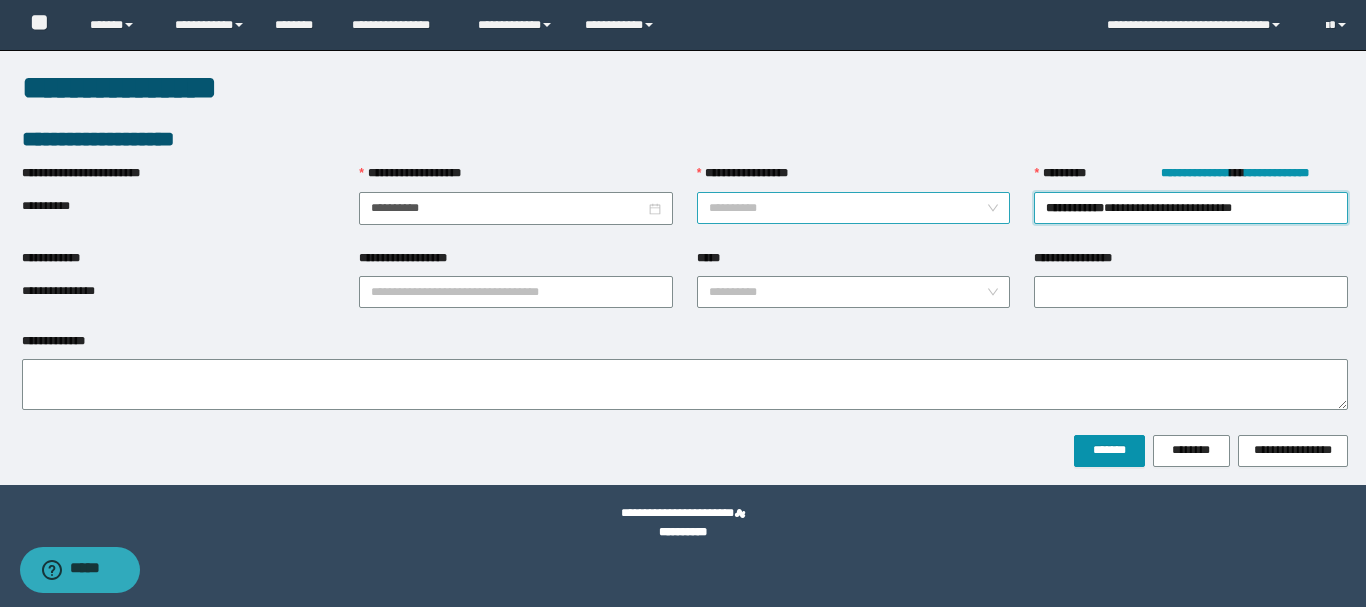 click on "**********" at bounding box center [848, 208] 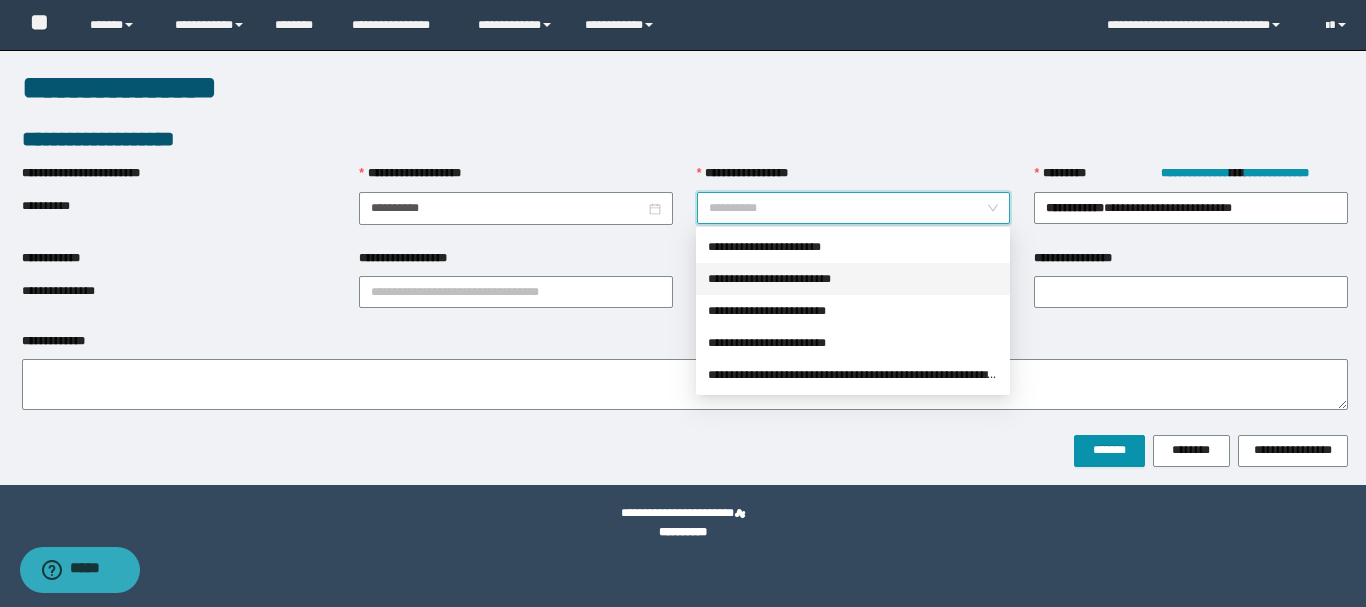 click on "**********" at bounding box center (853, 279) 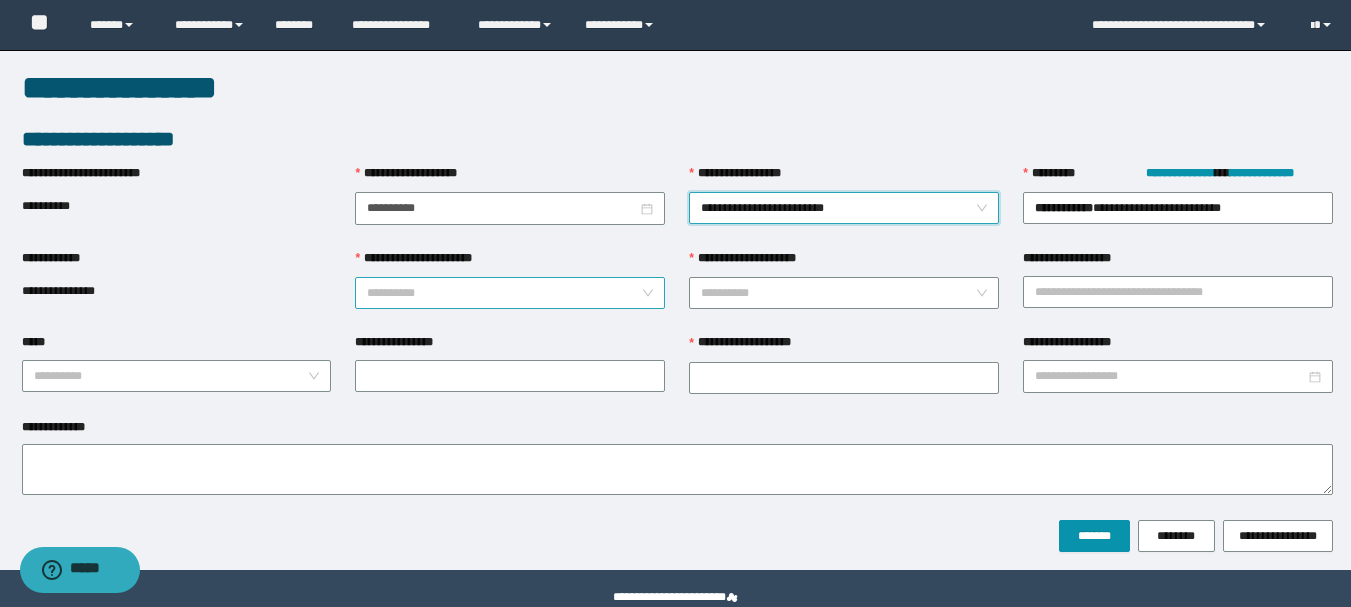 click on "**********" at bounding box center [504, 293] 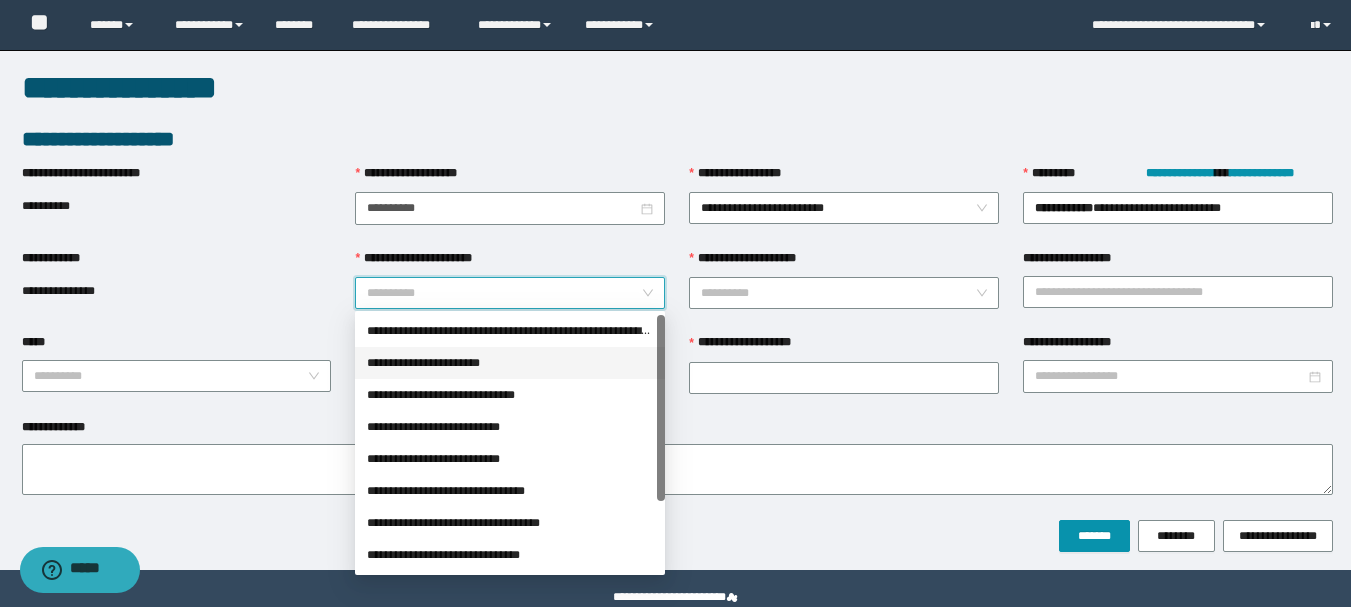 click on "**********" at bounding box center [510, 363] 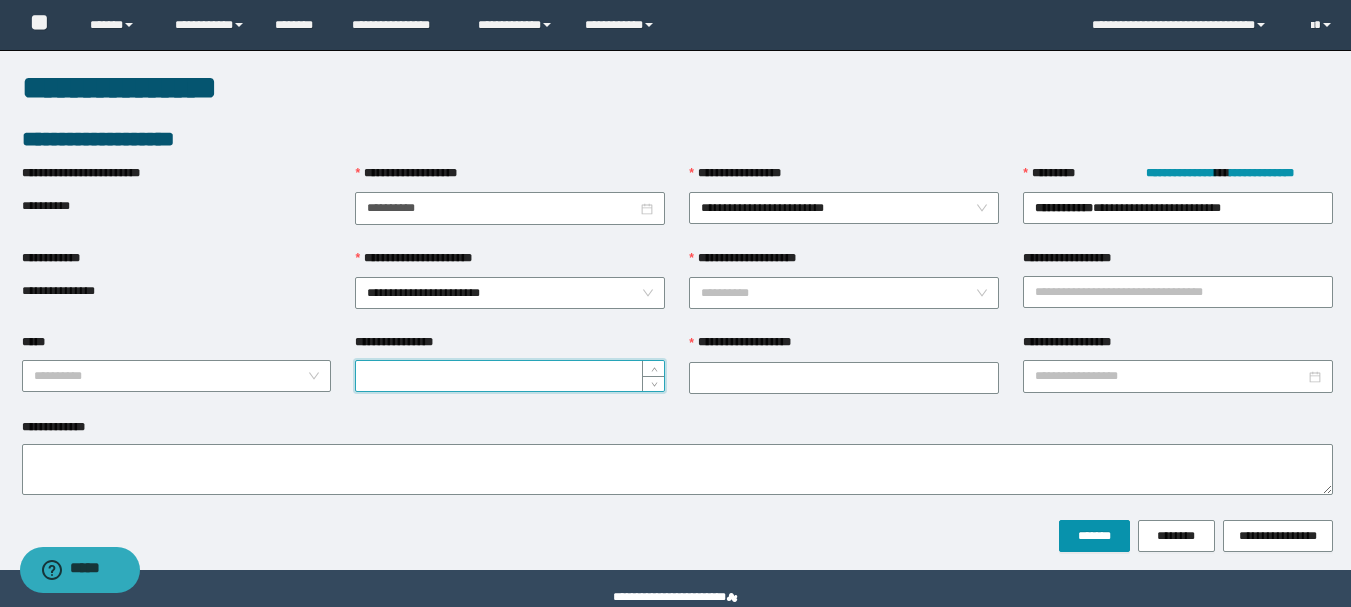 click on "**********" at bounding box center [510, 376] 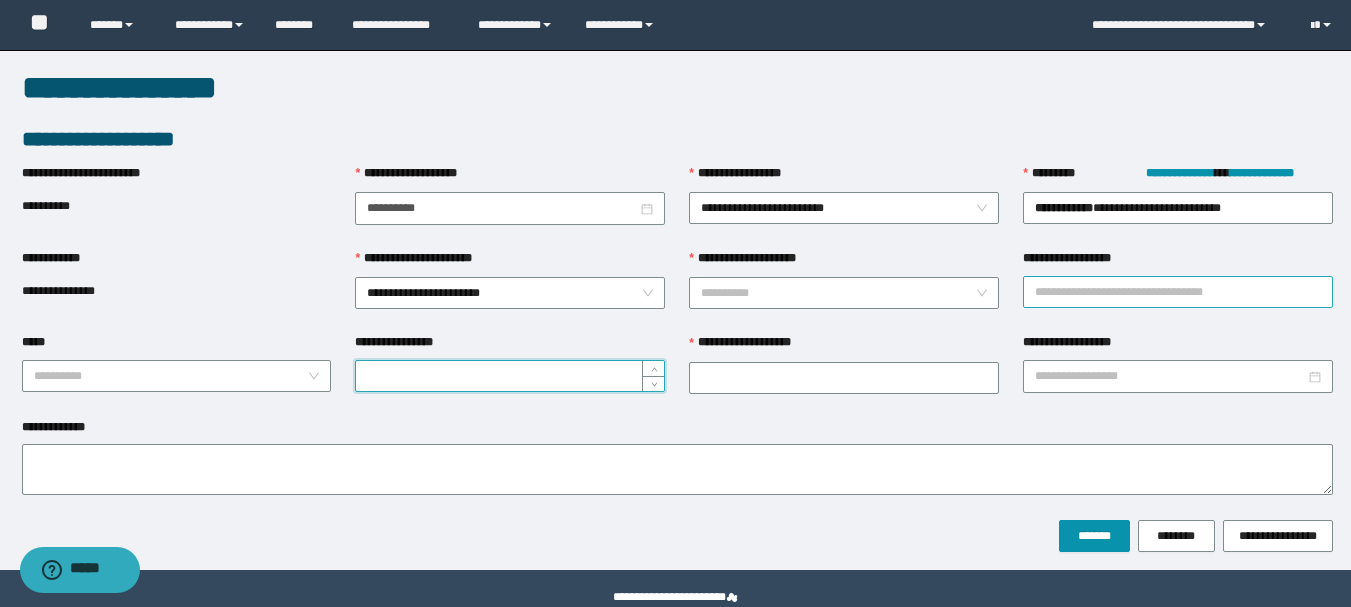 click on "**********" at bounding box center (1178, 292) 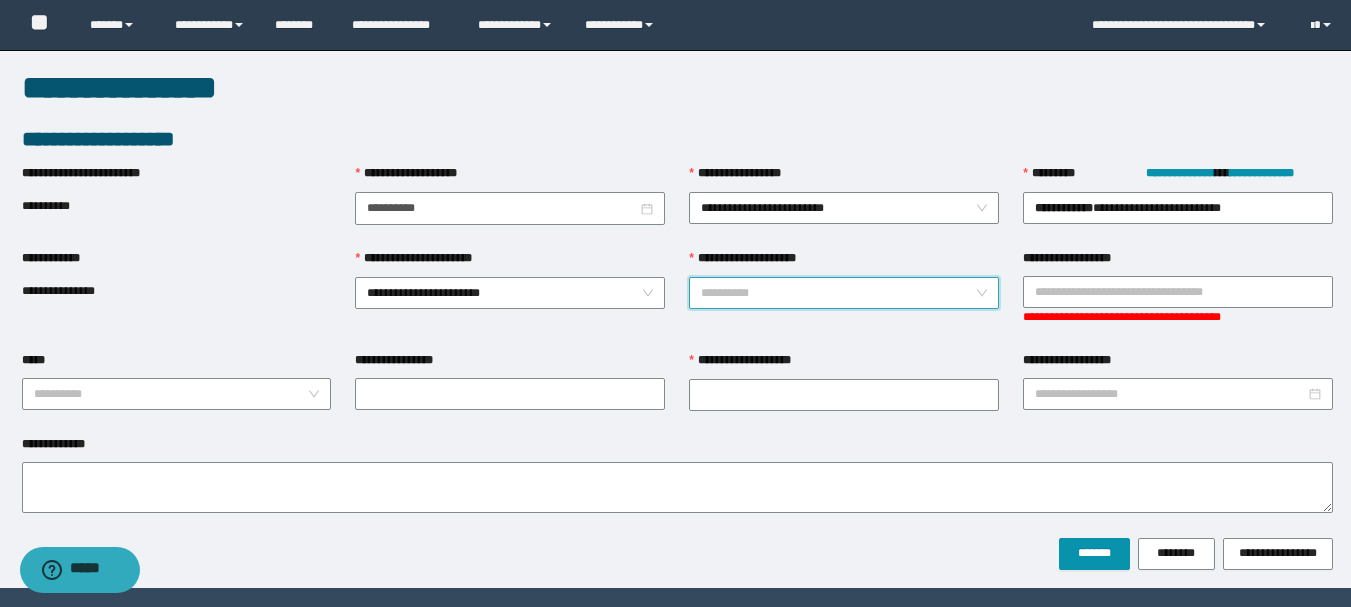 click on "**********" at bounding box center [838, 293] 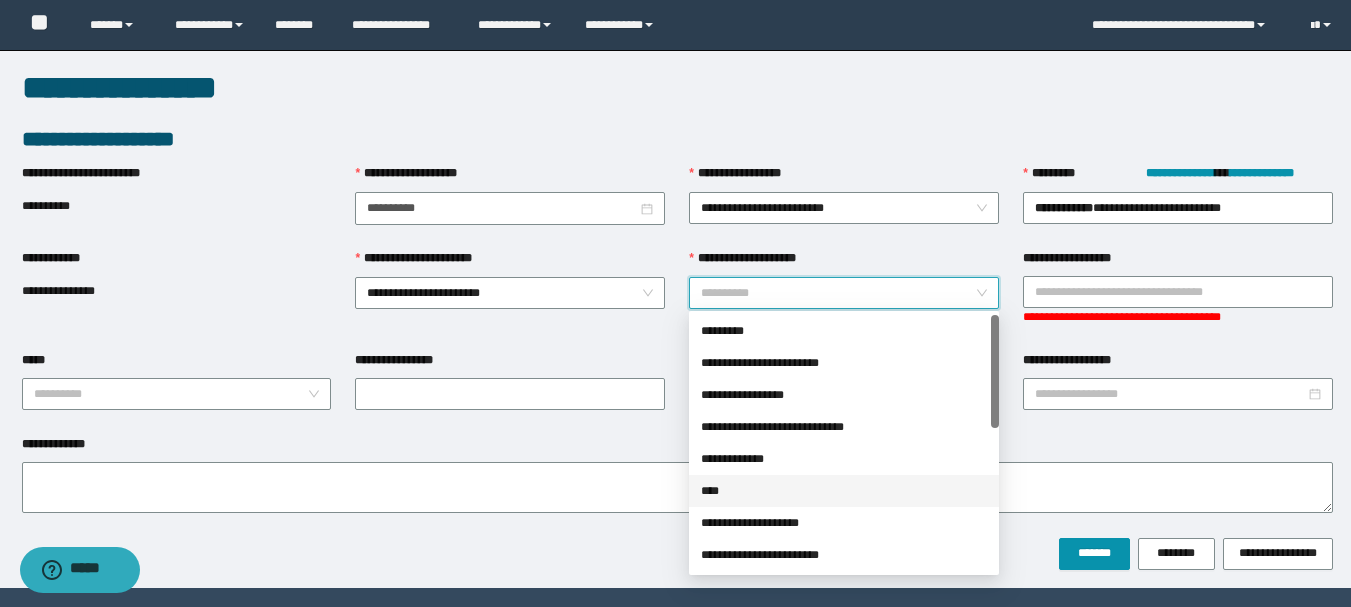 click on "****" at bounding box center [844, 491] 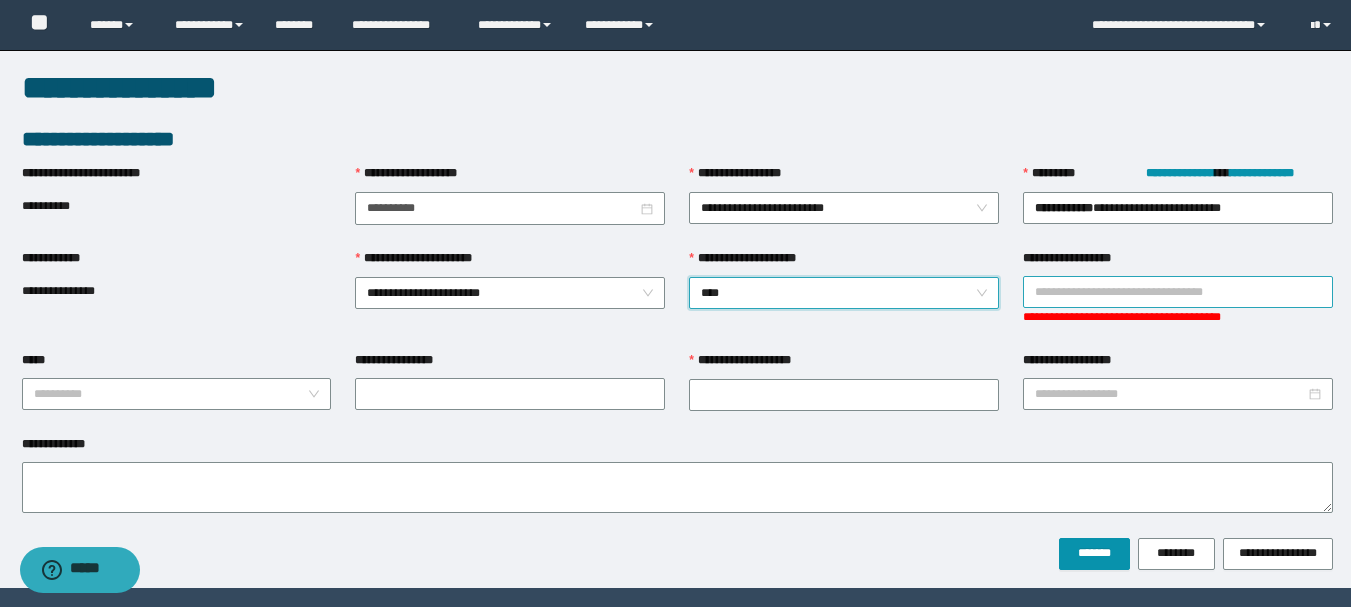 click on "**********" at bounding box center [1178, 292] 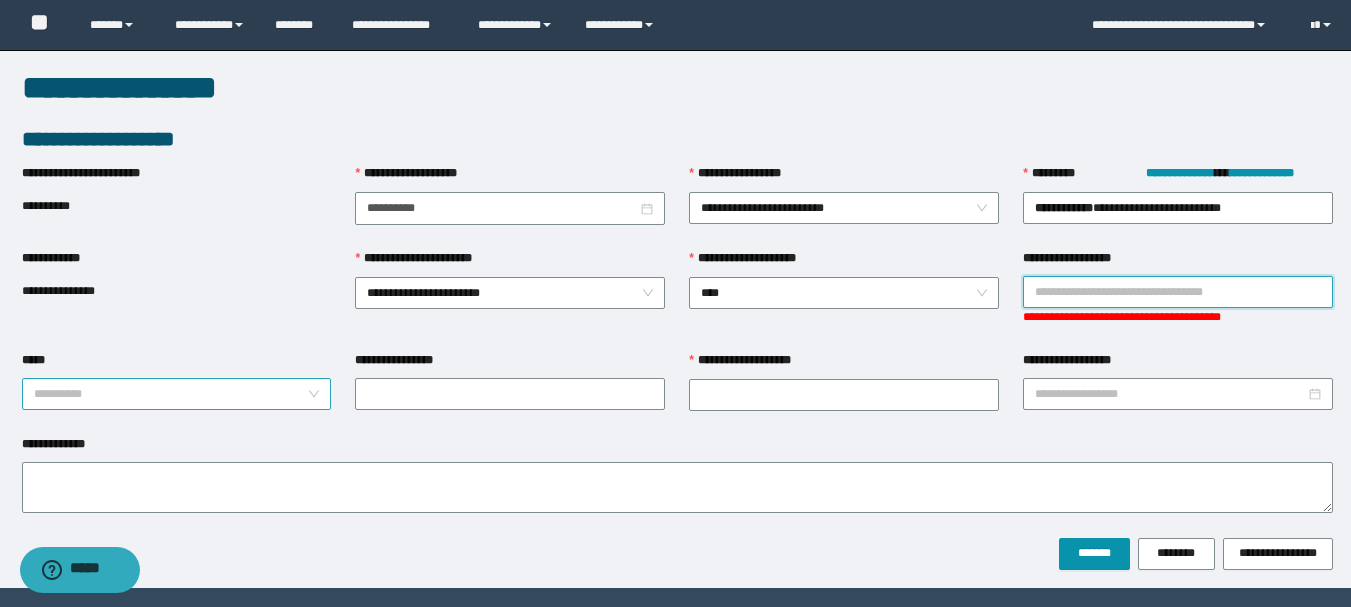 click on "*****" at bounding box center [171, 394] 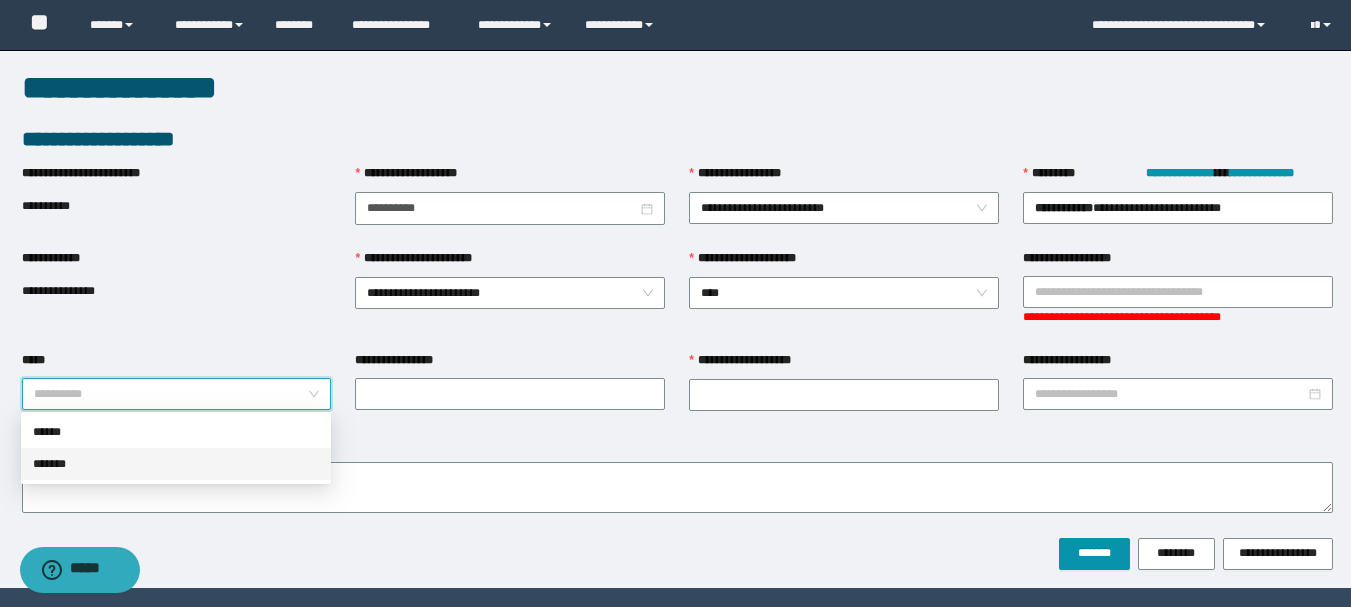 click on "*******" at bounding box center [176, 464] 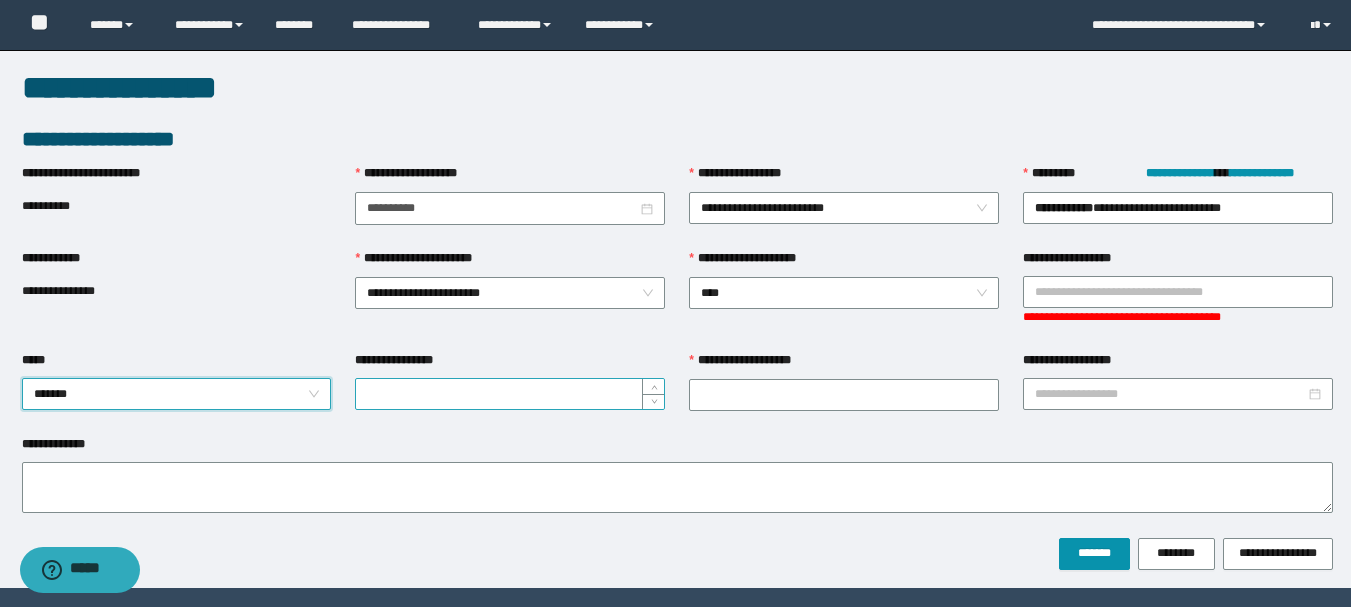 click on "**********" at bounding box center (510, 394) 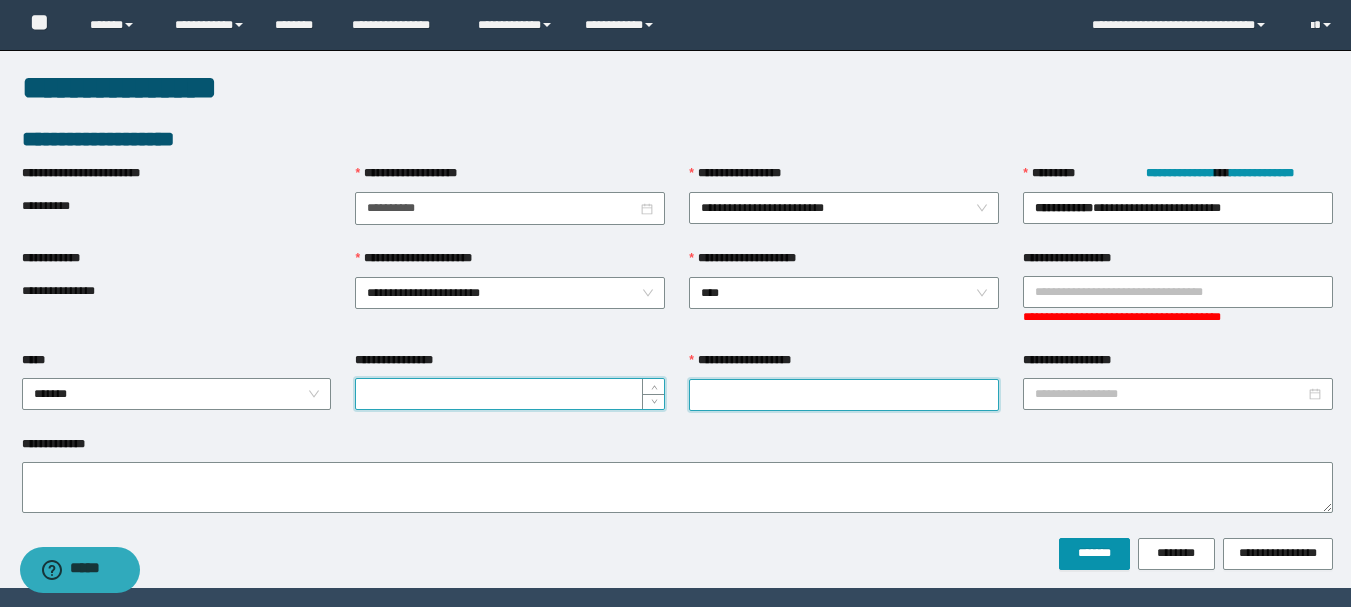 drag, startPoint x: 777, startPoint y: 388, endPoint x: 870, endPoint y: 389, distance: 93.00538 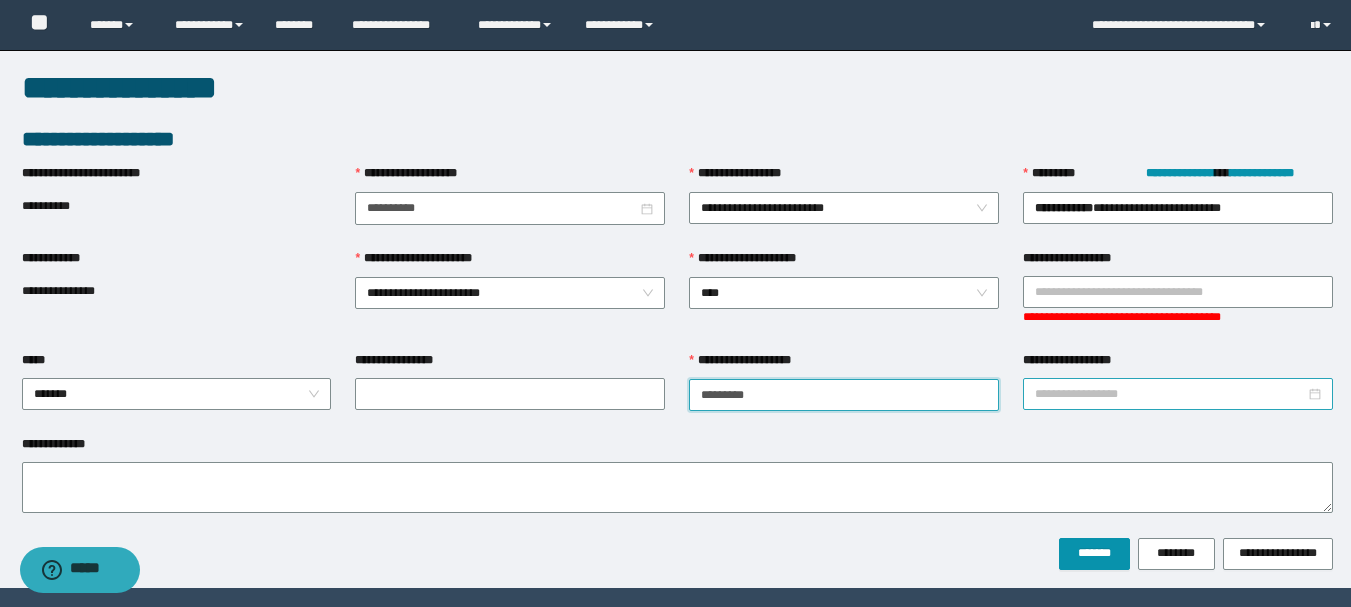 type on "*********" 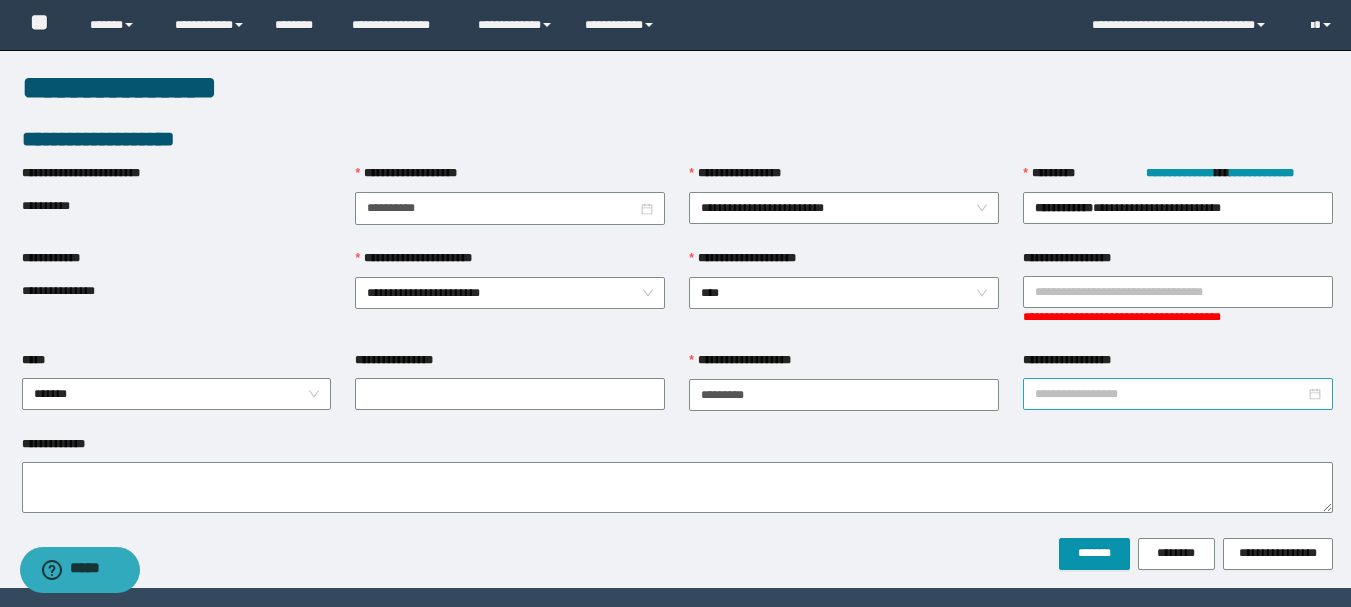 click on "**********" at bounding box center (1170, 394) 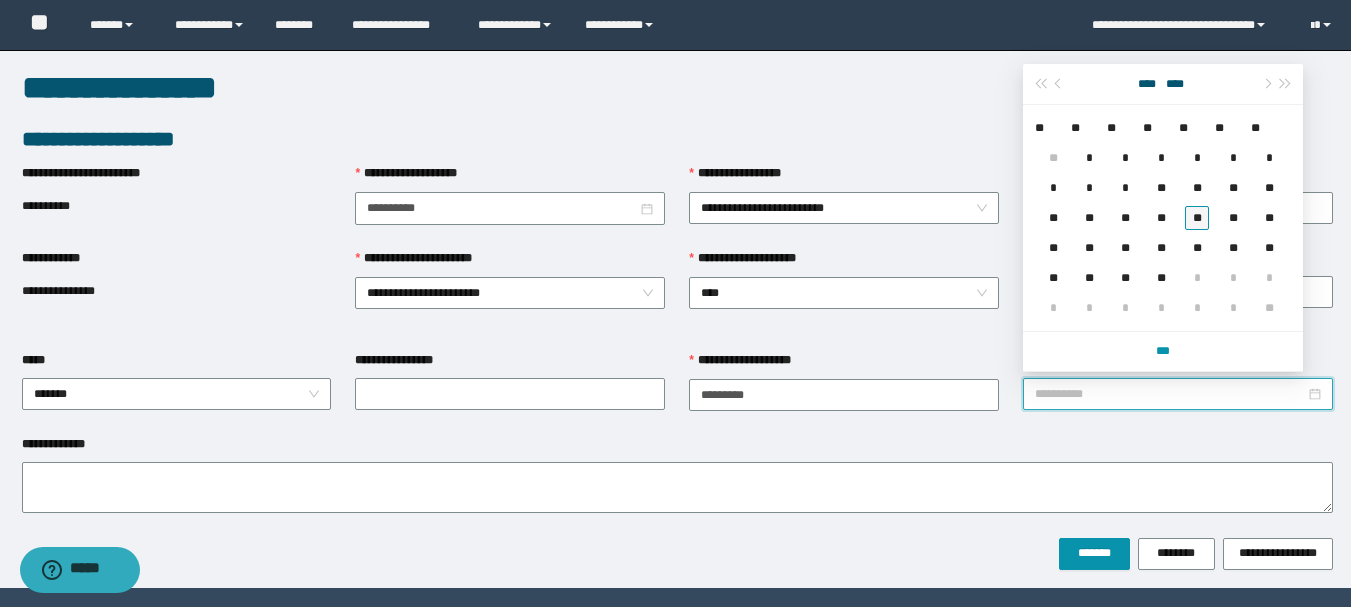 type on "**********" 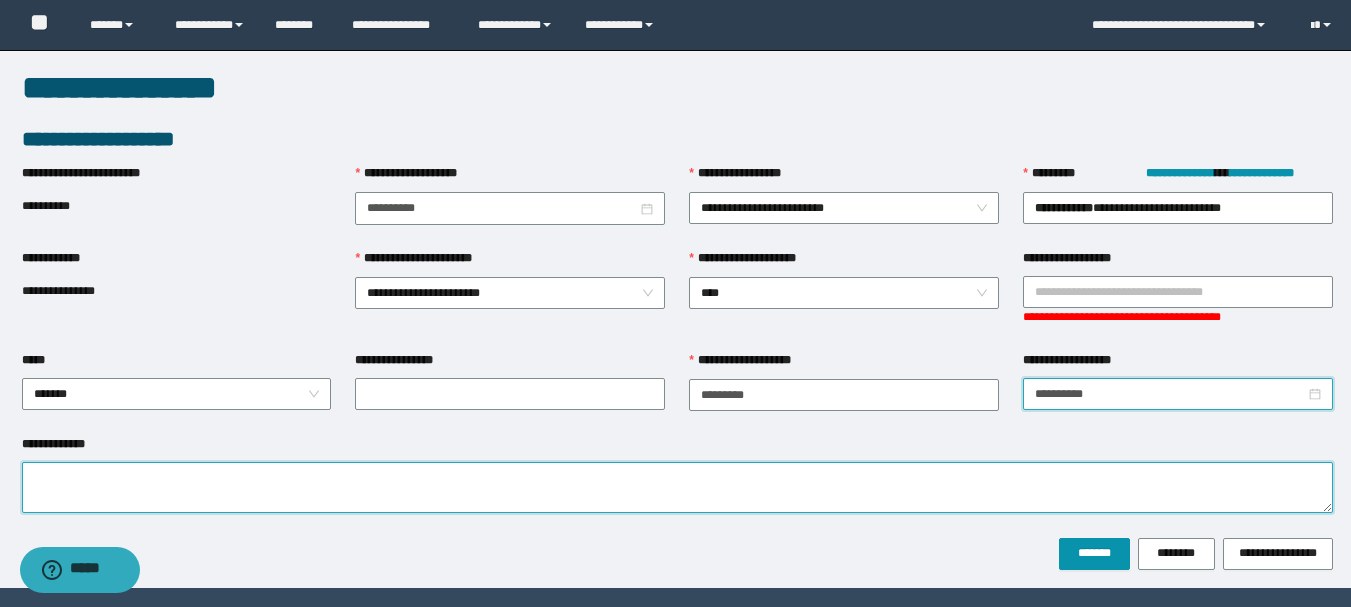 click on "**********" at bounding box center (677, 487) 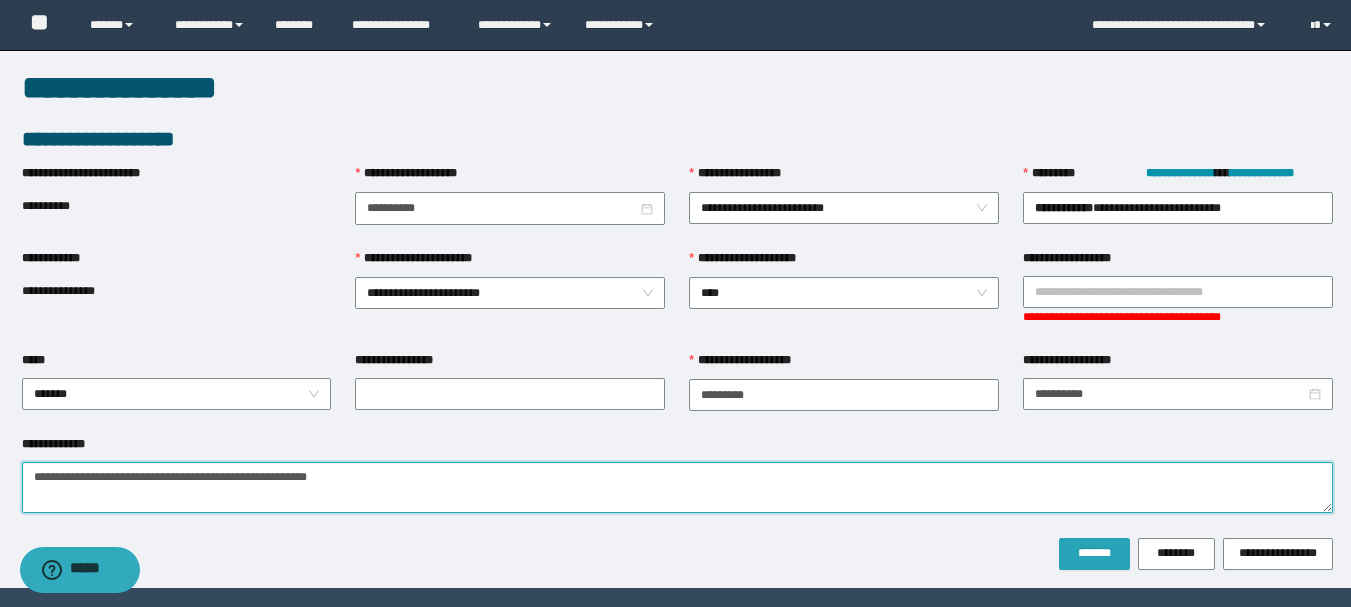type on "**********" 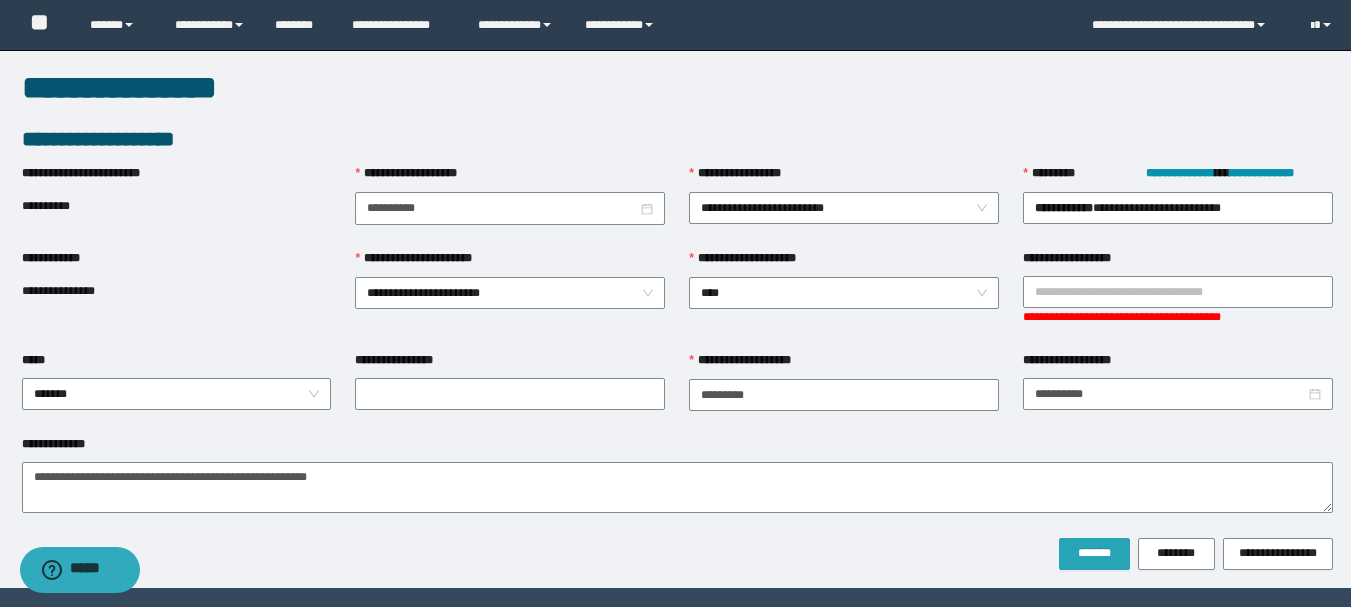 click on "*******" at bounding box center [1094, 554] 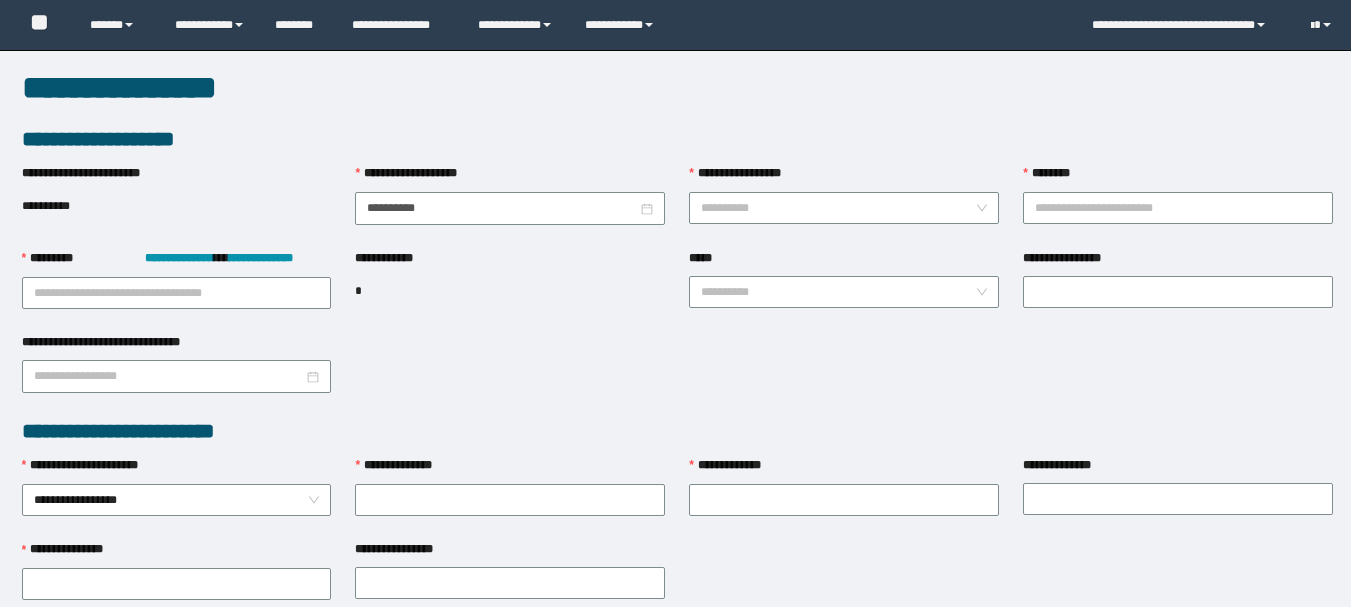 scroll, scrollTop: 0, scrollLeft: 0, axis: both 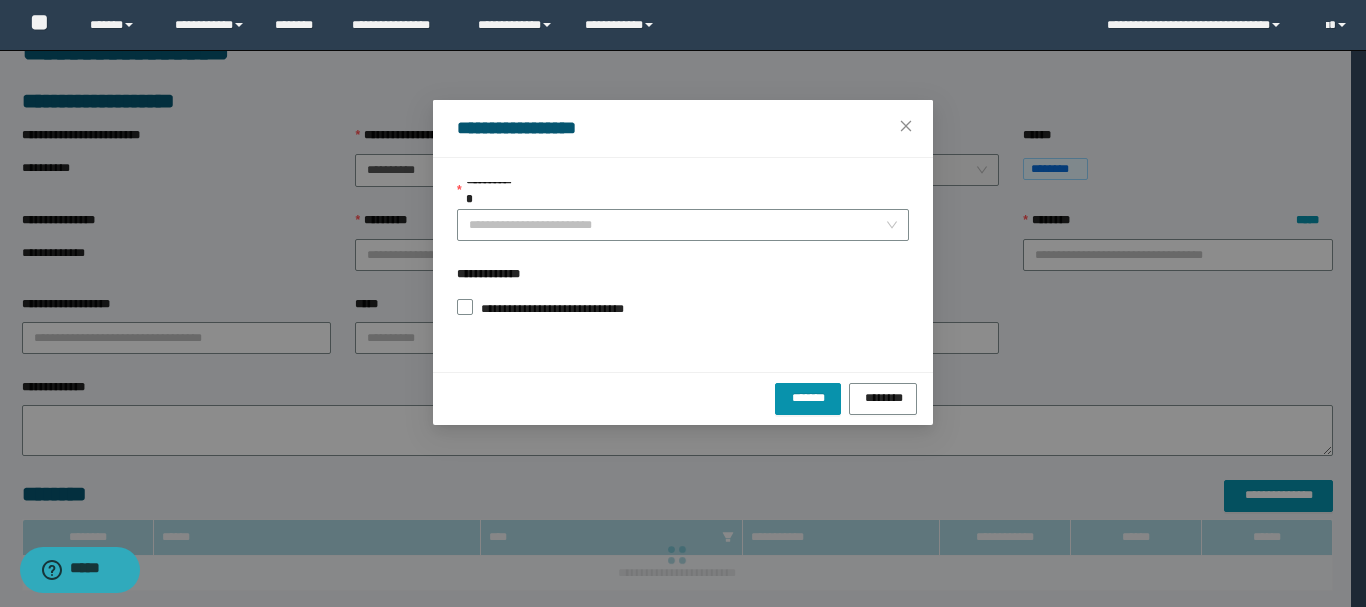 type on "**********" 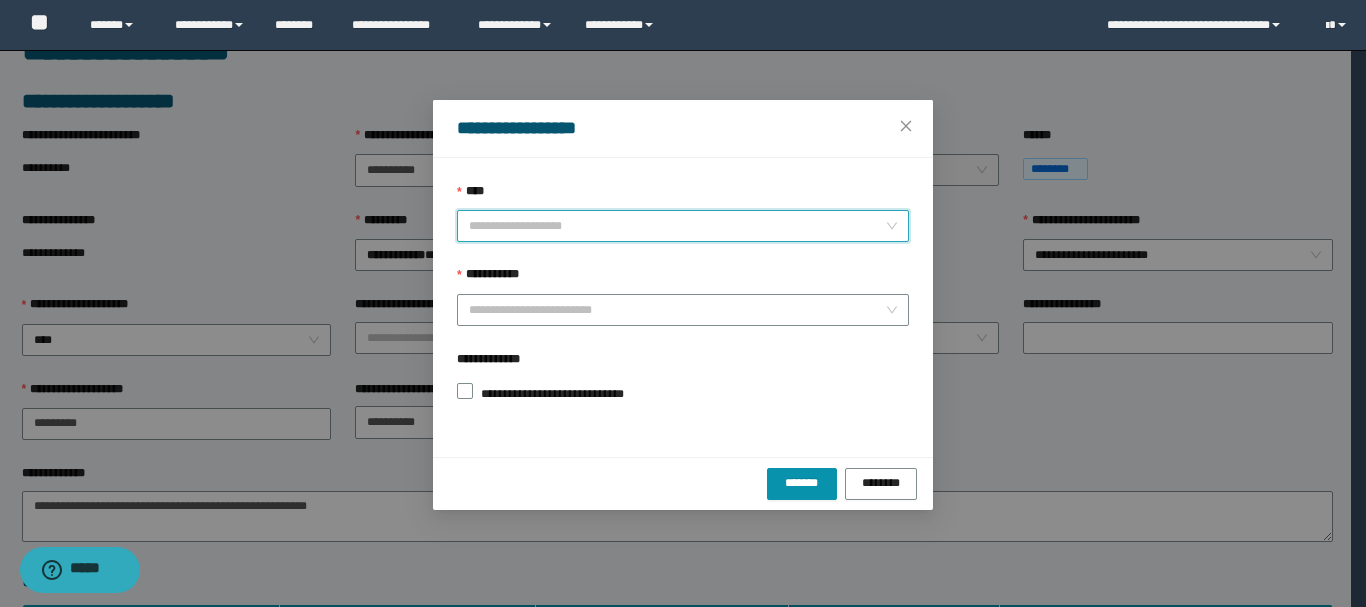 click on "****" at bounding box center [677, 226] 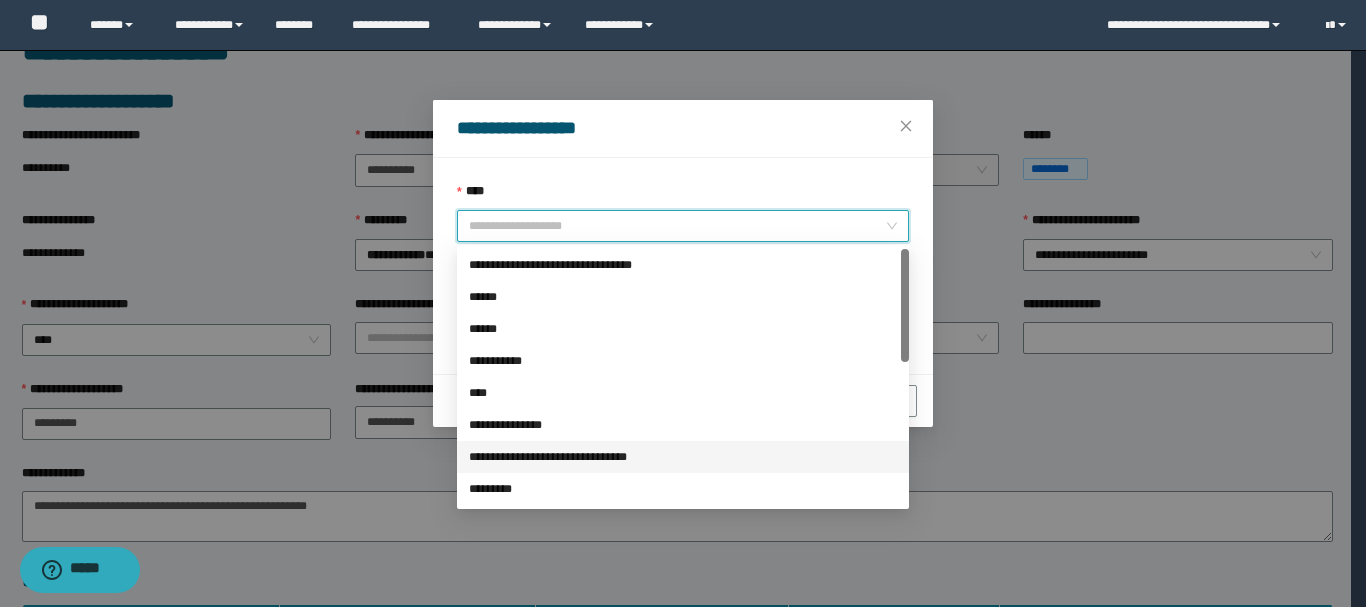 click on "**********" at bounding box center (683, 457) 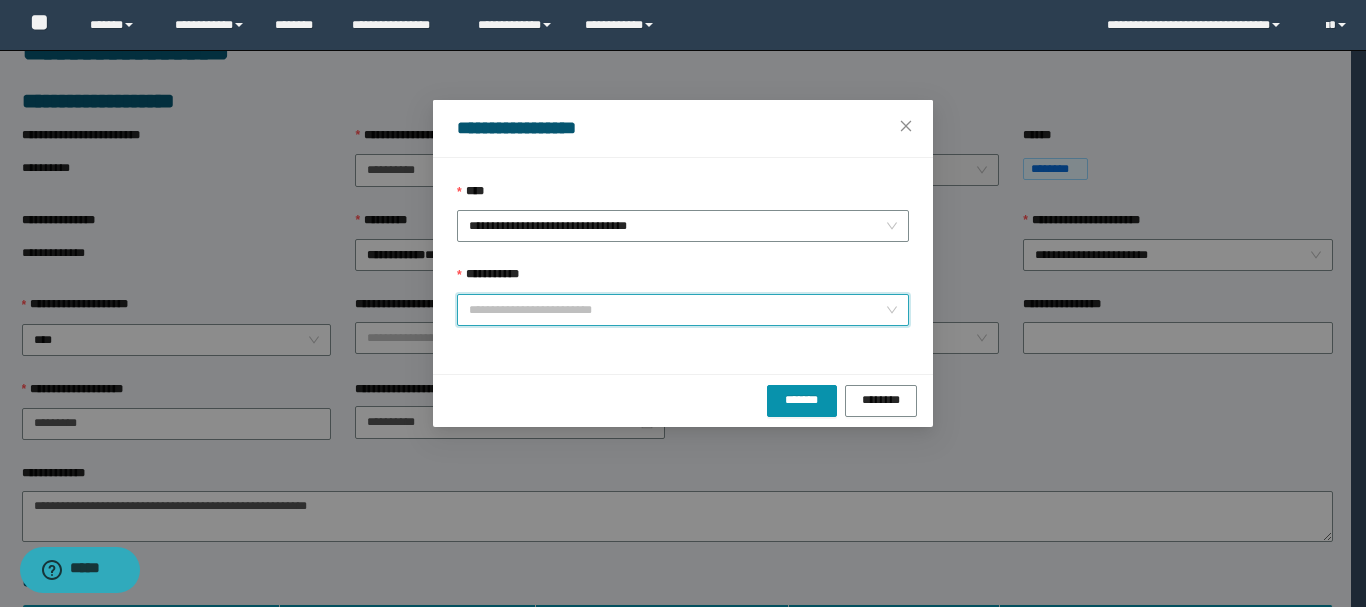 click on "**********" at bounding box center (677, 310) 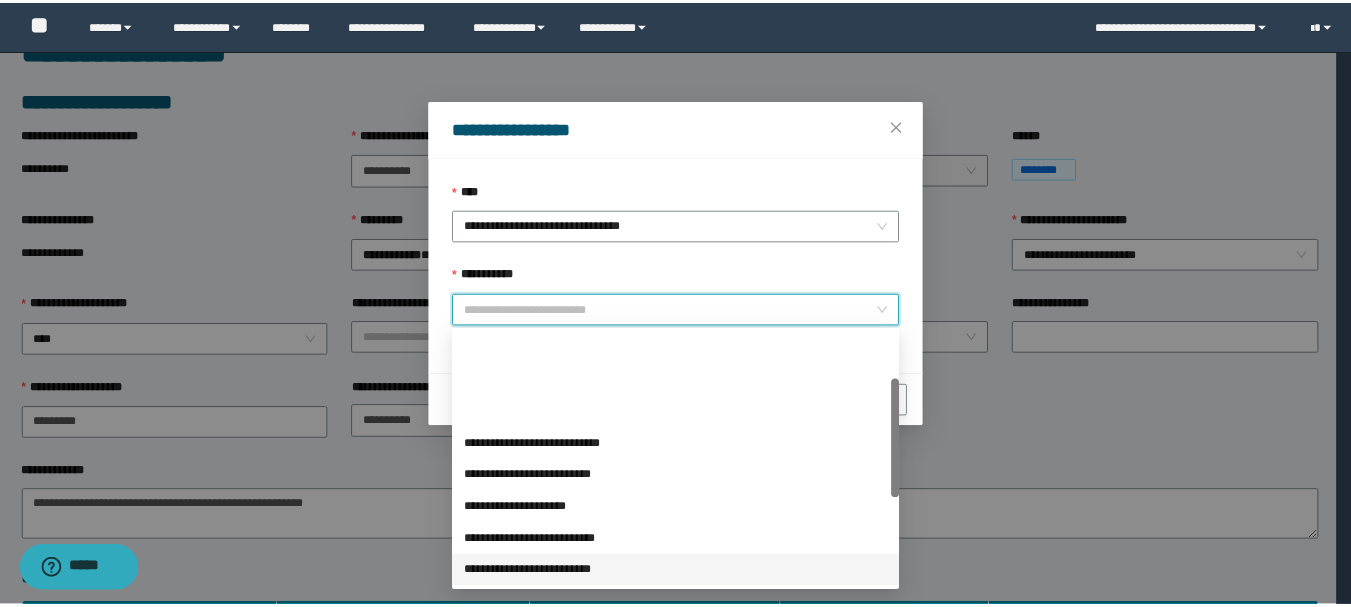 scroll, scrollTop: 100, scrollLeft: 0, axis: vertical 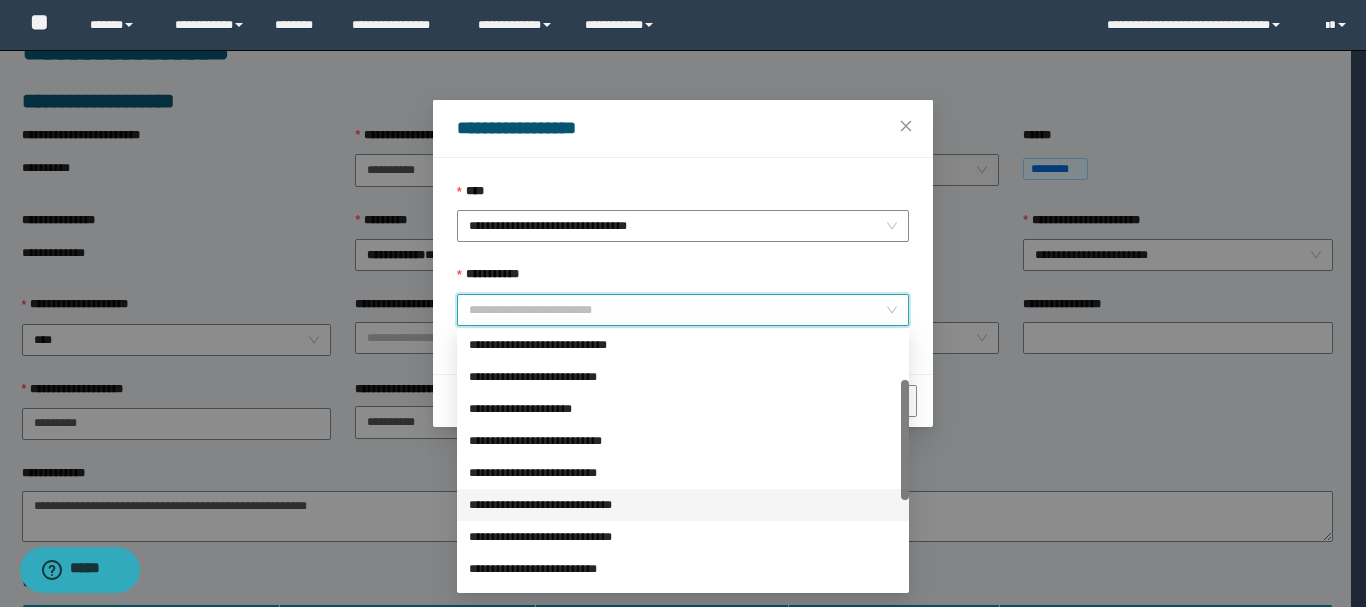 click on "**********" at bounding box center [683, 505] 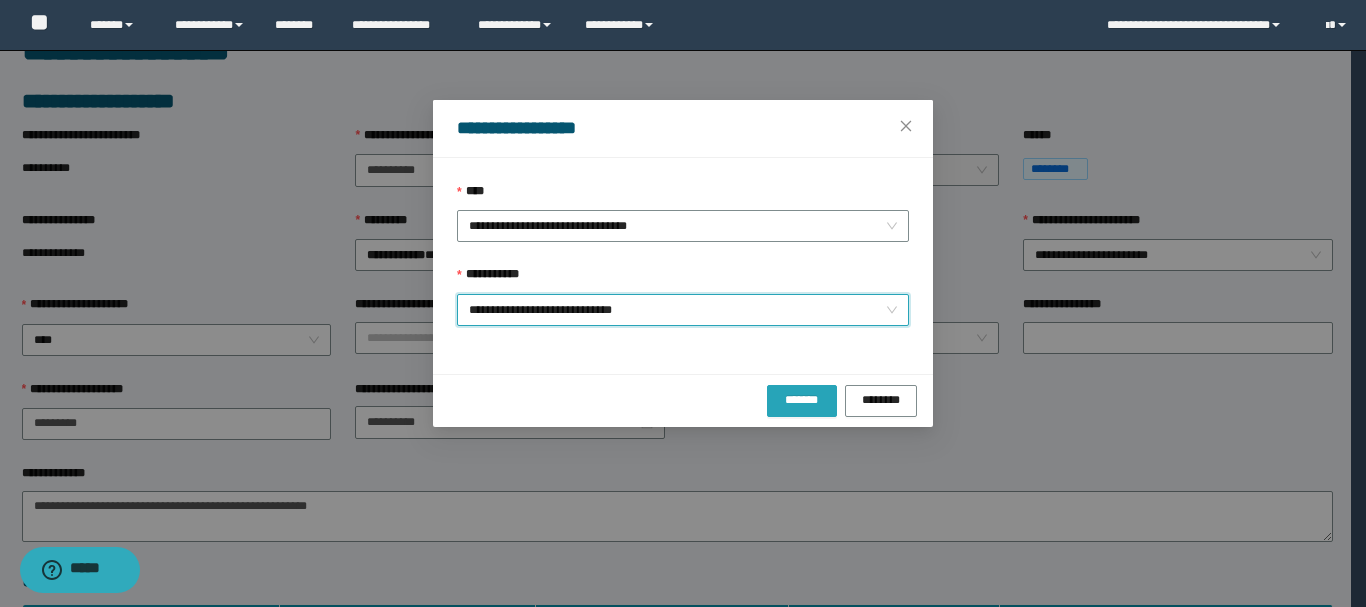 click on "*******" at bounding box center (802, 401) 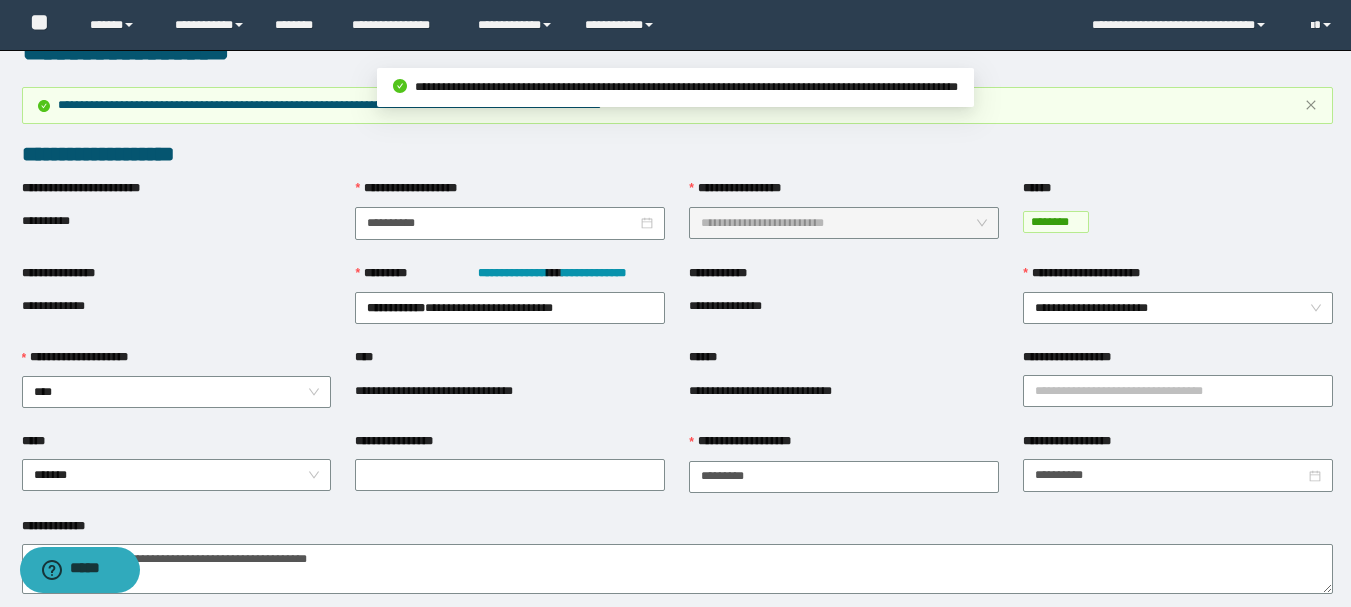 scroll, scrollTop: 0, scrollLeft: 0, axis: both 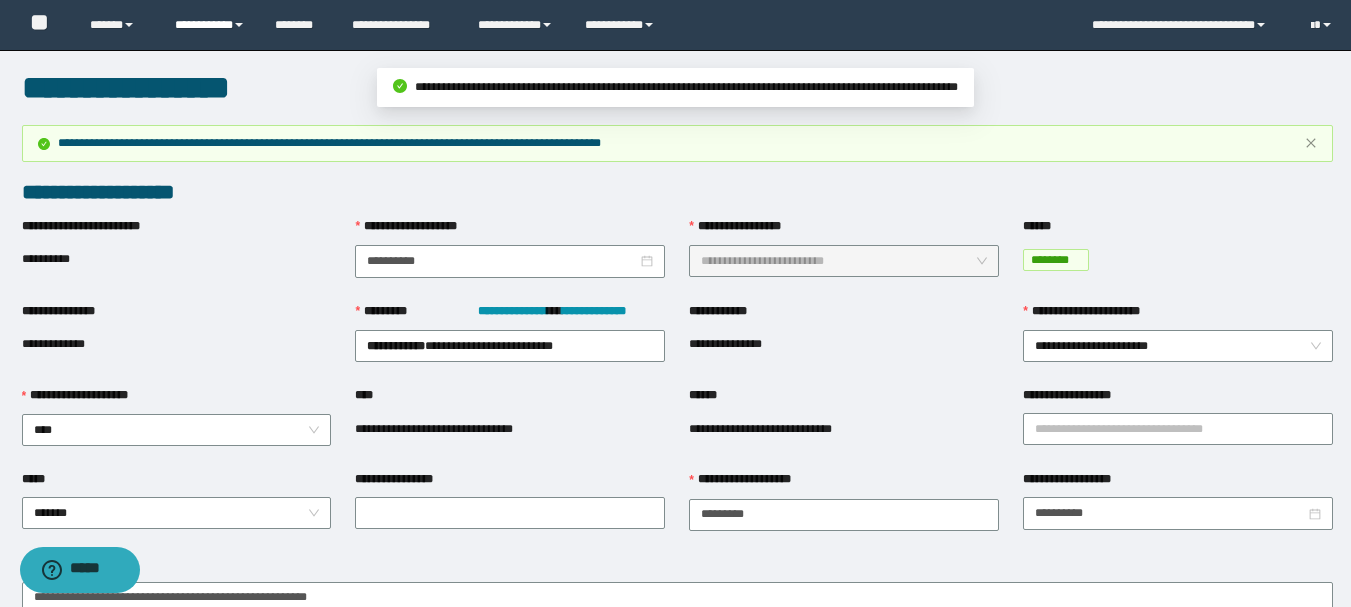 click on "**********" at bounding box center [210, 25] 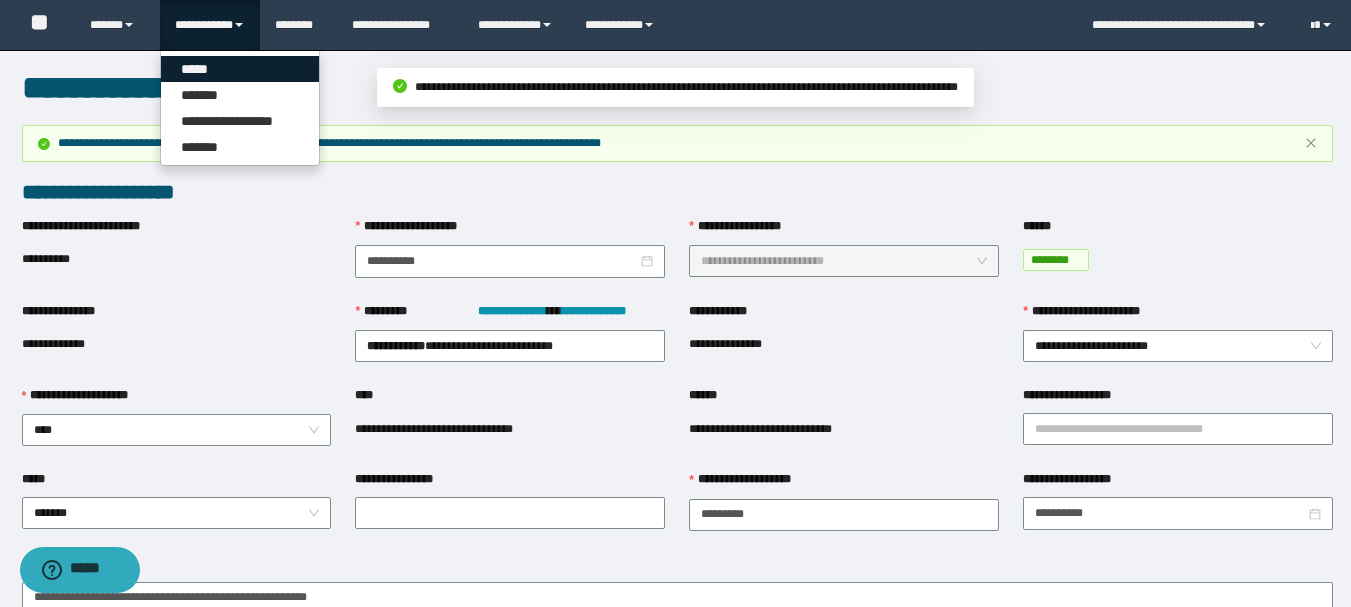 click on "*****" at bounding box center [240, 69] 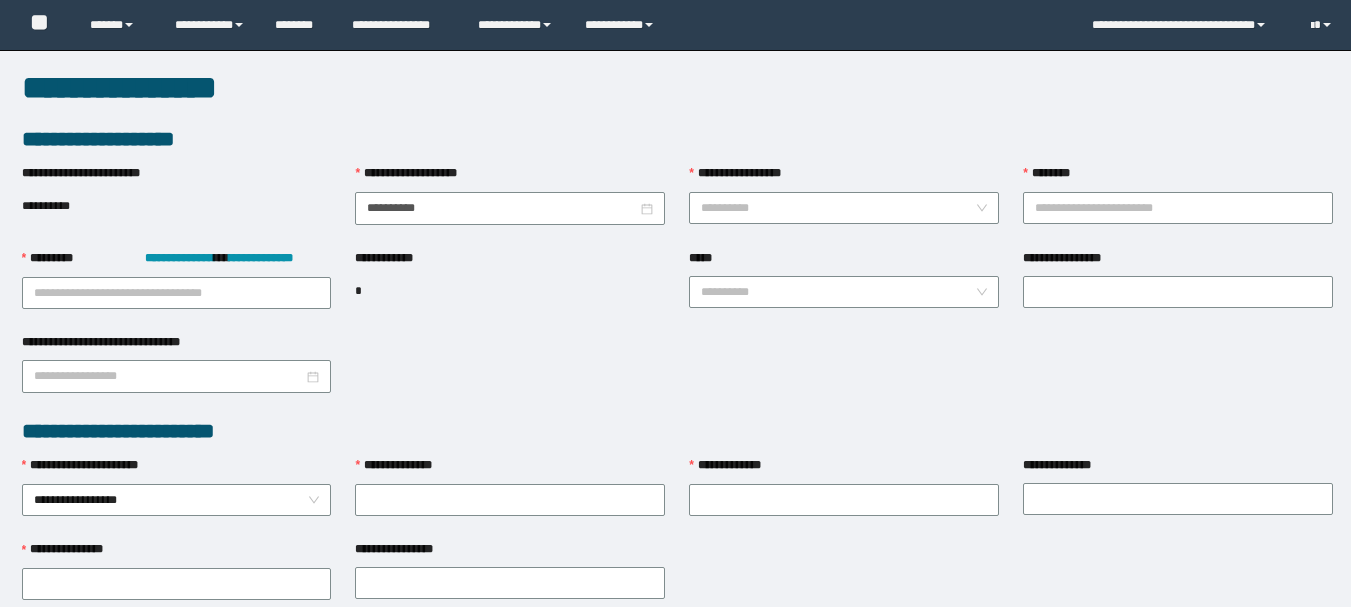 scroll, scrollTop: 0, scrollLeft: 0, axis: both 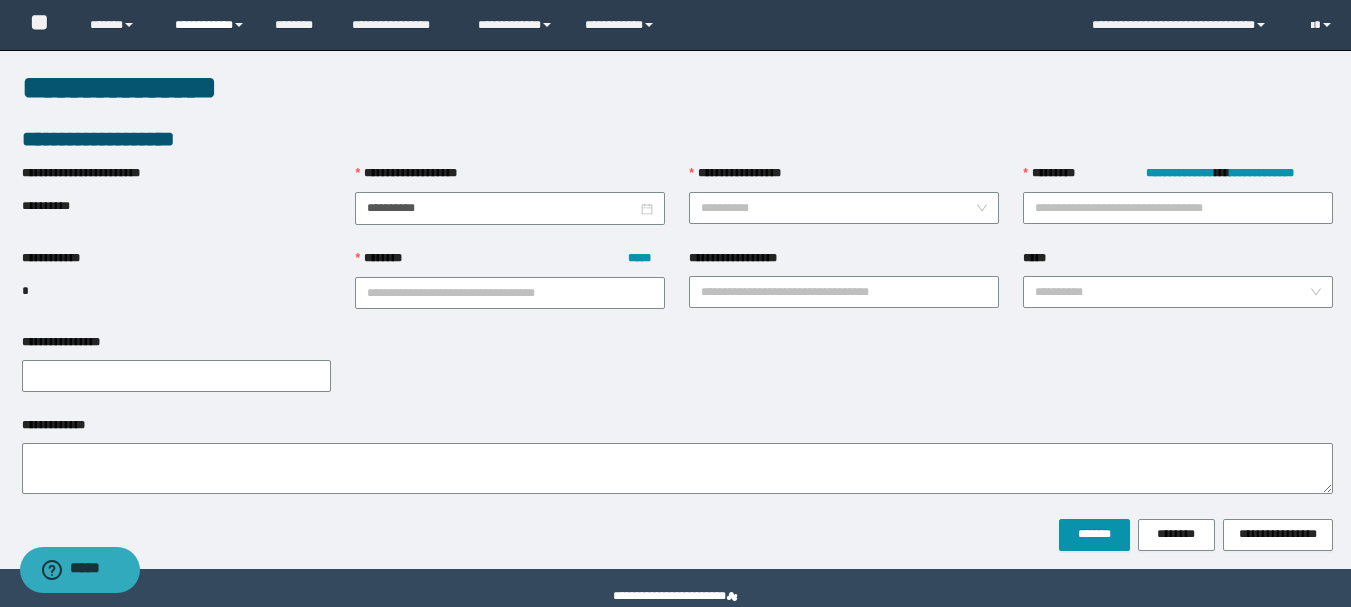 click on "**********" at bounding box center [210, 25] 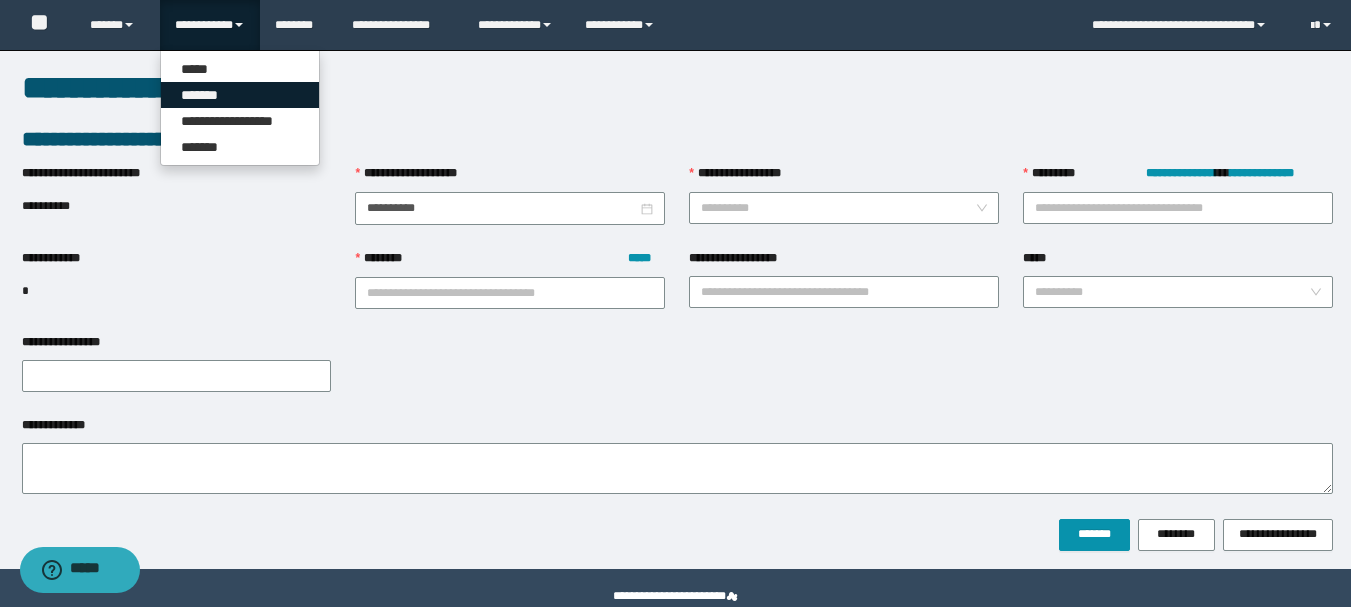 click on "*******" at bounding box center [240, 95] 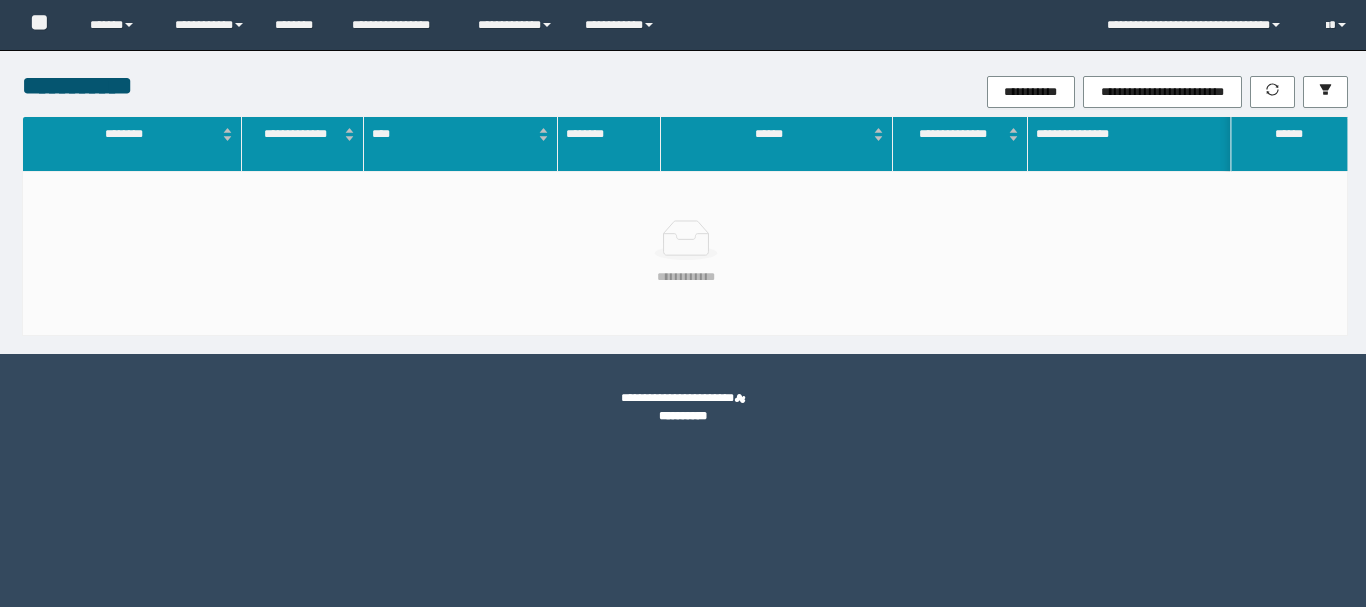scroll, scrollTop: 0, scrollLeft: 0, axis: both 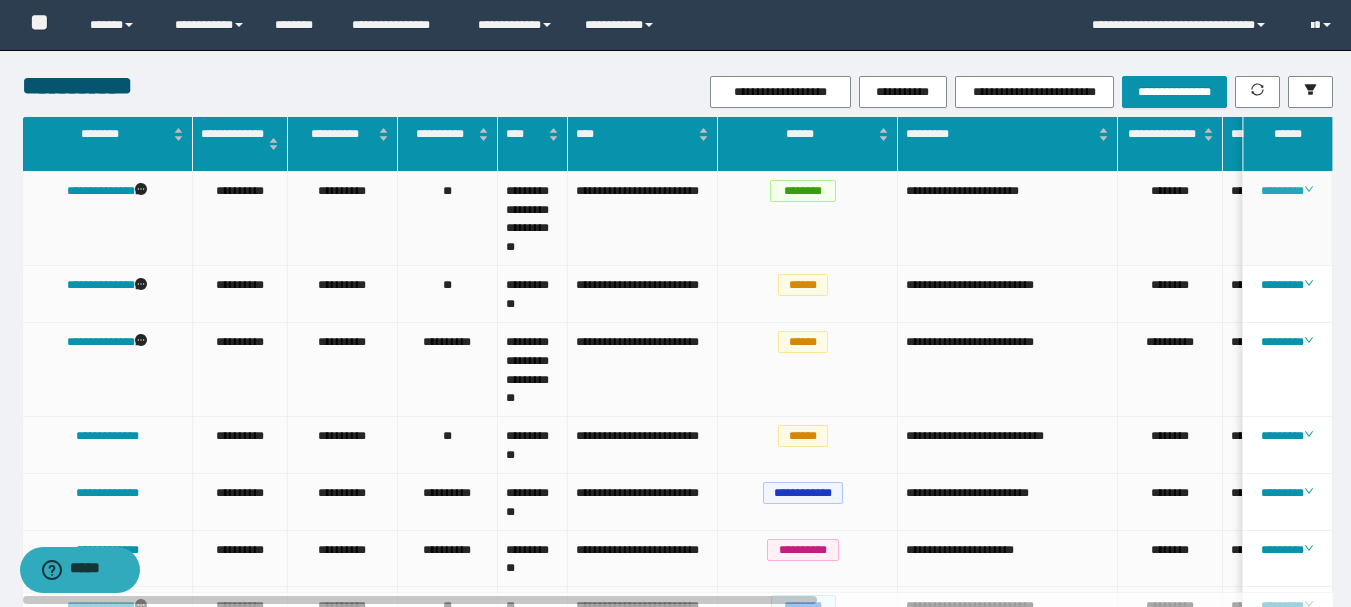 click on "********" at bounding box center (1287, 191) 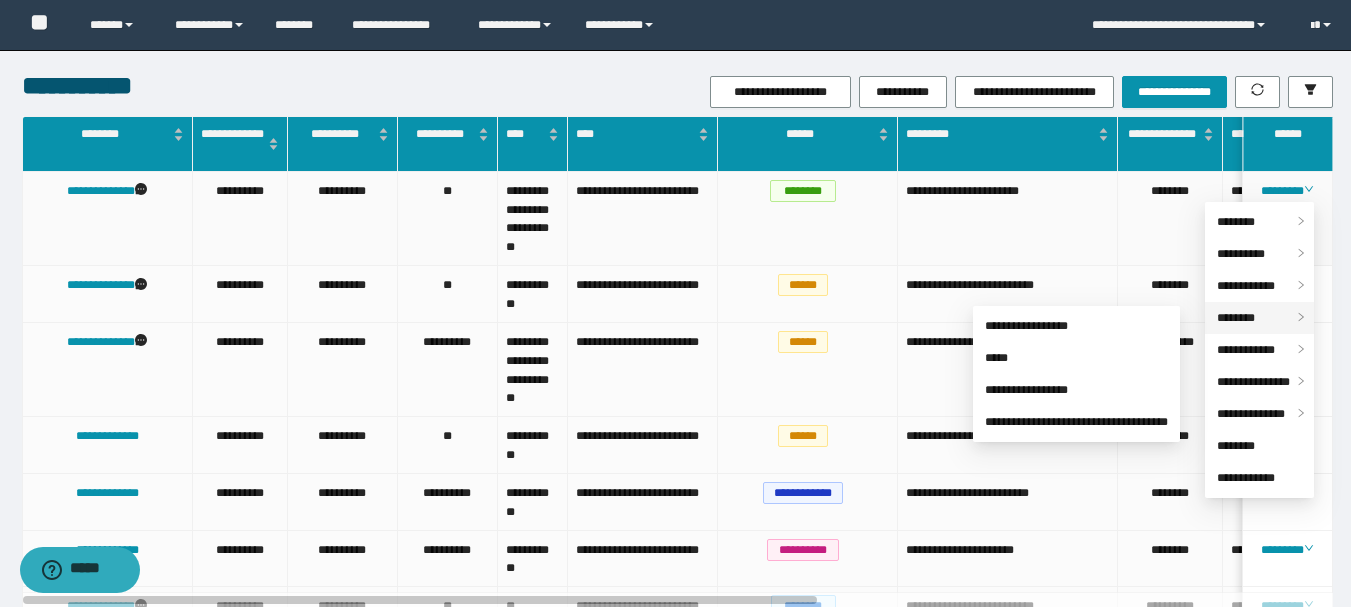 click on "********" at bounding box center [1236, 318] 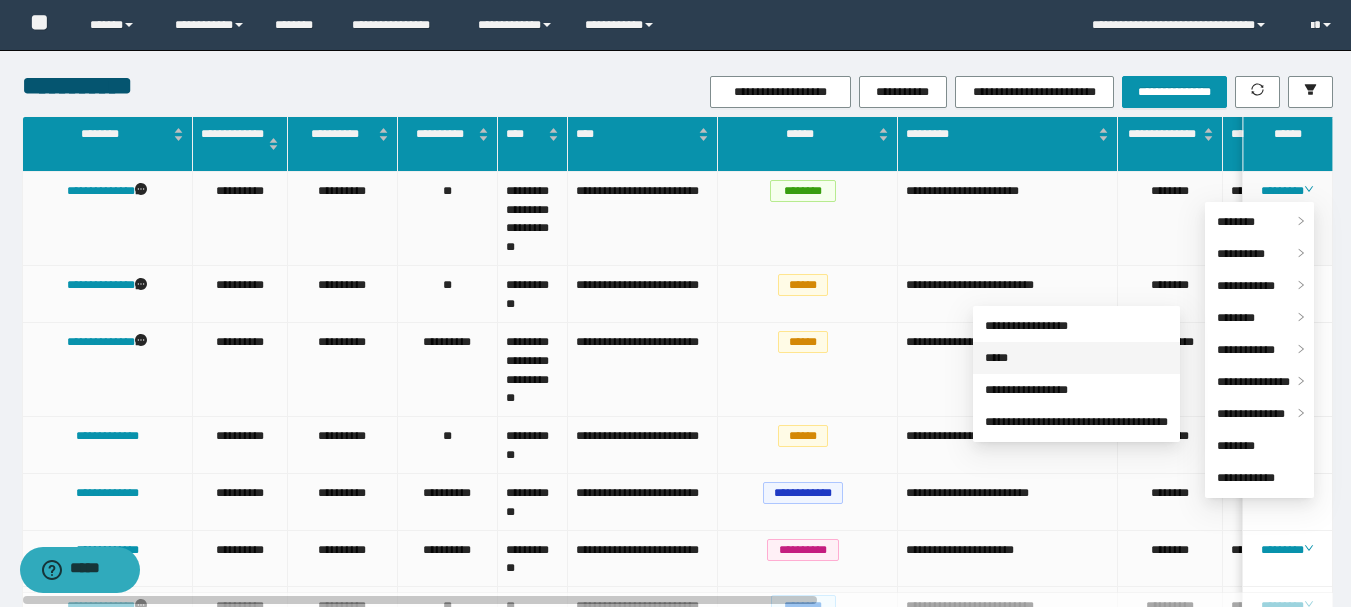 click on "*****" at bounding box center (996, 358) 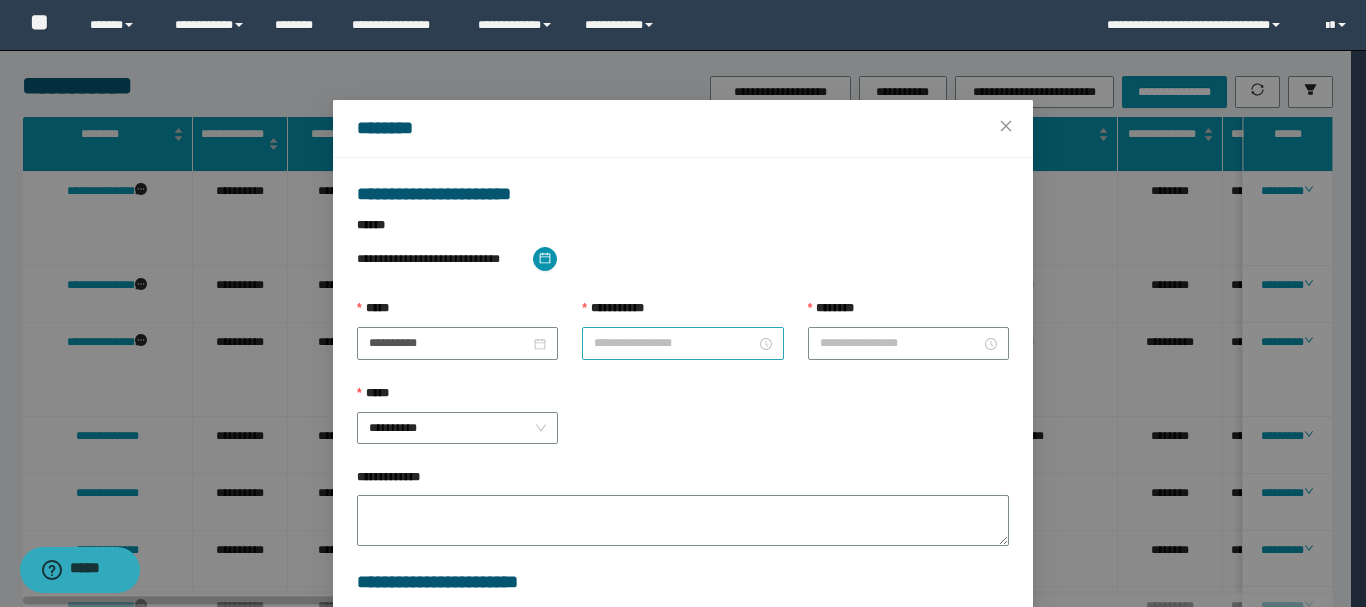 click on "**********" at bounding box center [674, 343] 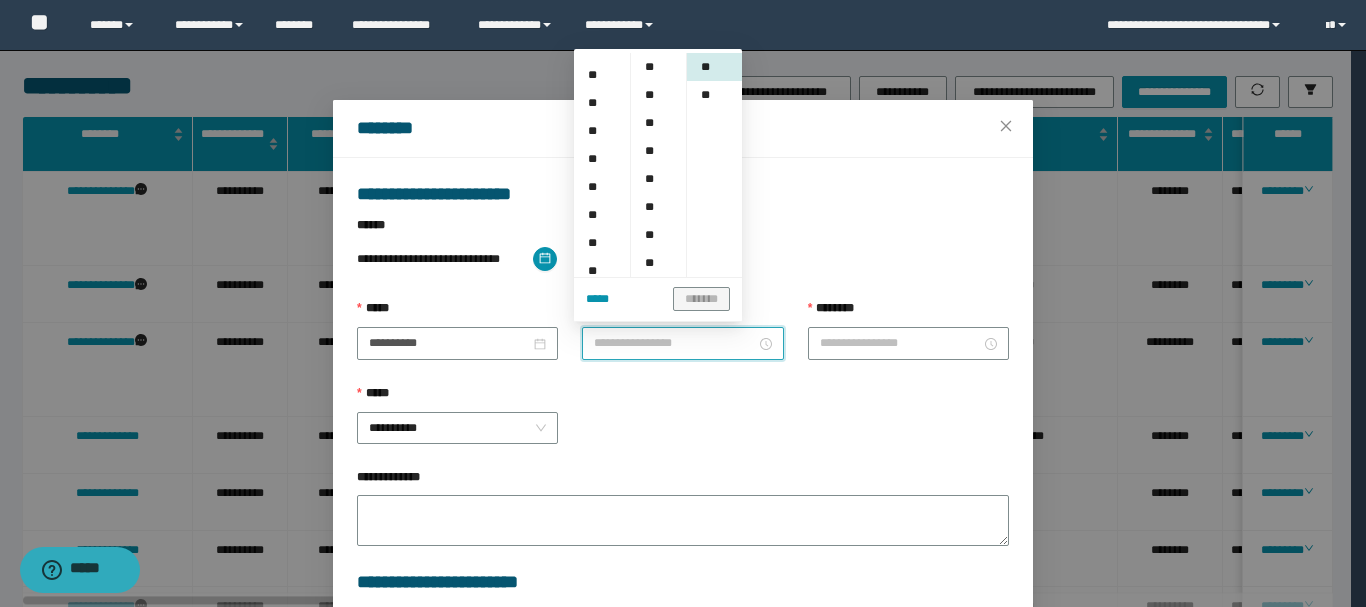 scroll, scrollTop: 40, scrollLeft: 0, axis: vertical 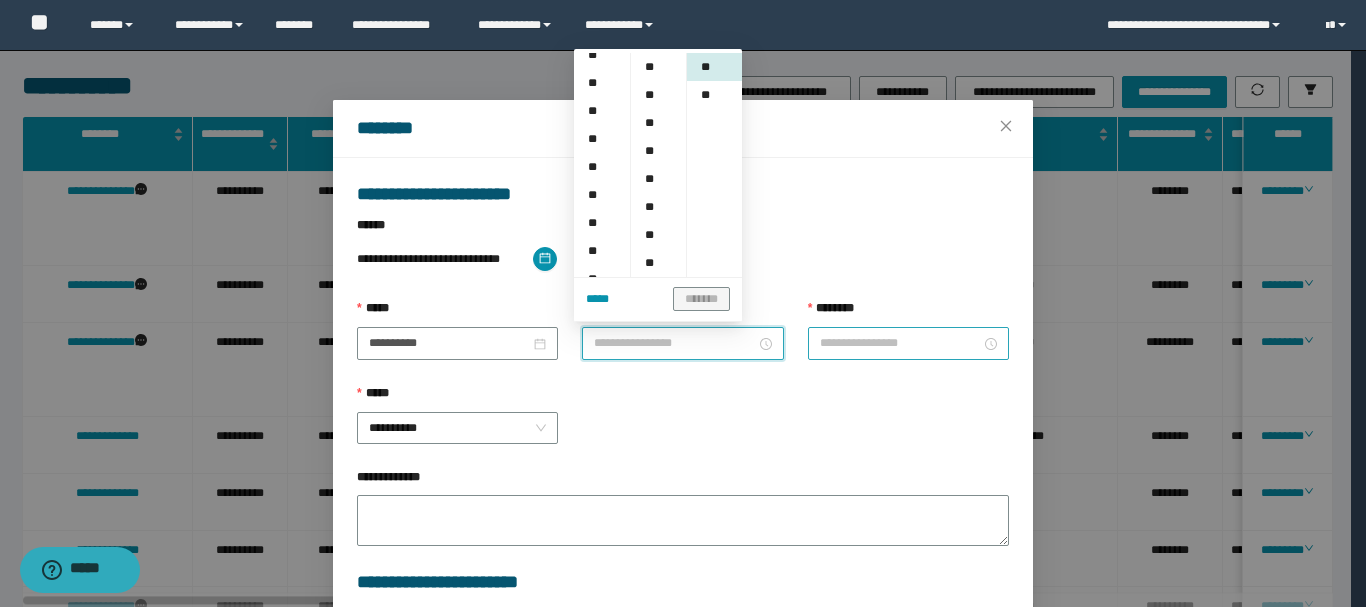 click on "********" at bounding box center [900, 343] 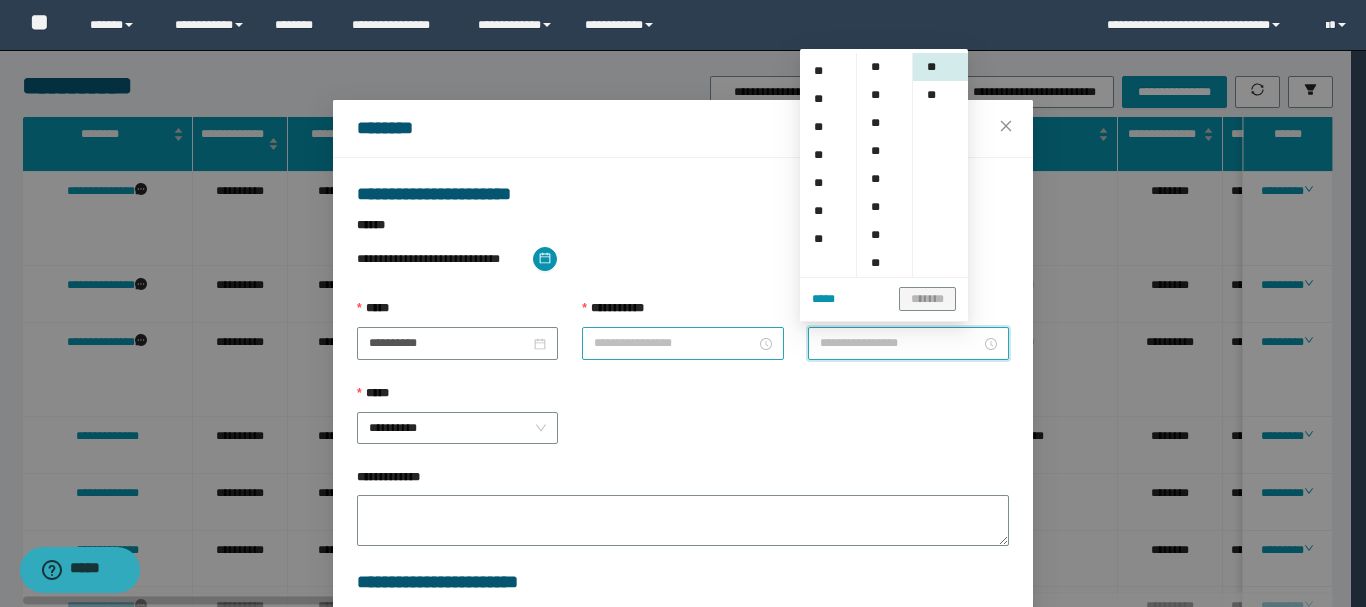 scroll, scrollTop: 196, scrollLeft: 0, axis: vertical 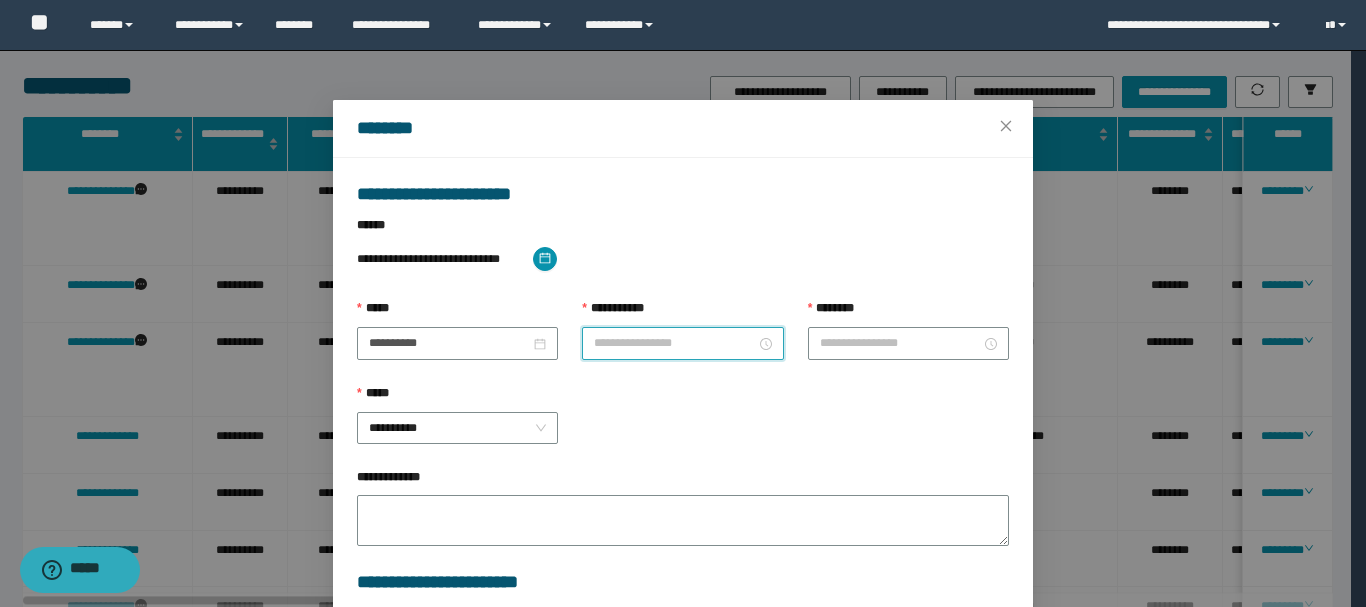 click on "**********" at bounding box center [674, 343] 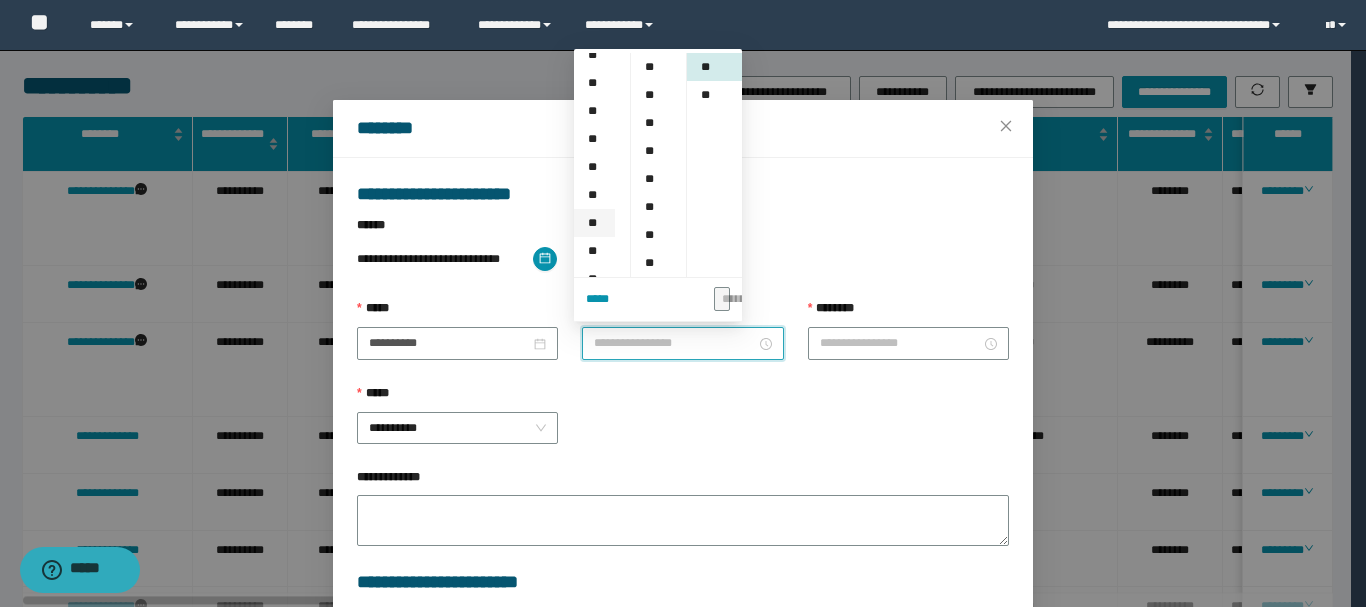 click on "**" at bounding box center [594, 223] 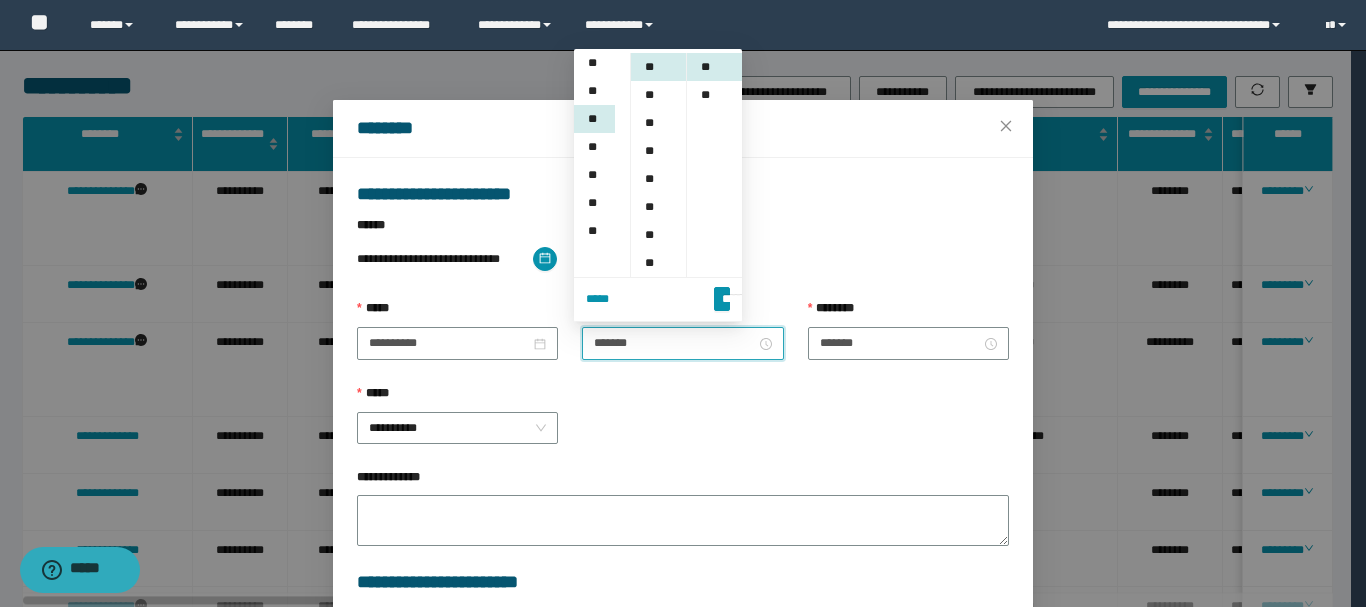 scroll, scrollTop: 196, scrollLeft: 0, axis: vertical 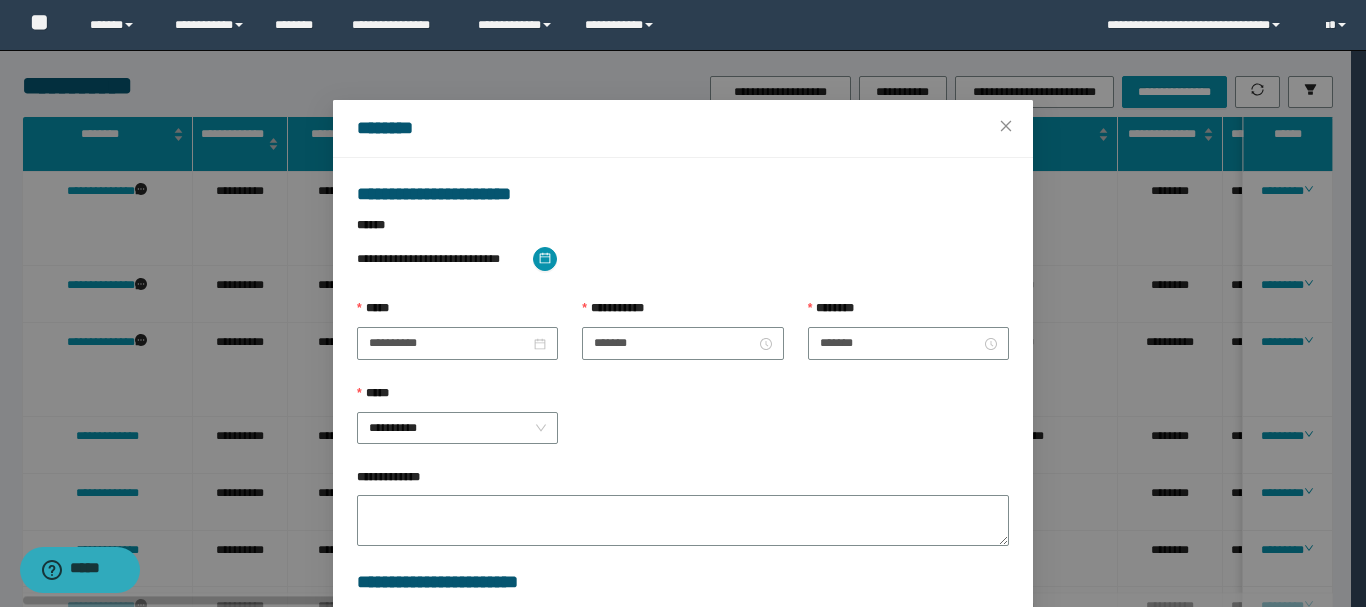 click on "**********" at bounding box center [683, 426] 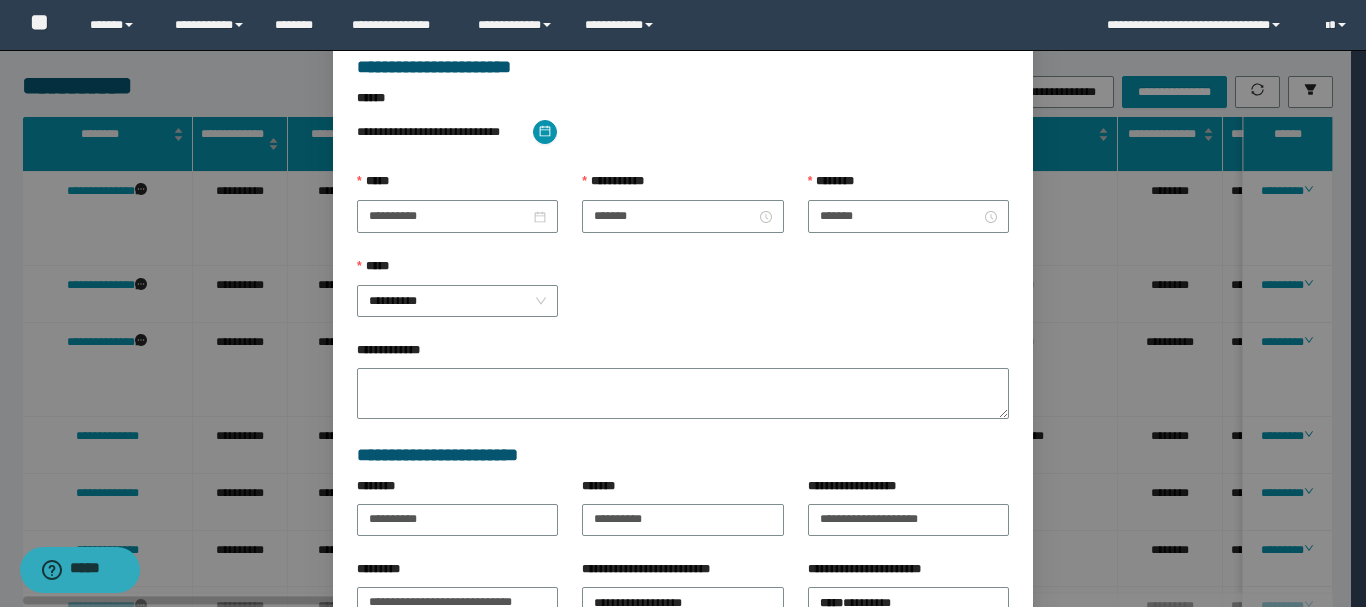 scroll, scrollTop: 263, scrollLeft: 0, axis: vertical 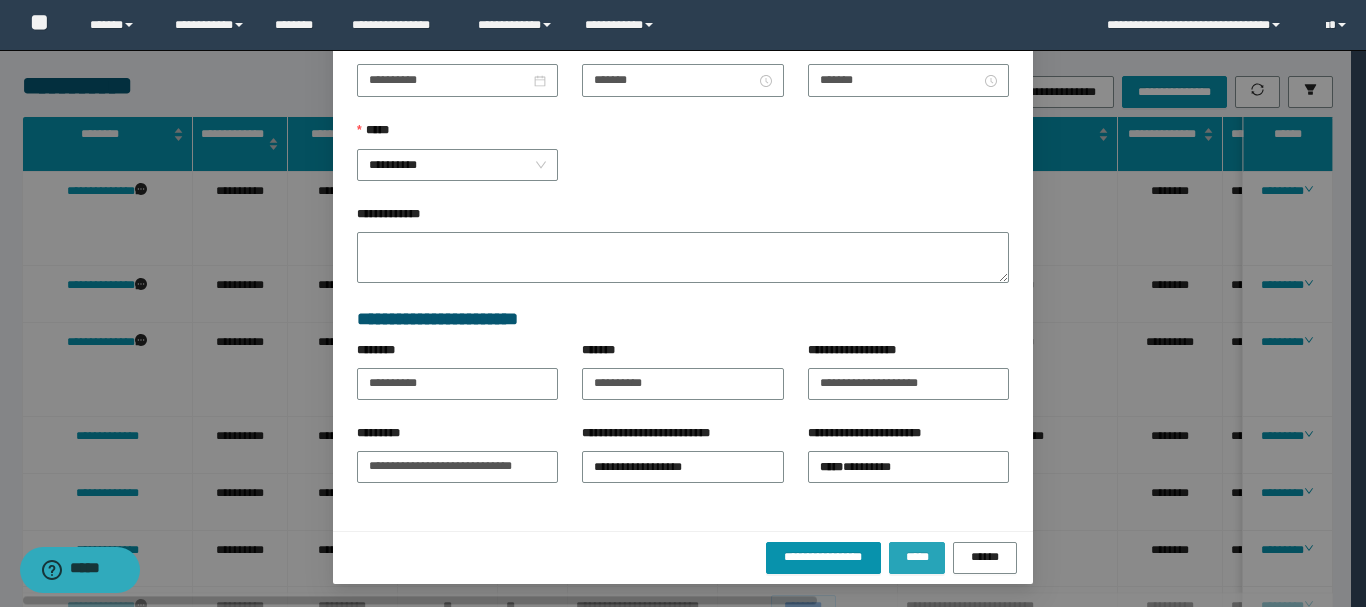 click on "*****" at bounding box center [917, 557] 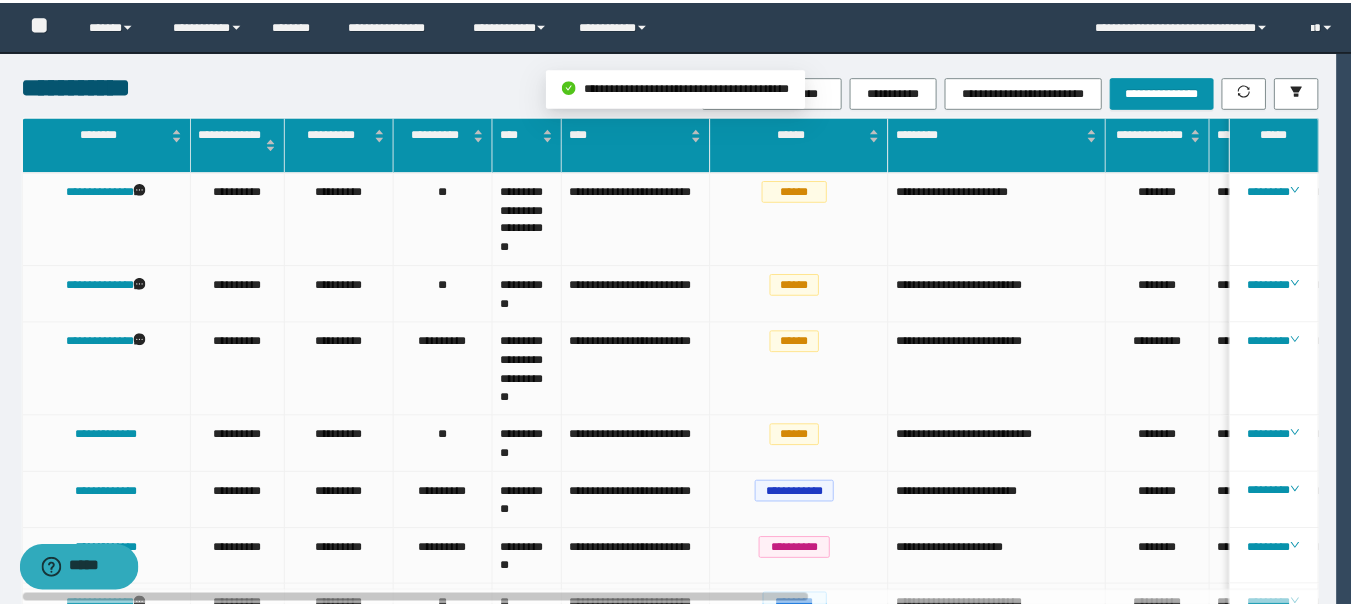 scroll, scrollTop: 0, scrollLeft: 0, axis: both 